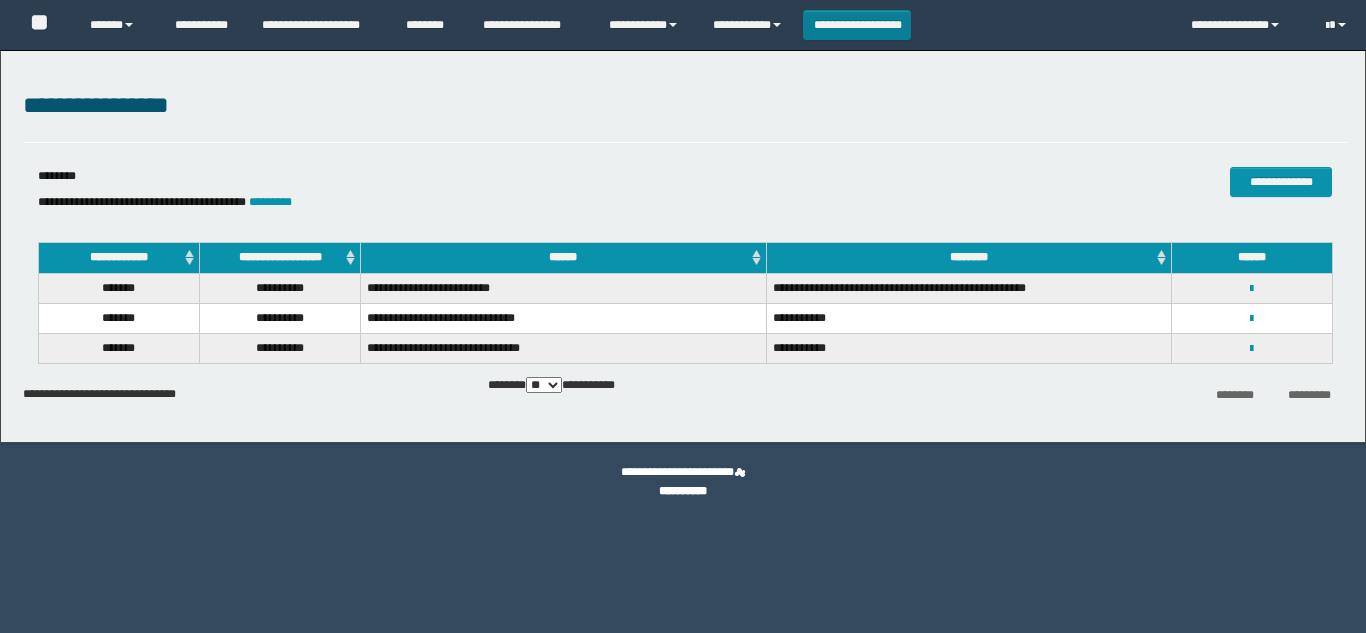 scroll, scrollTop: 0, scrollLeft: 0, axis: both 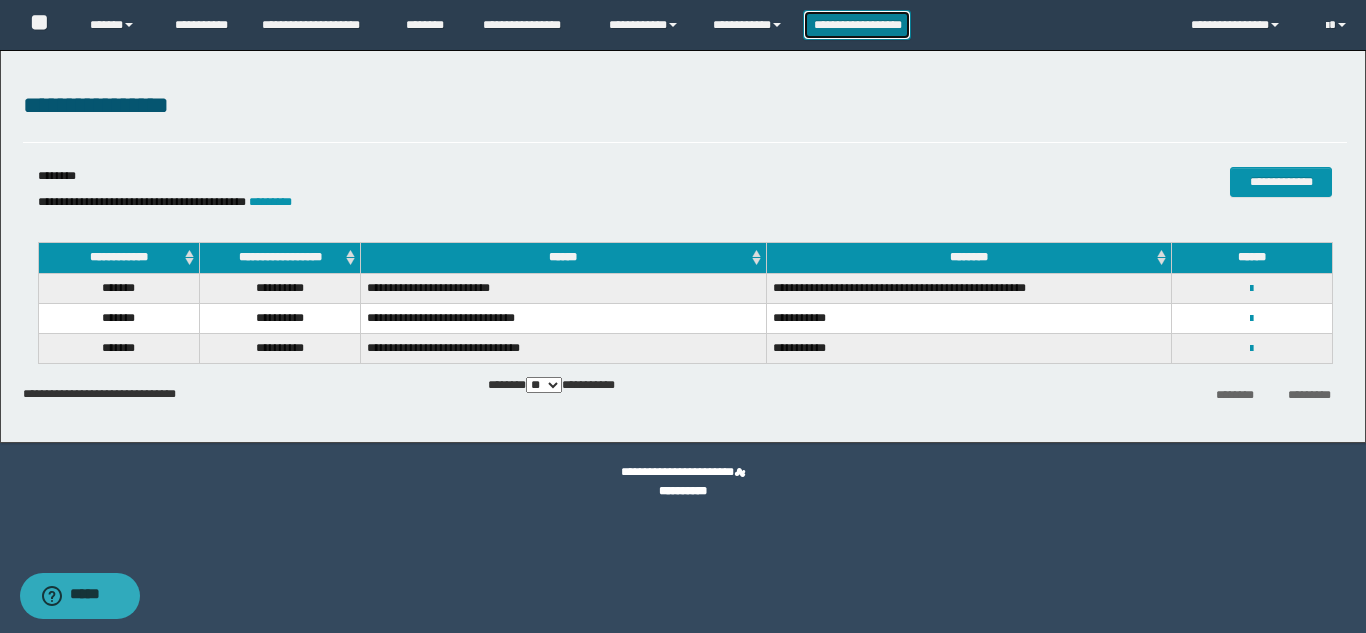 click on "**********" at bounding box center [857, 25] 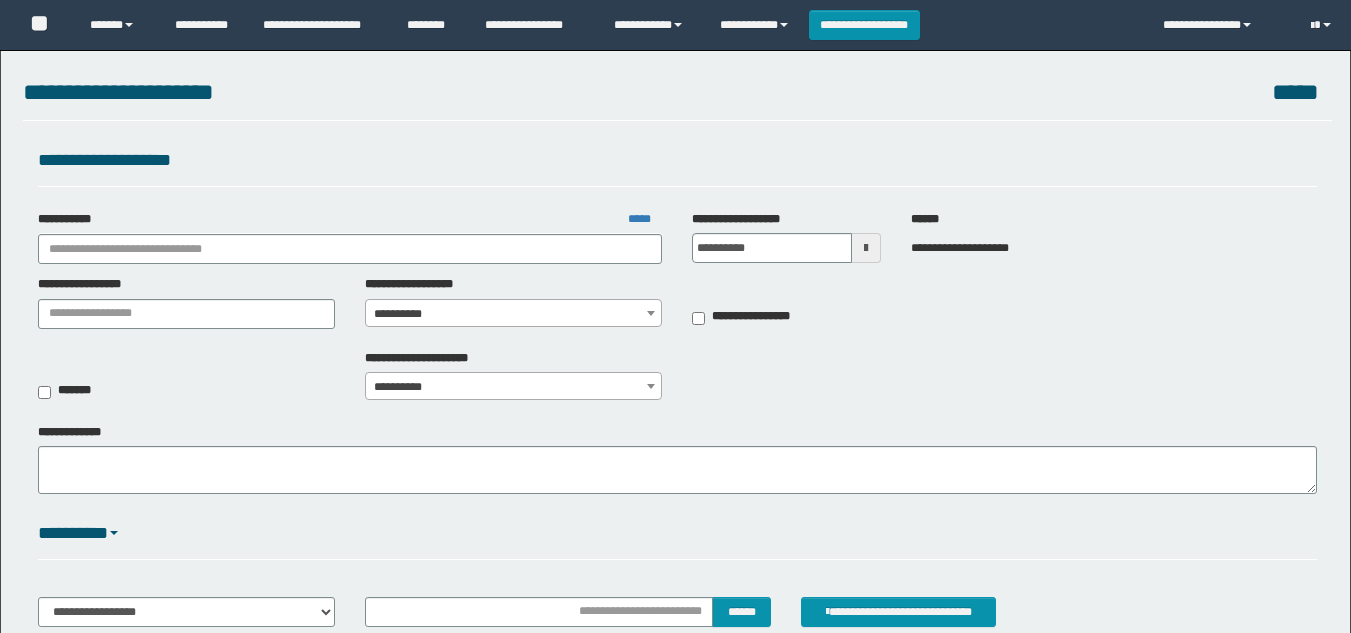 scroll, scrollTop: 0, scrollLeft: 0, axis: both 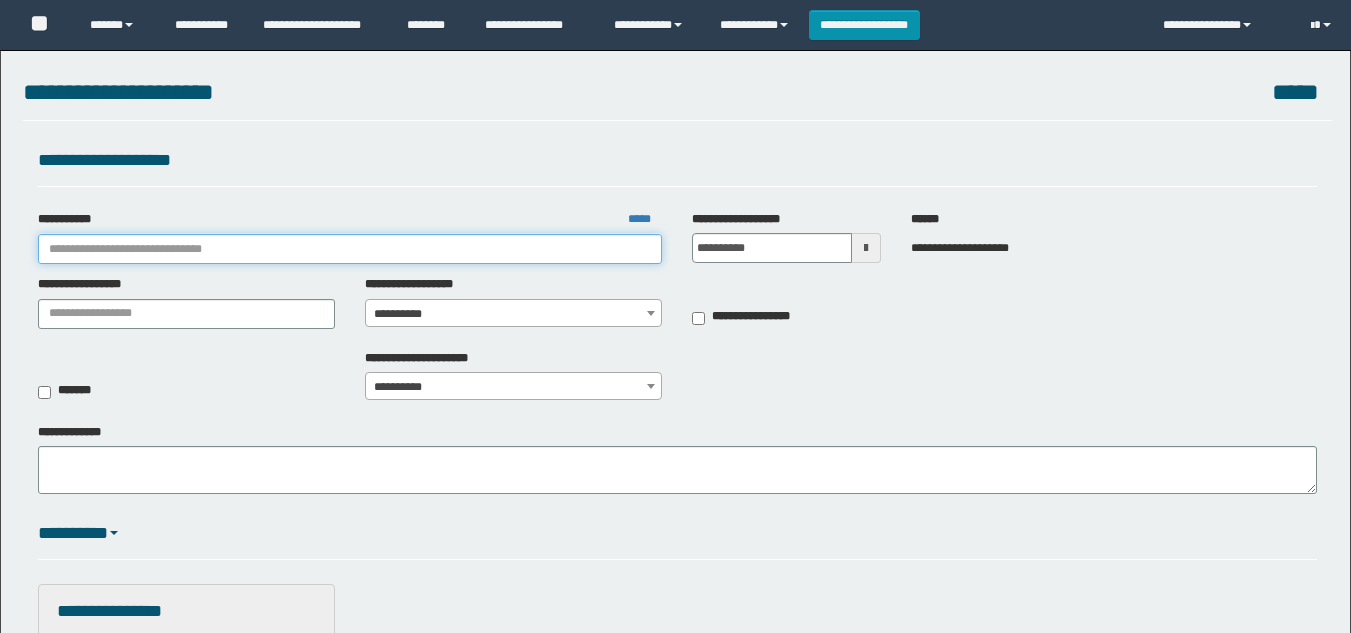 click on "**********" at bounding box center (350, 249) 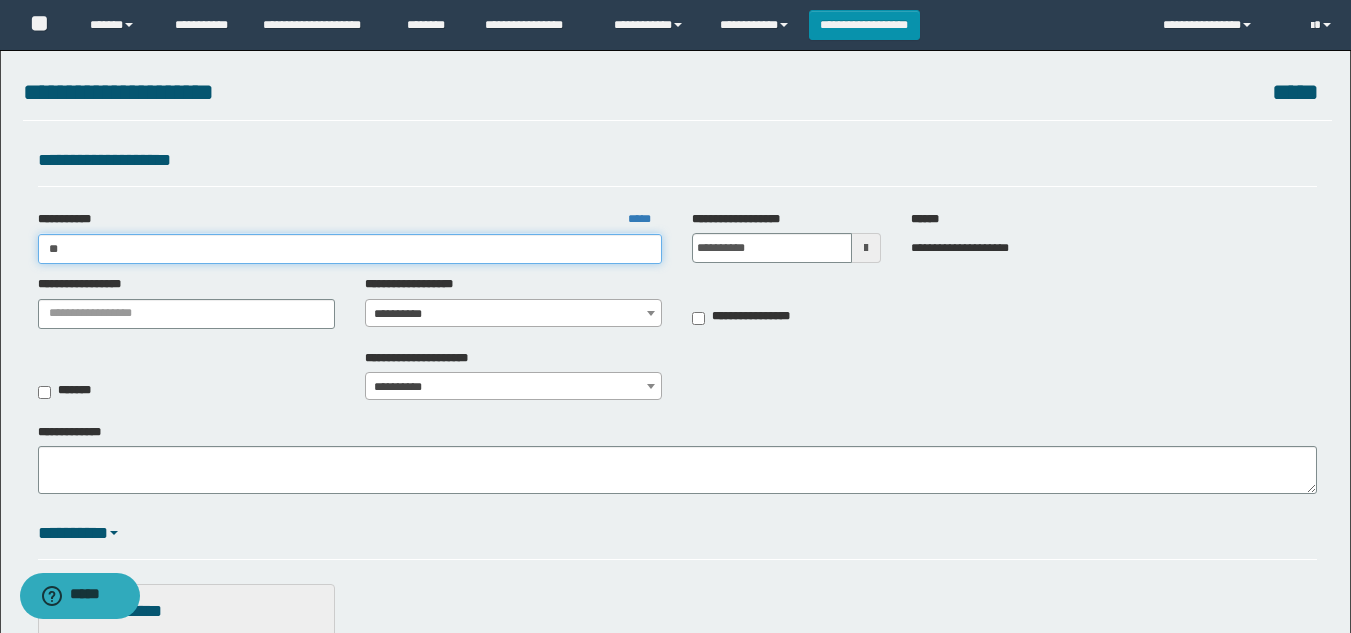type on "***" 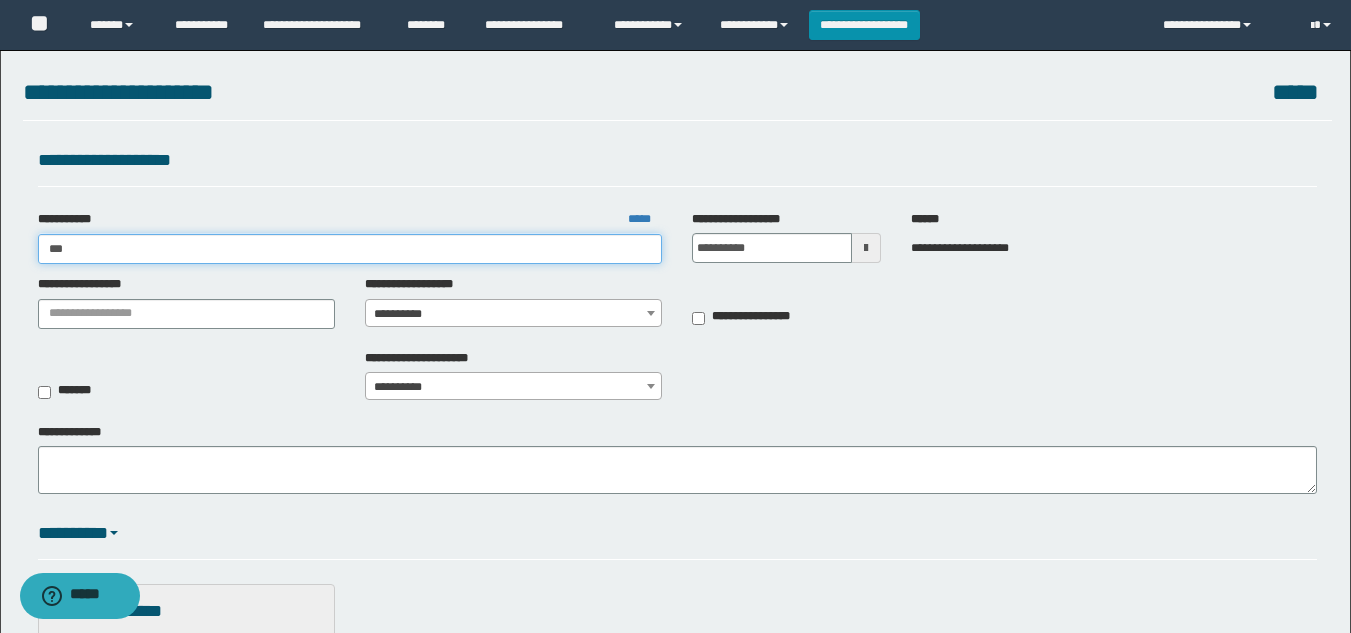 type on "***" 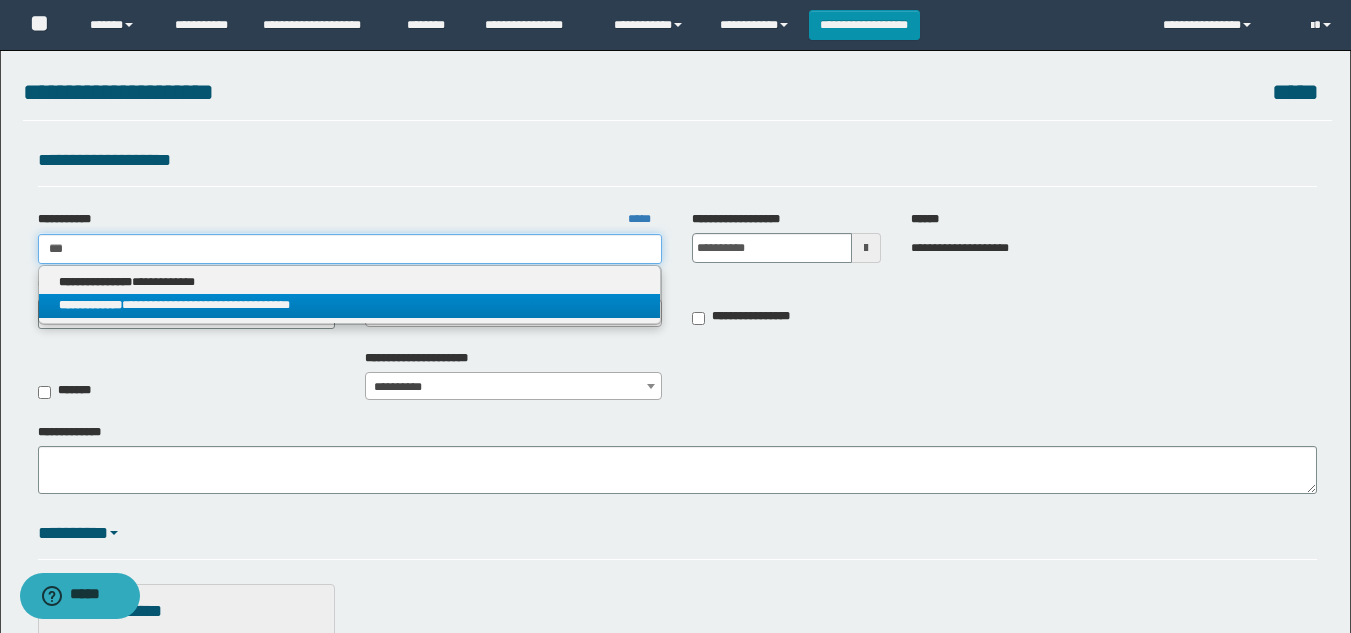 type on "***" 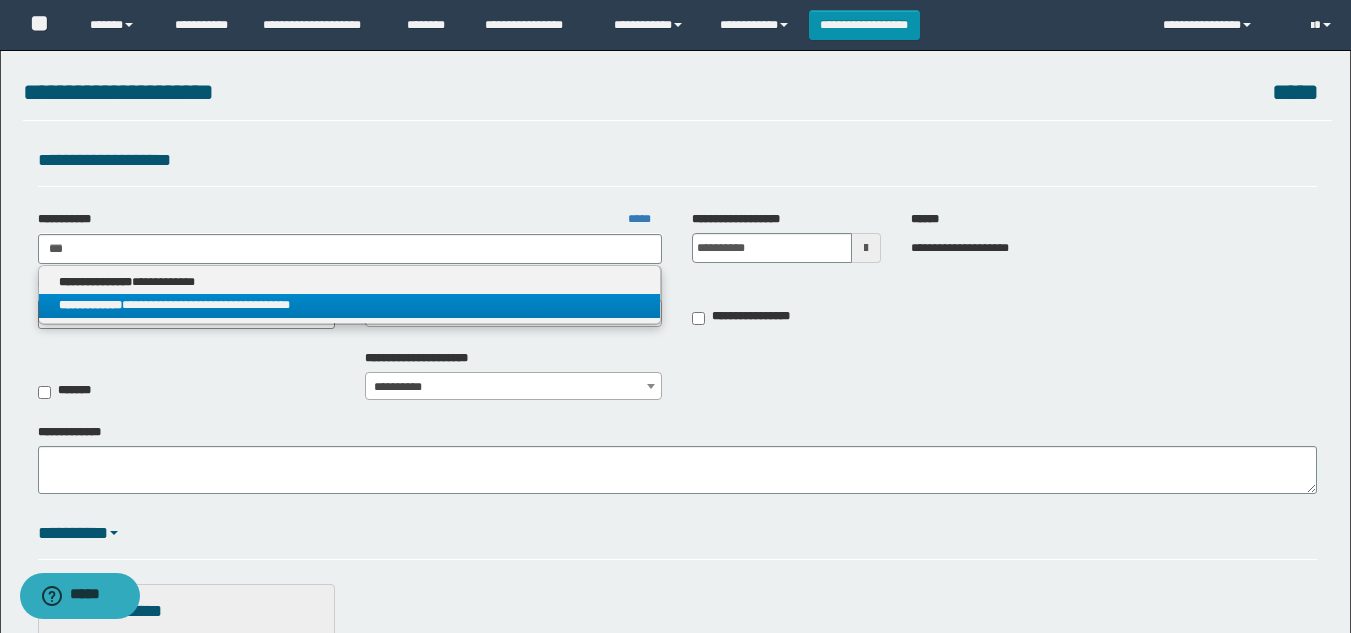 click on "**********" at bounding box center (350, 305) 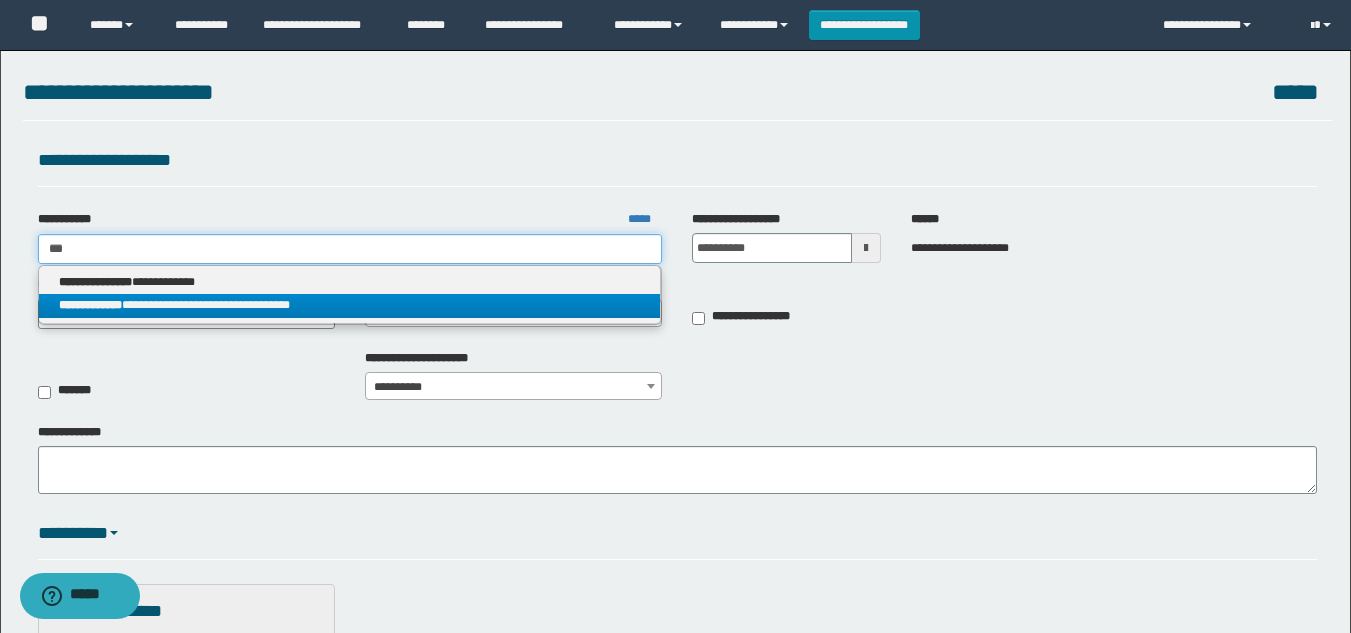 type 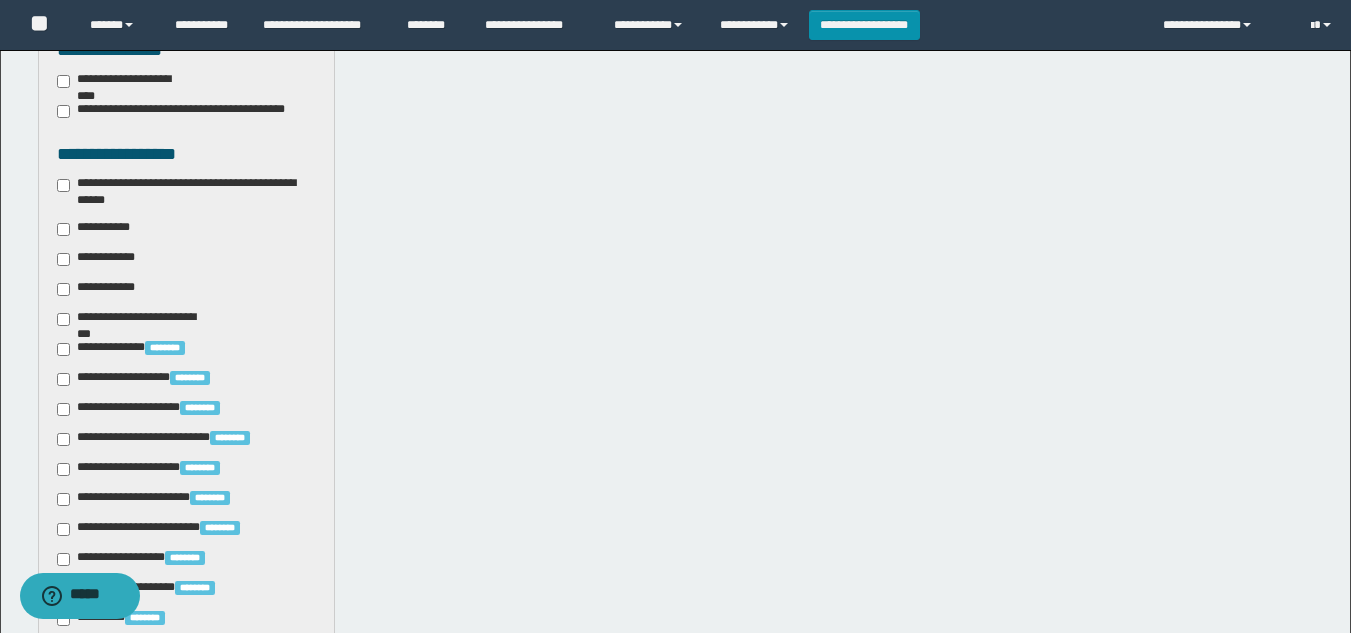 scroll, scrollTop: 700, scrollLeft: 0, axis: vertical 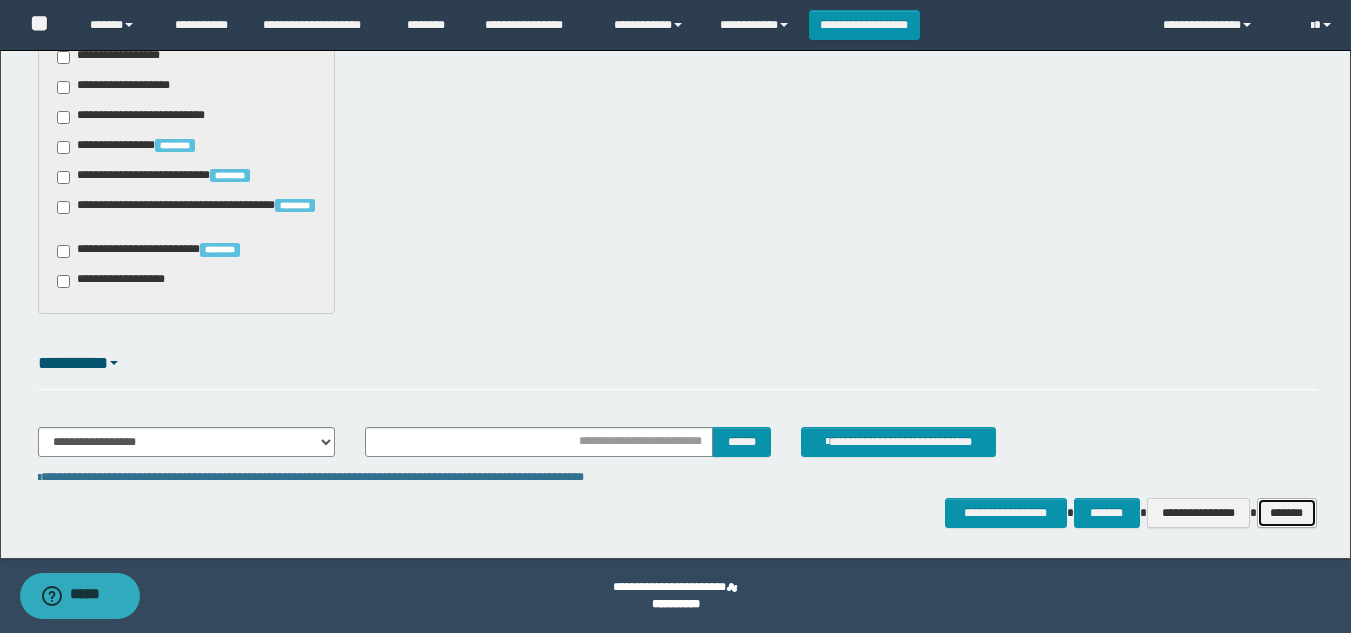 click on "*******" at bounding box center [1287, 513] 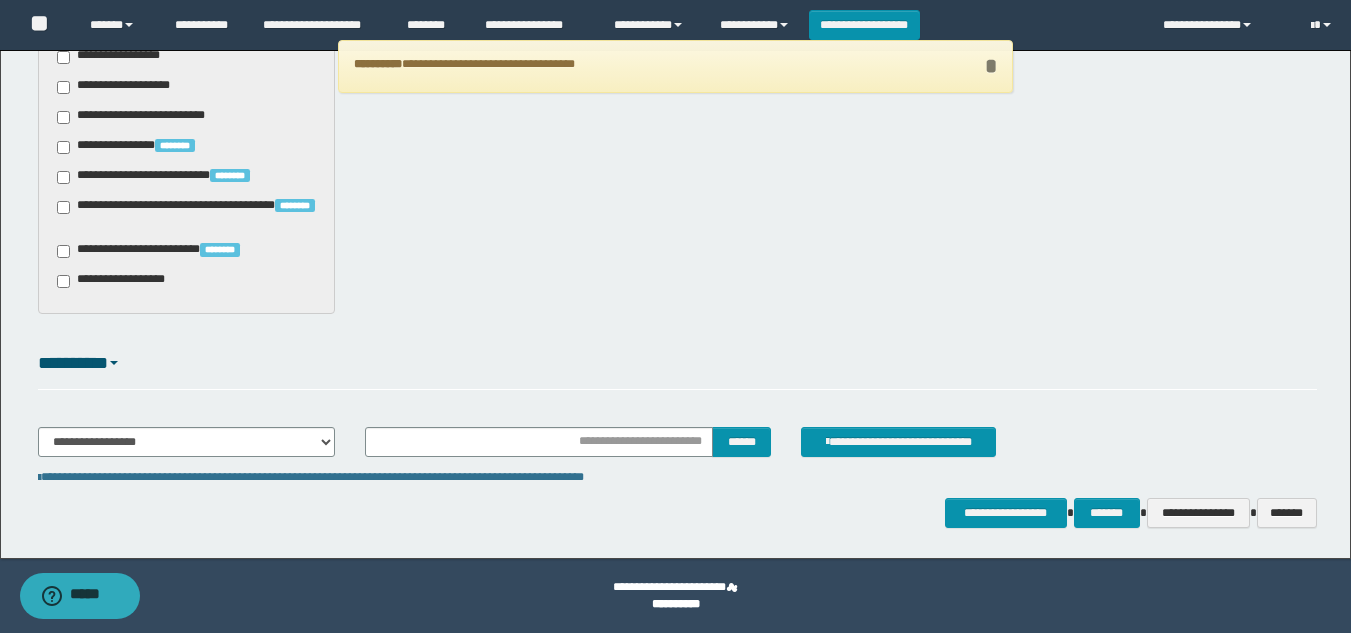click on "*" at bounding box center (991, 66) 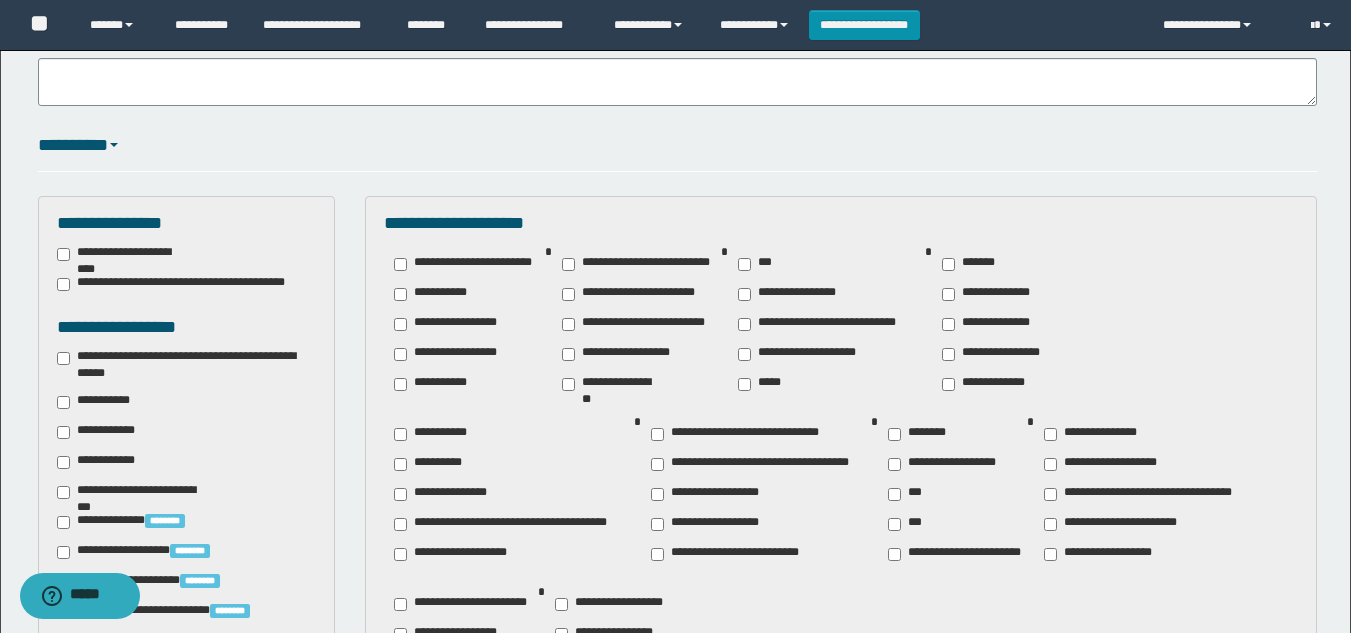 scroll, scrollTop: 137, scrollLeft: 0, axis: vertical 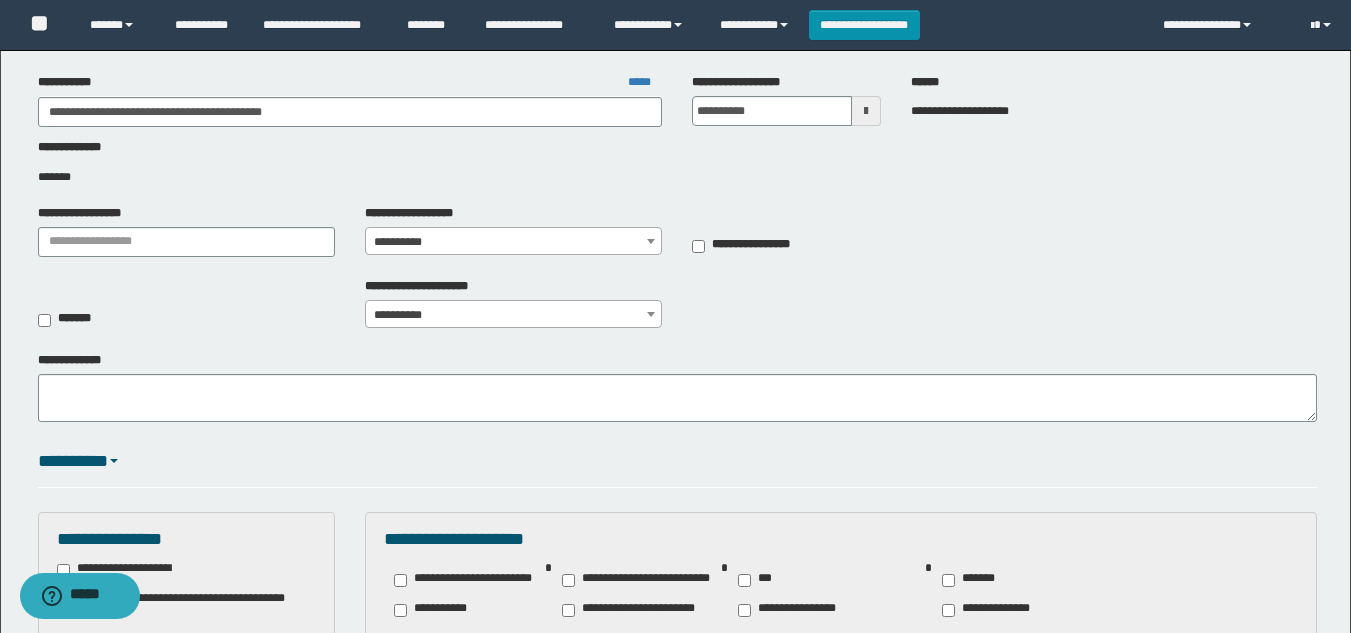 click on "**********" at bounding box center [513, 242] 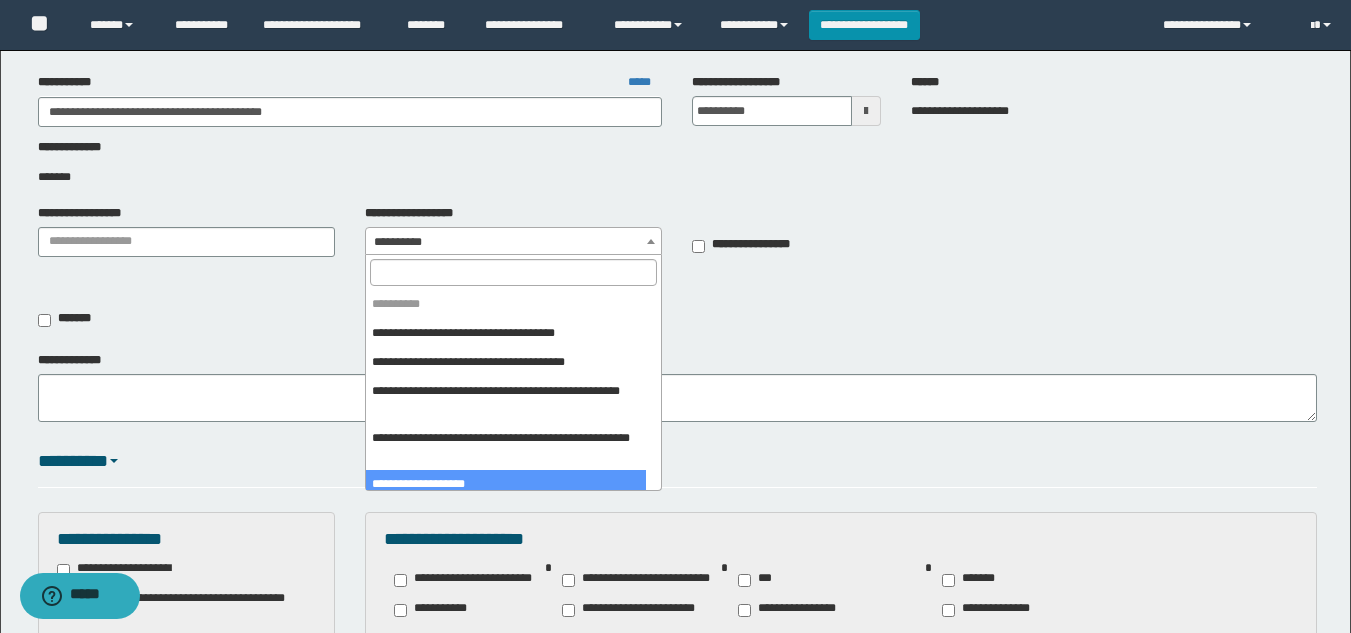 select on "****" 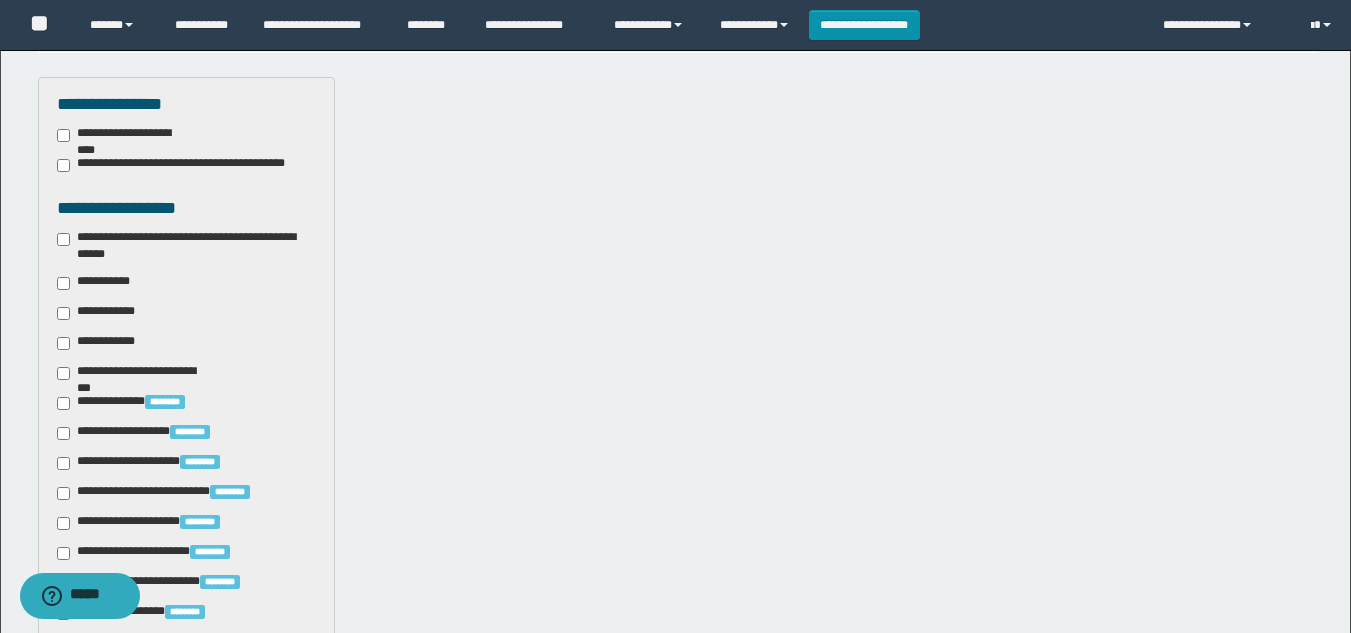 scroll, scrollTop: 737, scrollLeft: 0, axis: vertical 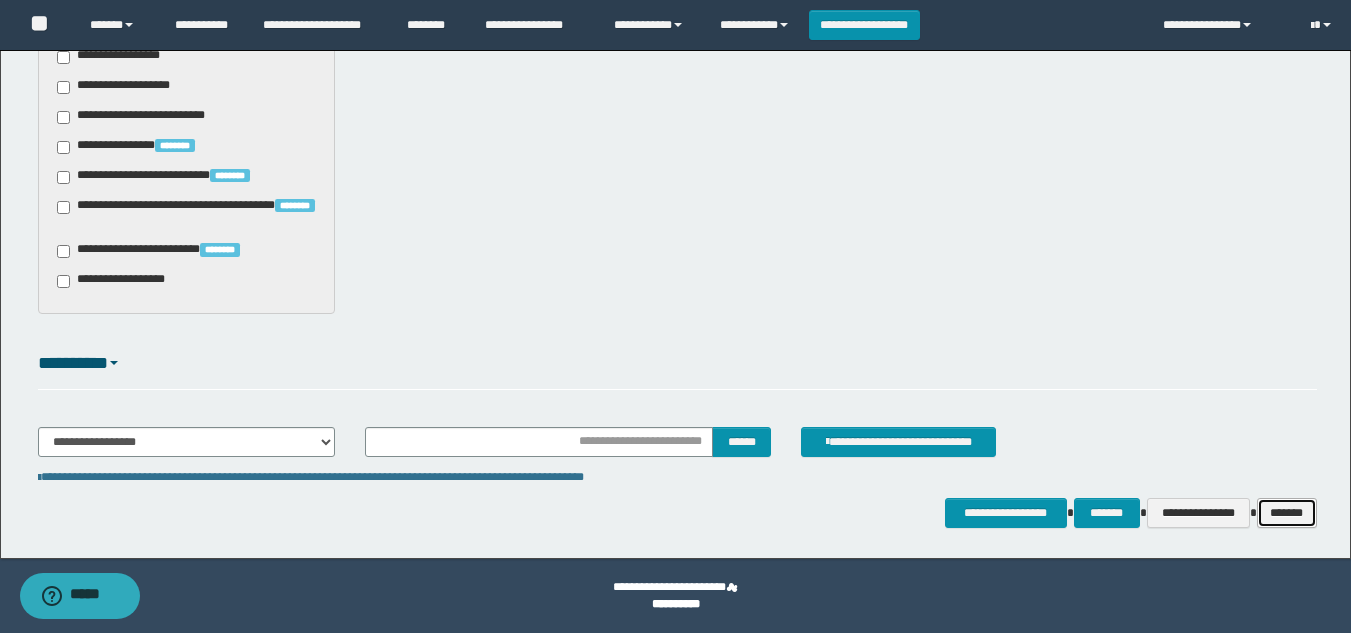 click on "*******" at bounding box center (1287, 513) 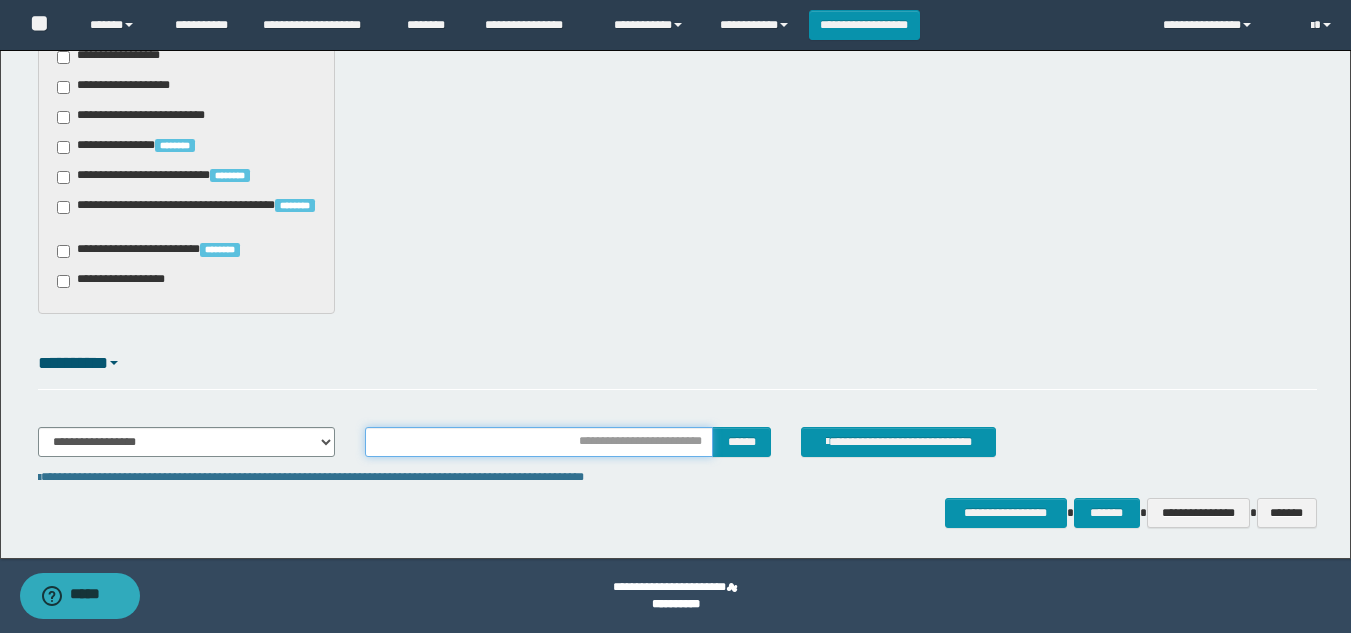 click at bounding box center [539, 442] 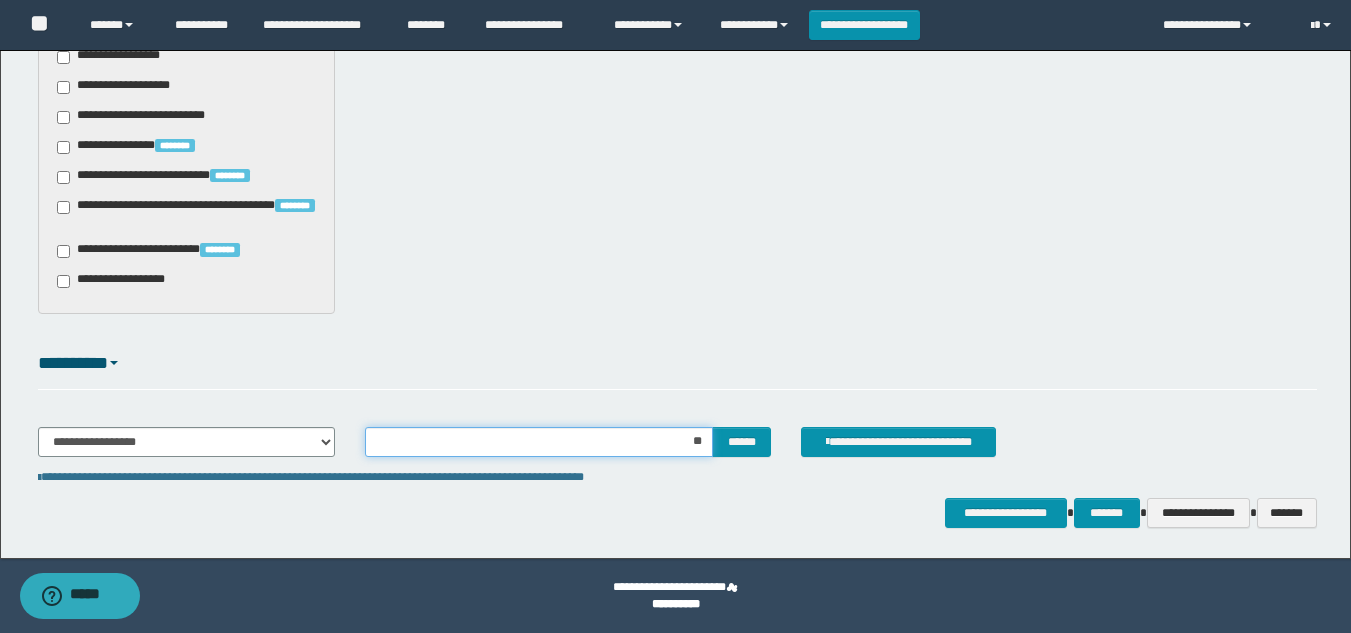 type on "***" 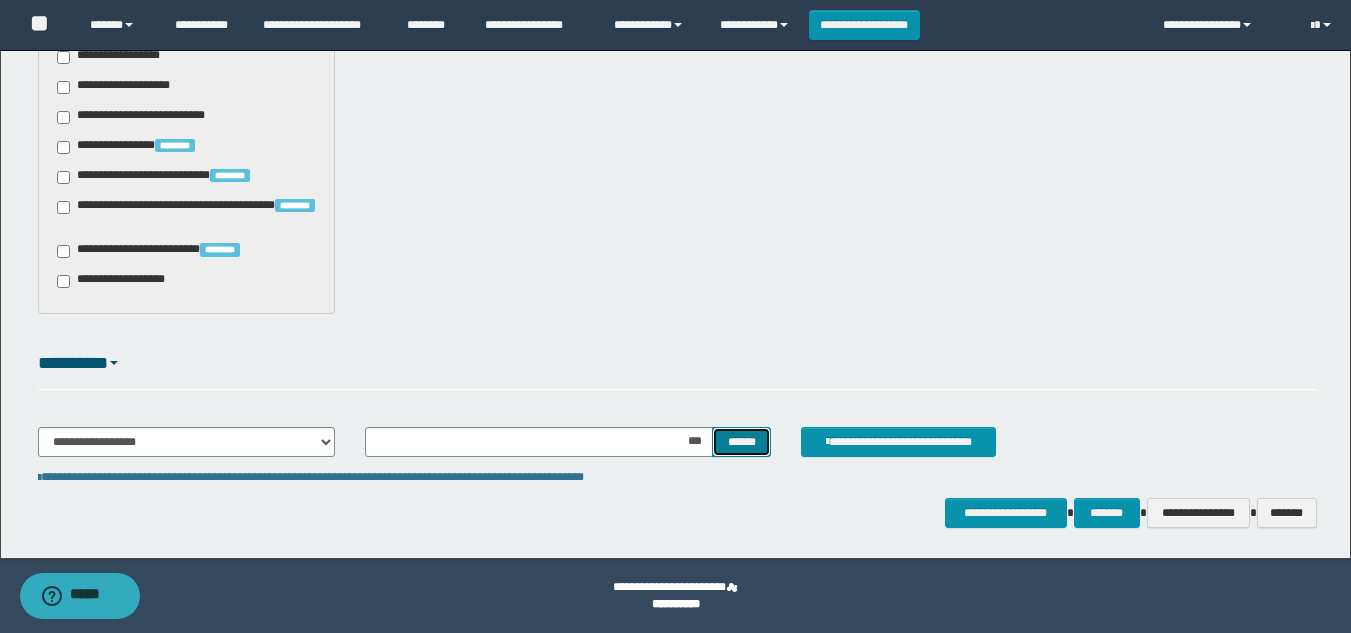 click on "******" at bounding box center [741, 442] 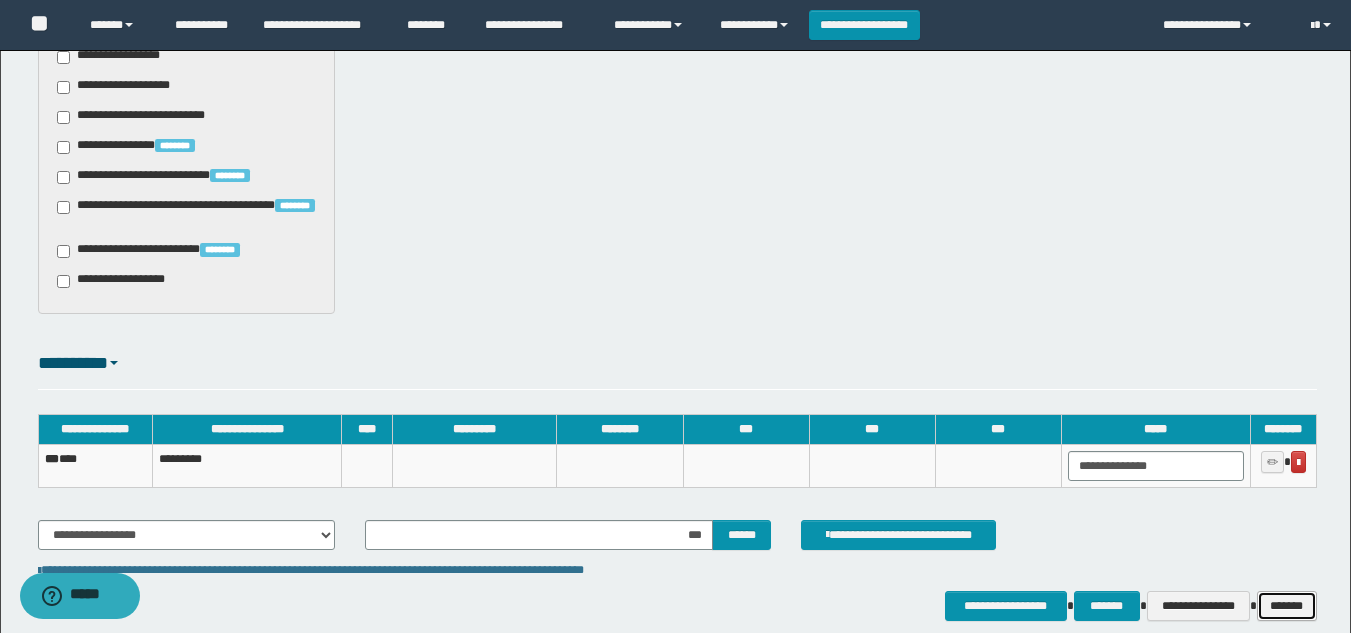 click on "*******" at bounding box center (1287, 606) 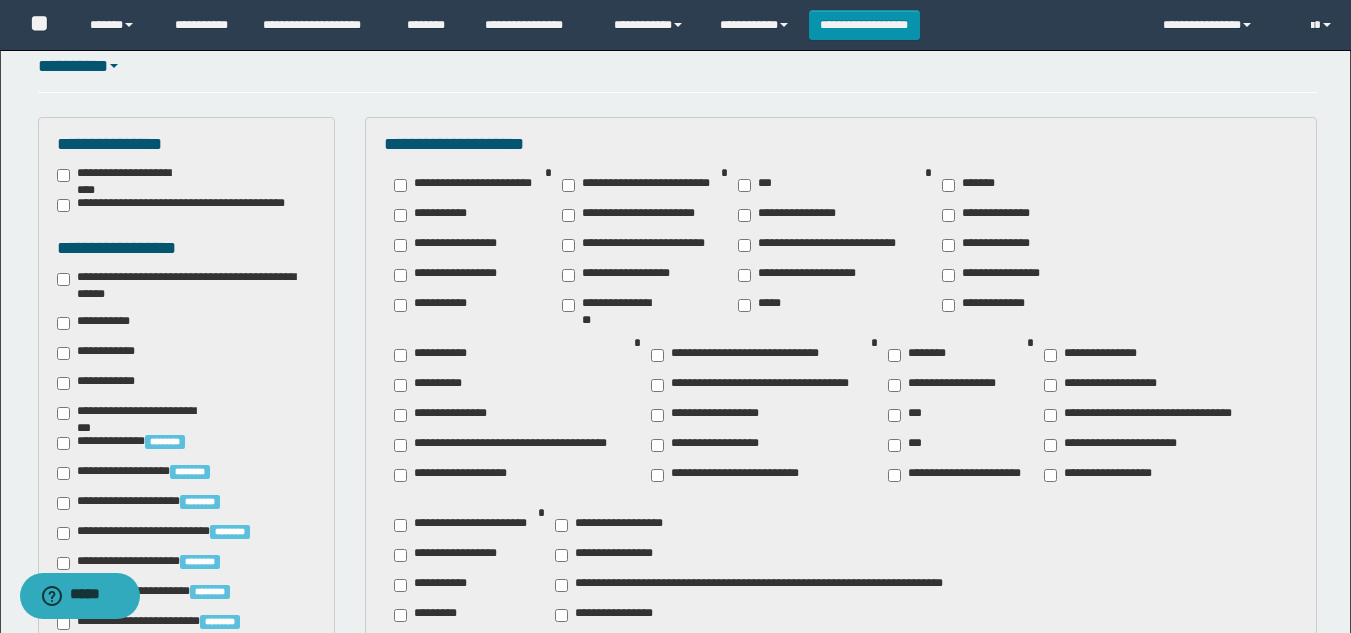 scroll, scrollTop: 537, scrollLeft: 0, axis: vertical 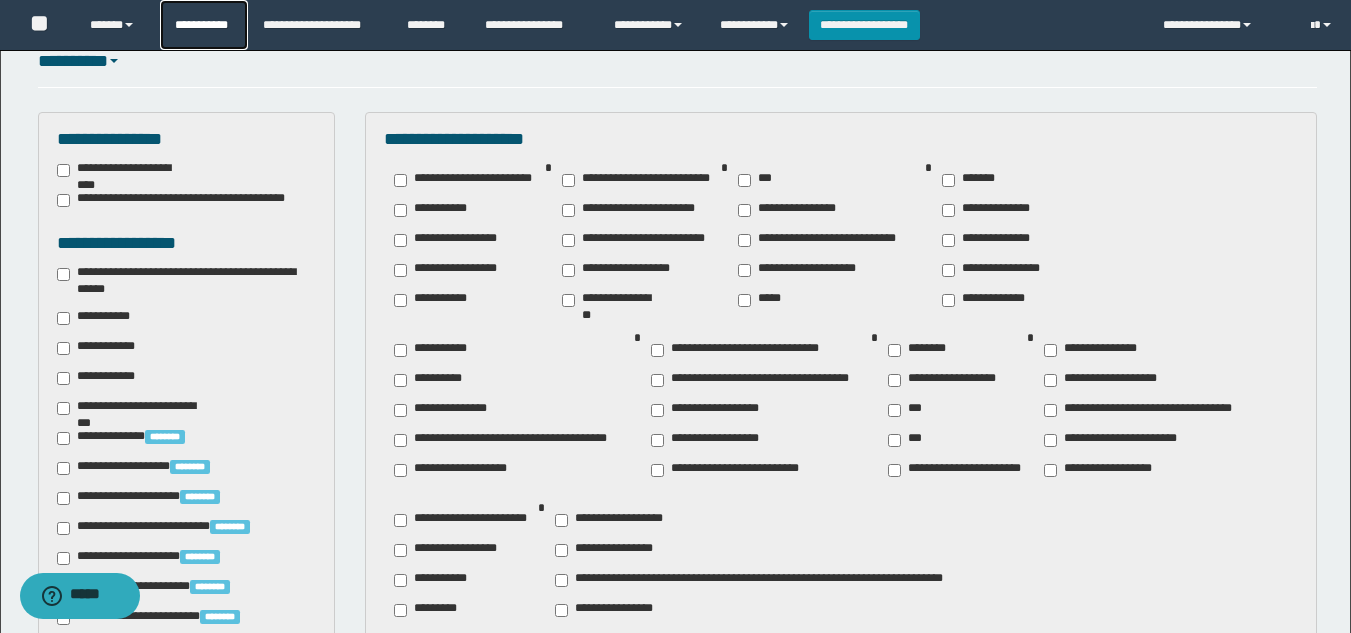 click on "**********" at bounding box center (204, 25) 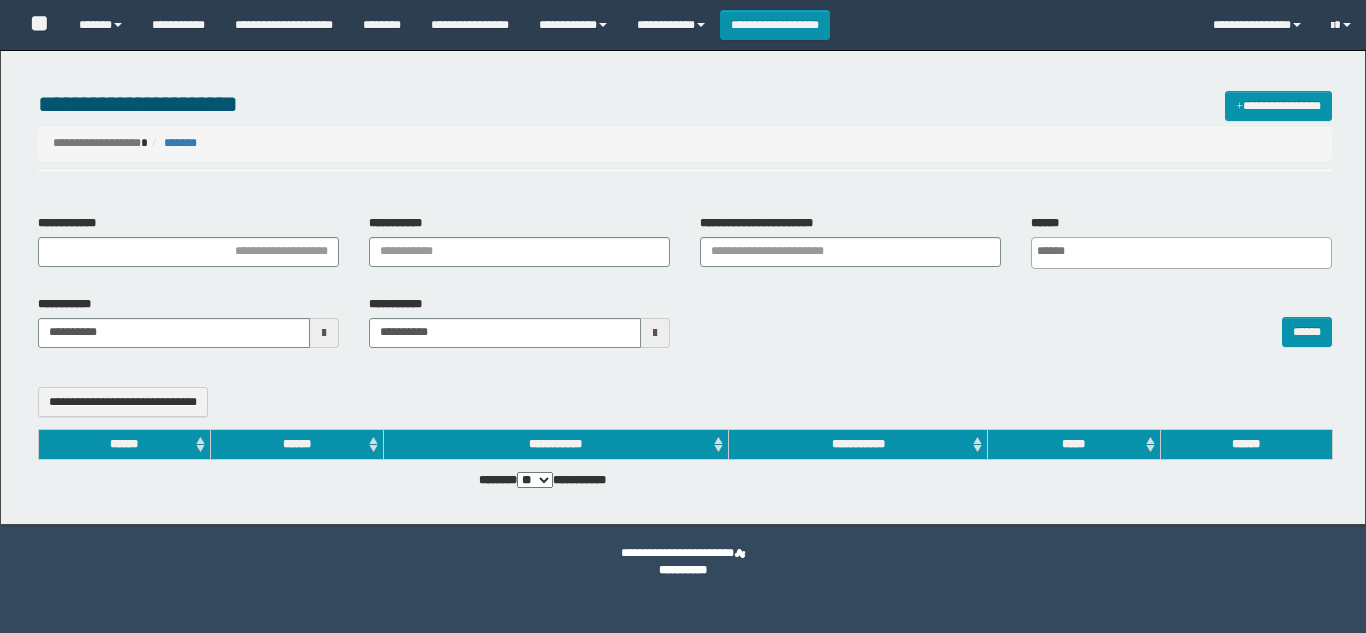 select 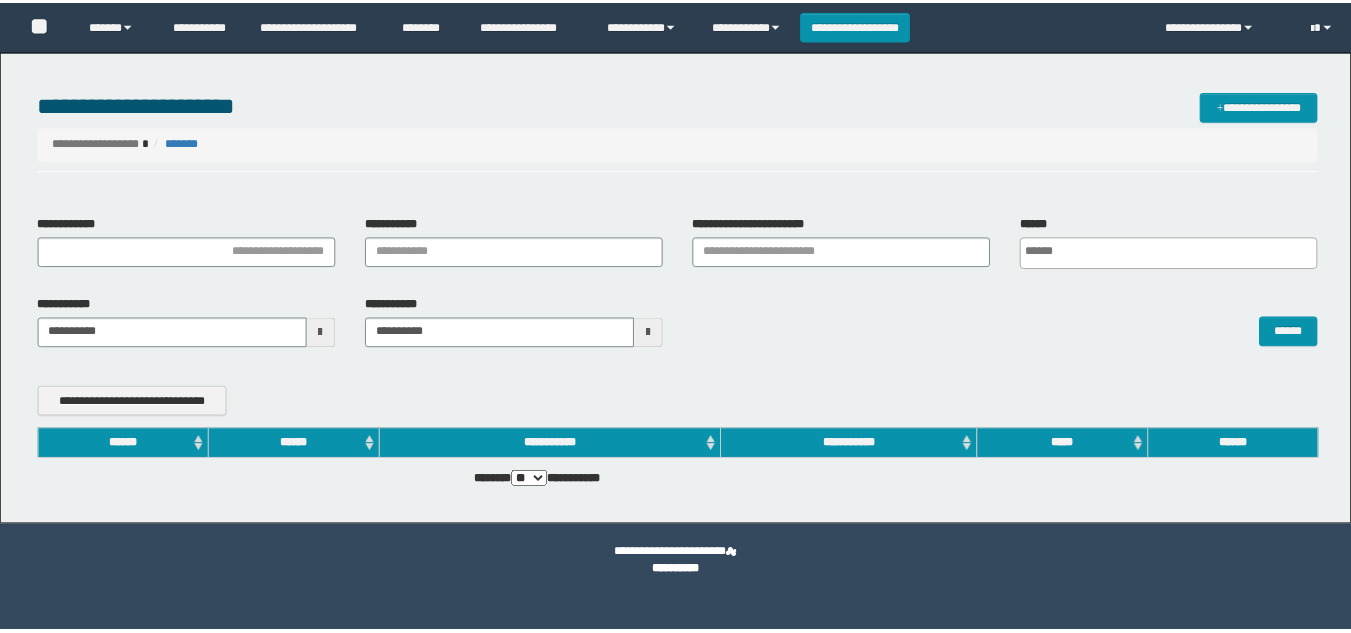 scroll, scrollTop: 0, scrollLeft: 0, axis: both 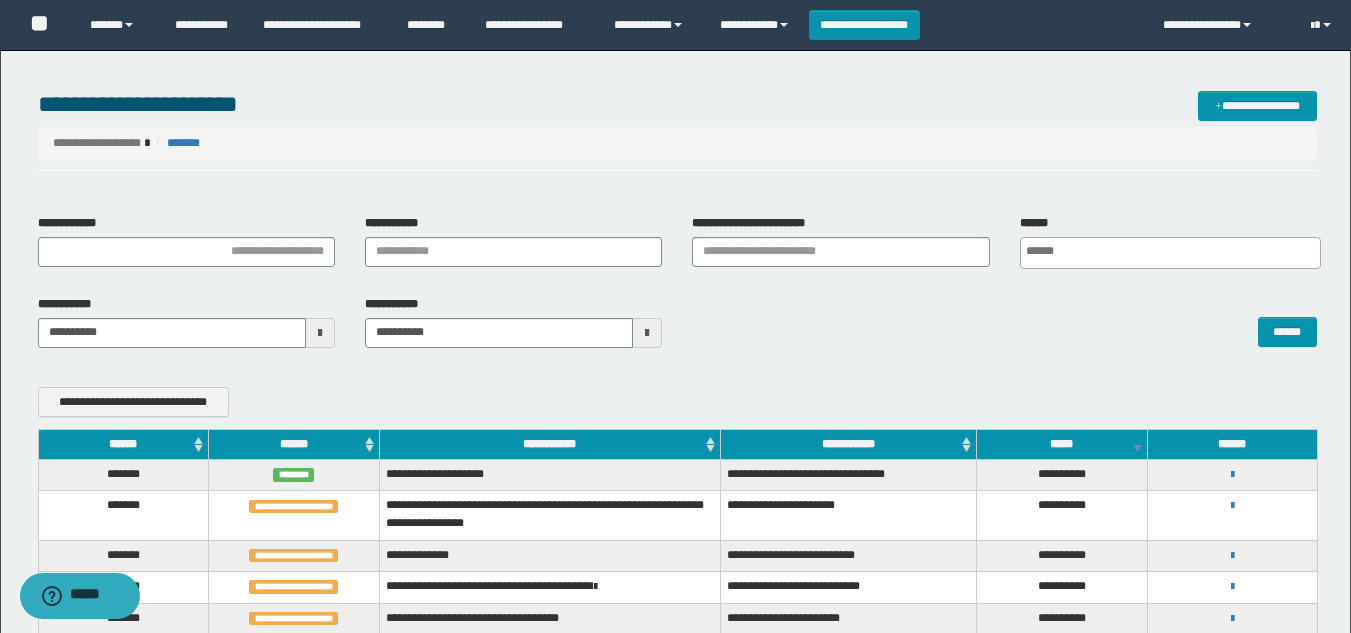 click on "**********" at bounding box center [677, 249] 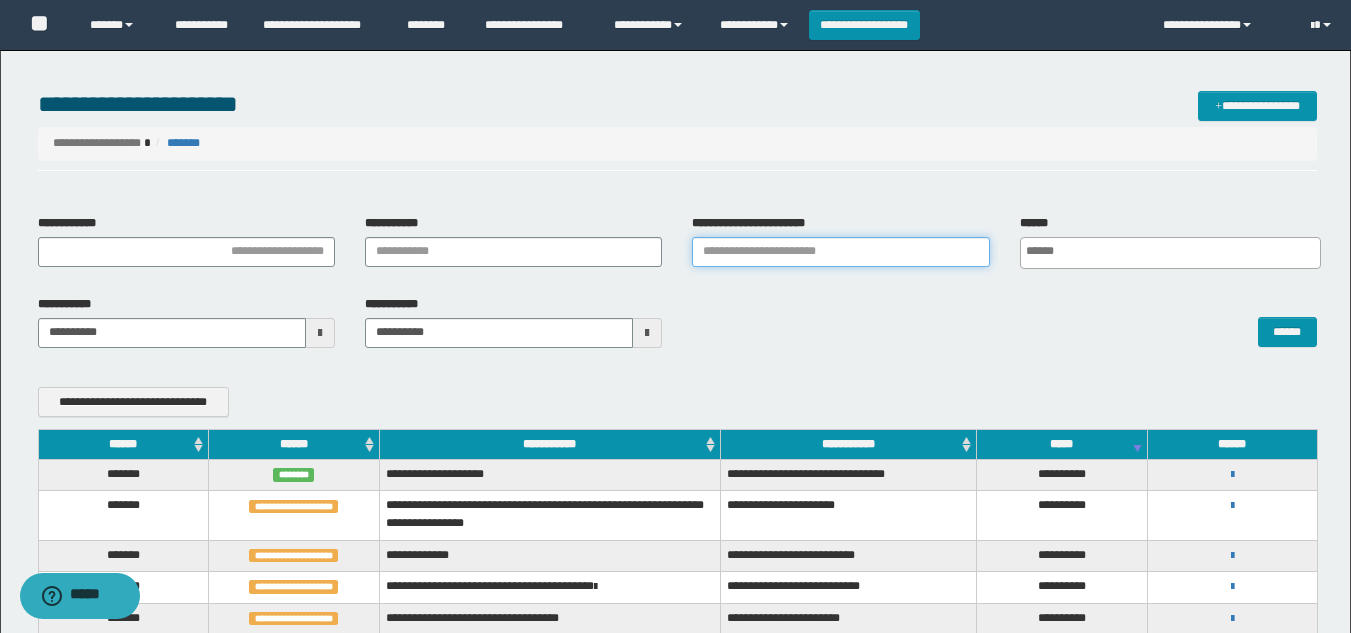 click on "**********" at bounding box center (840, 252) 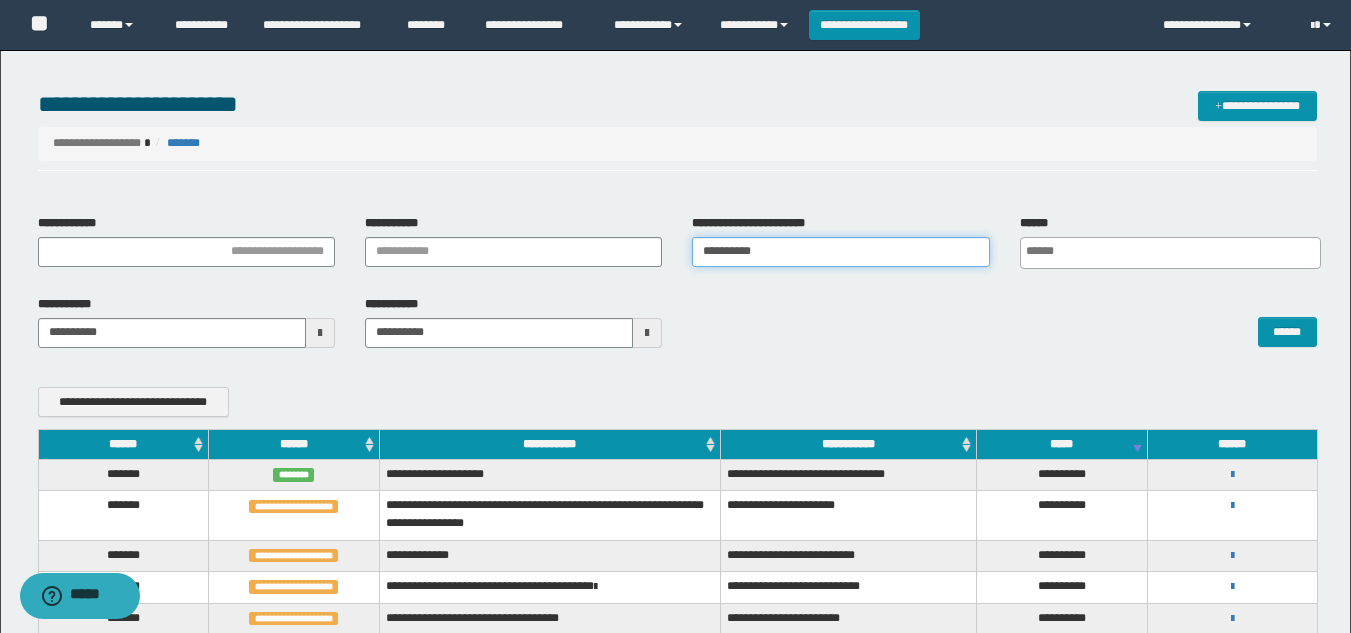 type on "**********" 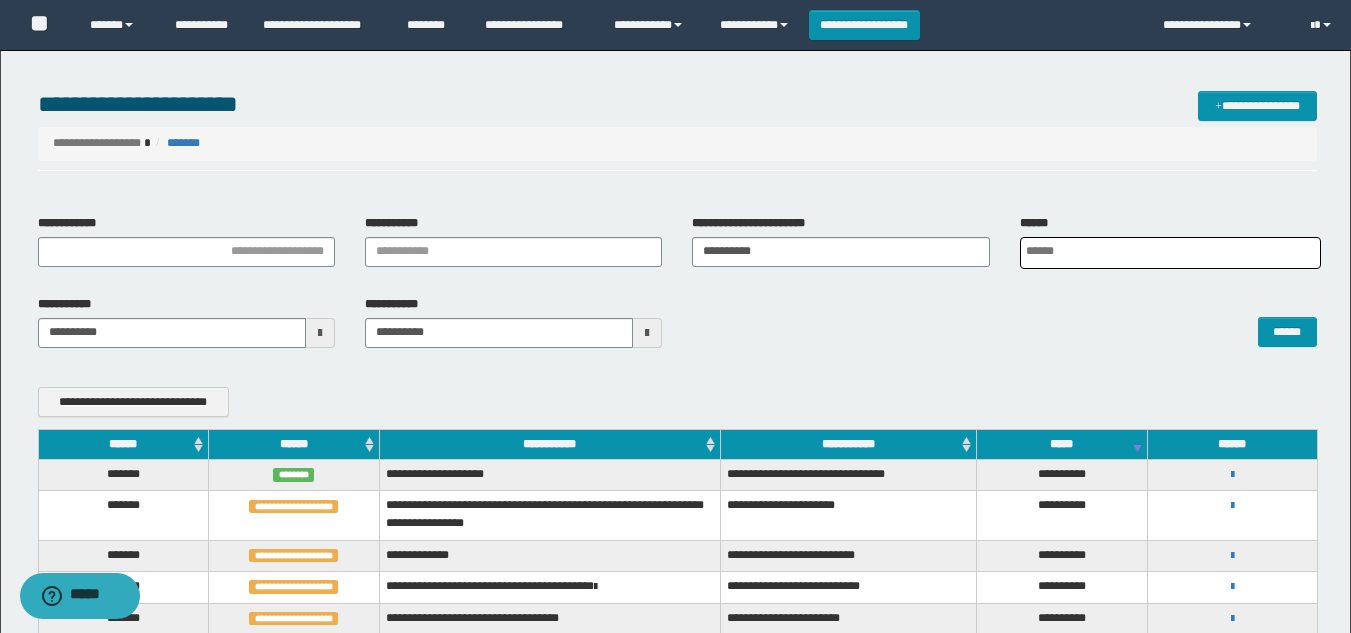 scroll, scrollTop: 0, scrollLeft: 5, axis: horizontal 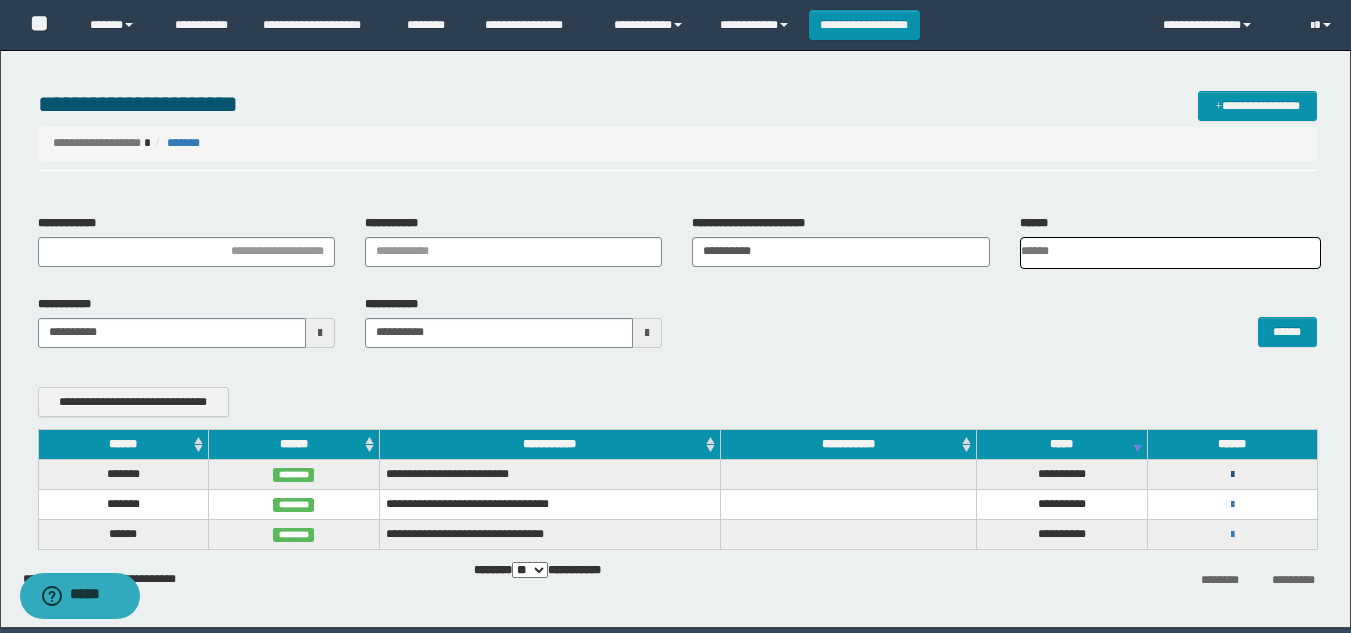 click at bounding box center [1232, 475] 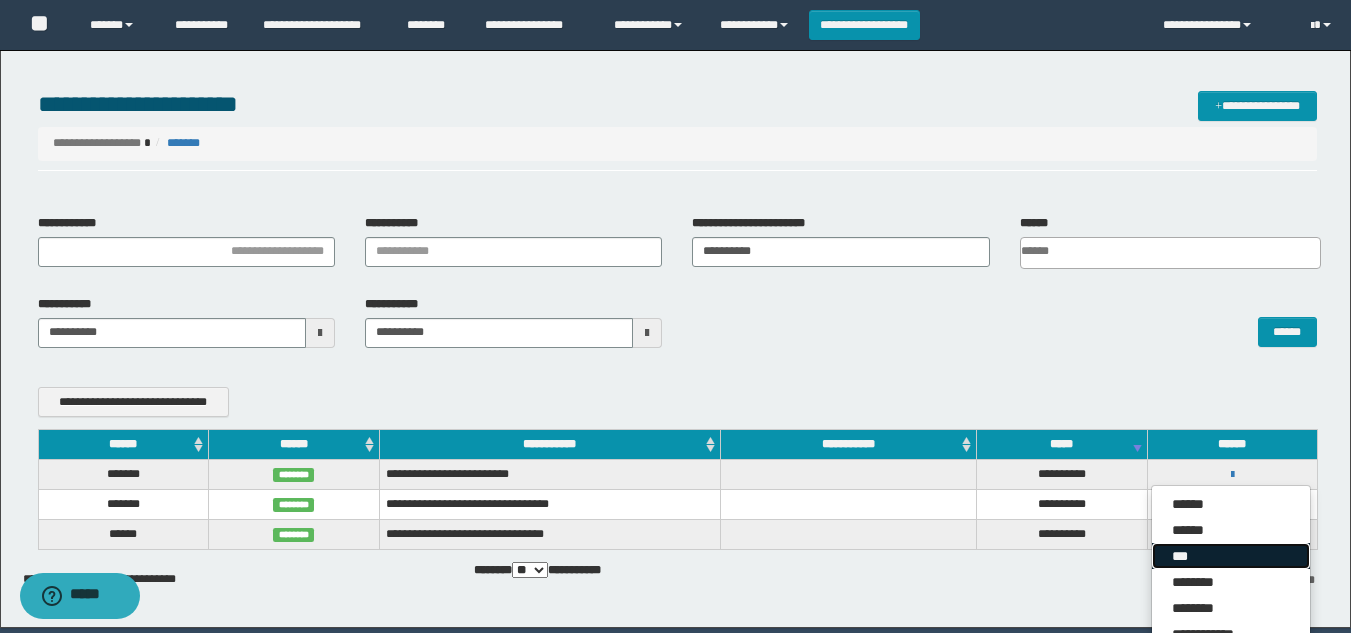 click on "***" at bounding box center [1231, 556] 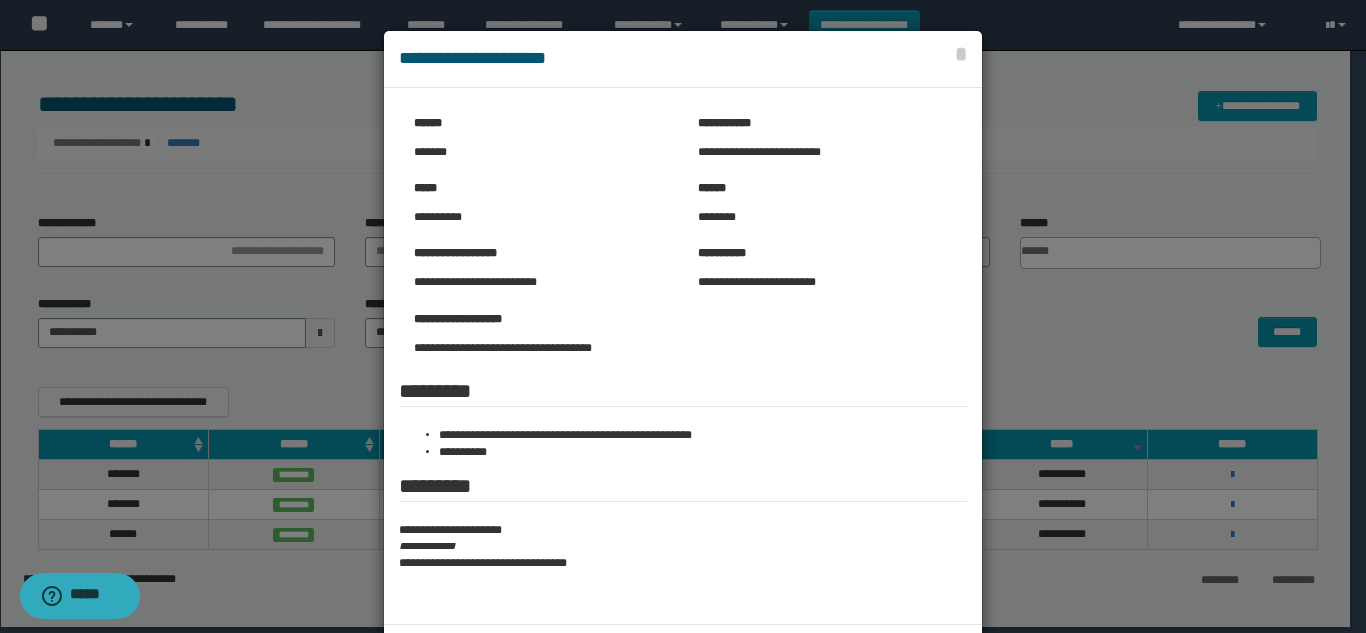 click at bounding box center (683, 358) 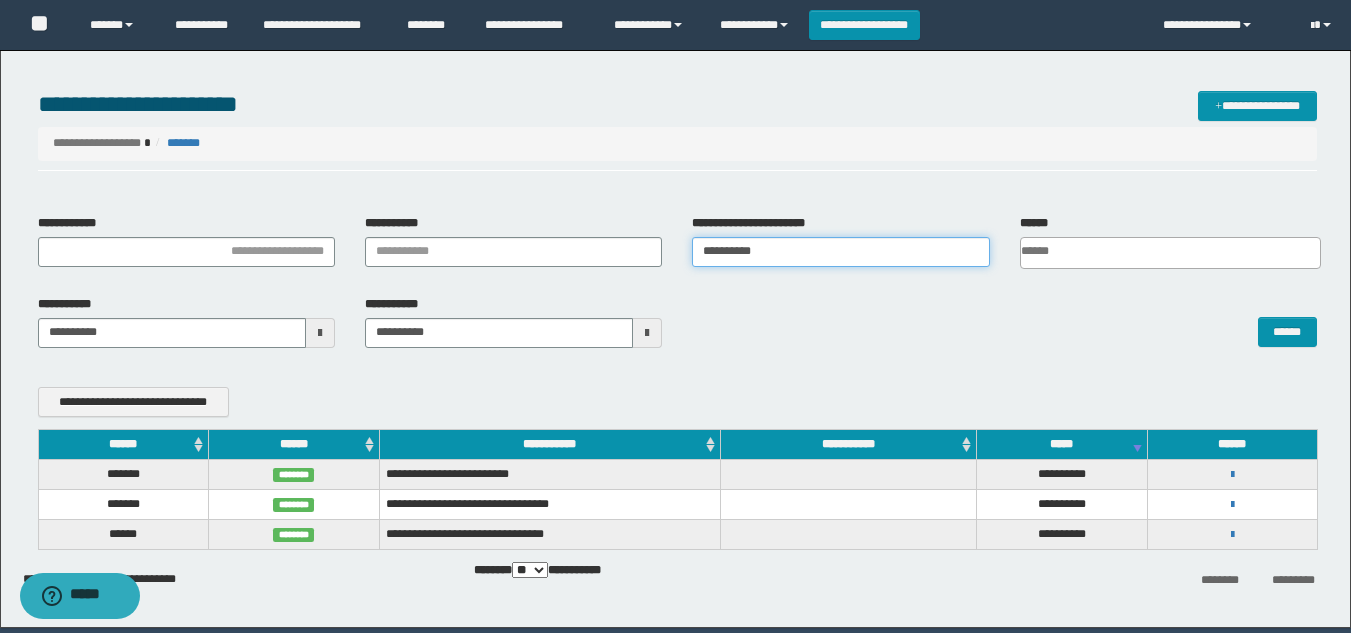 drag, startPoint x: 772, startPoint y: 258, endPoint x: 478, endPoint y: 235, distance: 294.8983 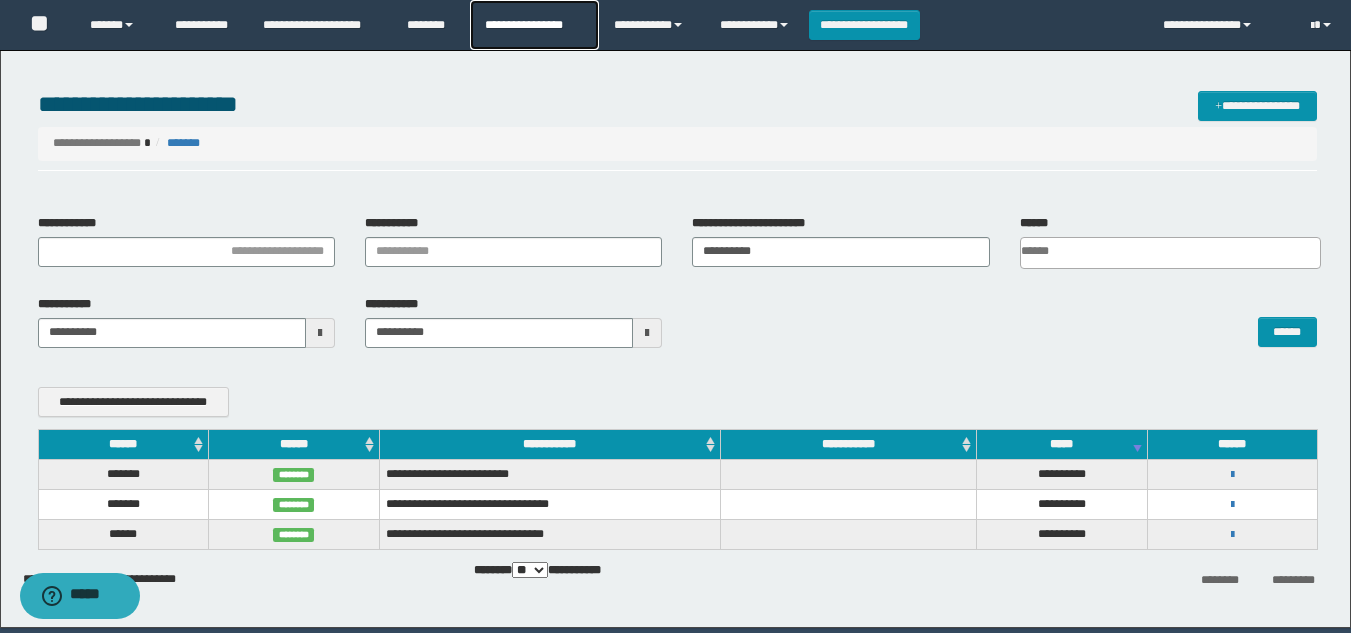 click on "**********" at bounding box center (534, 25) 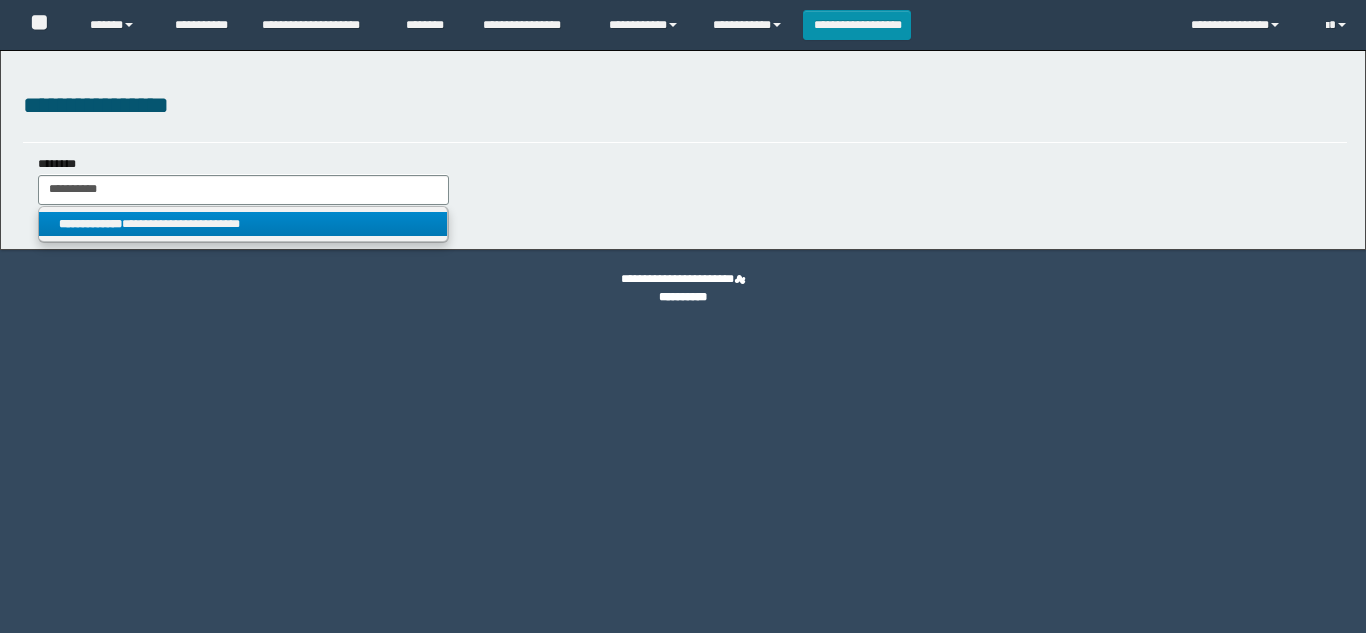 scroll, scrollTop: 0, scrollLeft: 0, axis: both 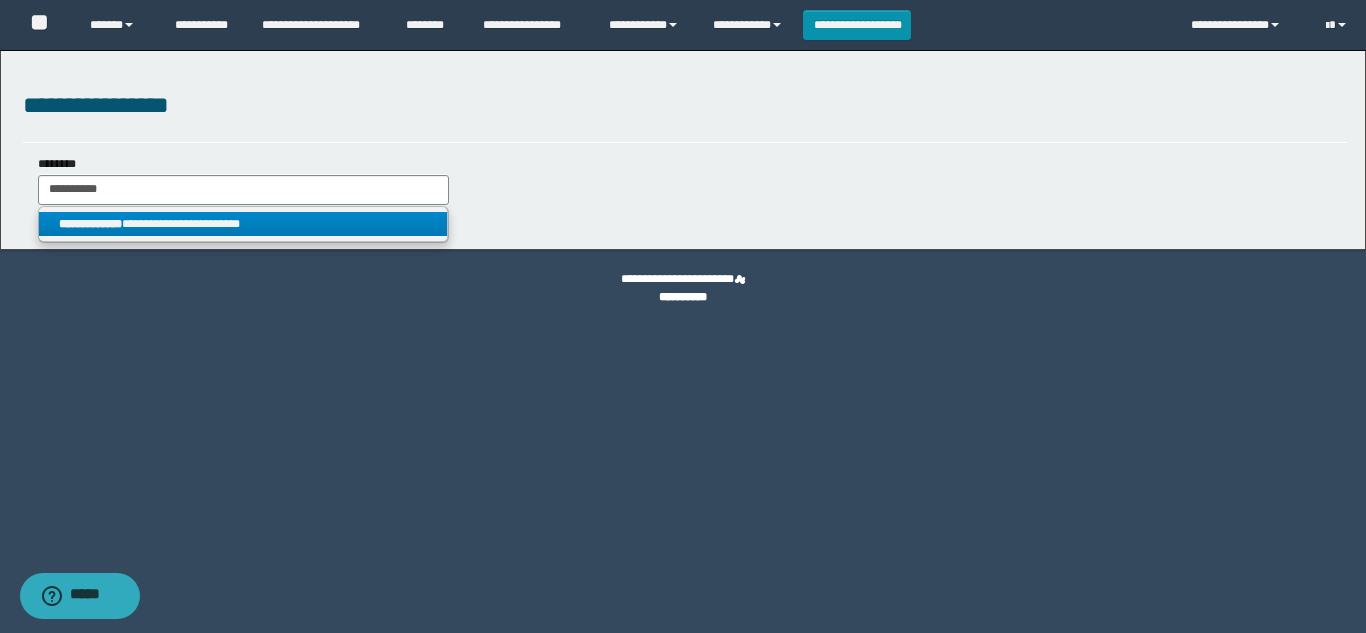 type on "**********" 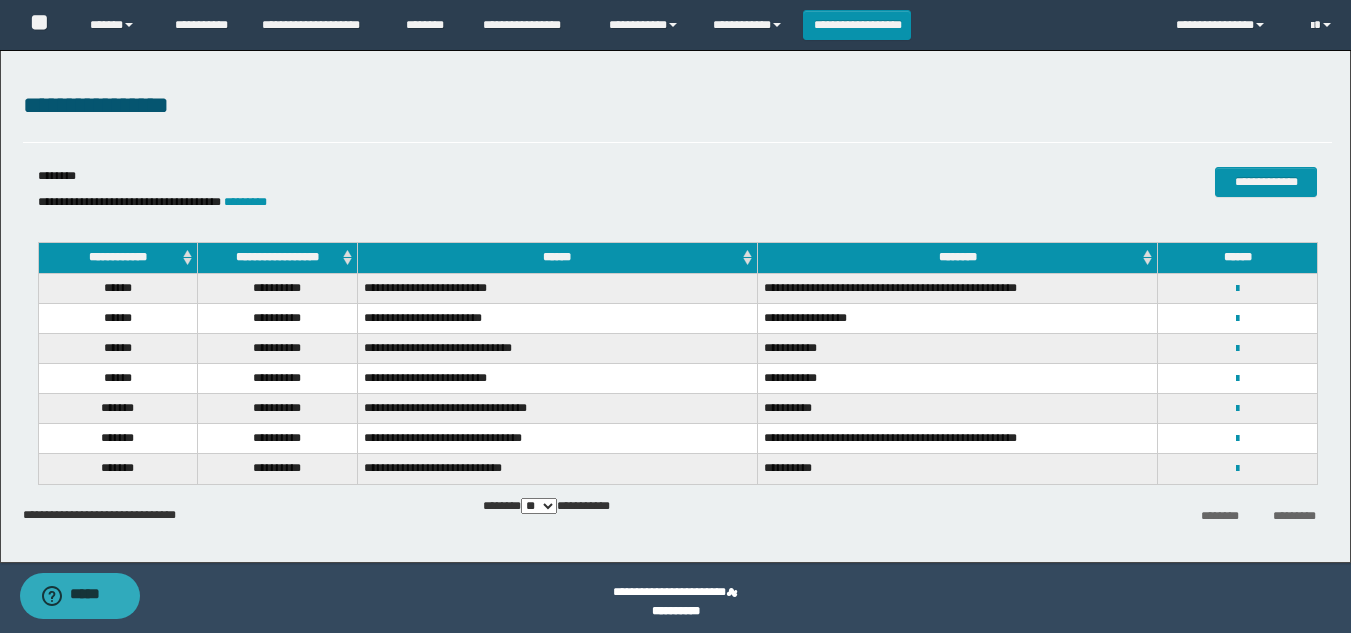 click on "**********" at bounding box center (278, 469) 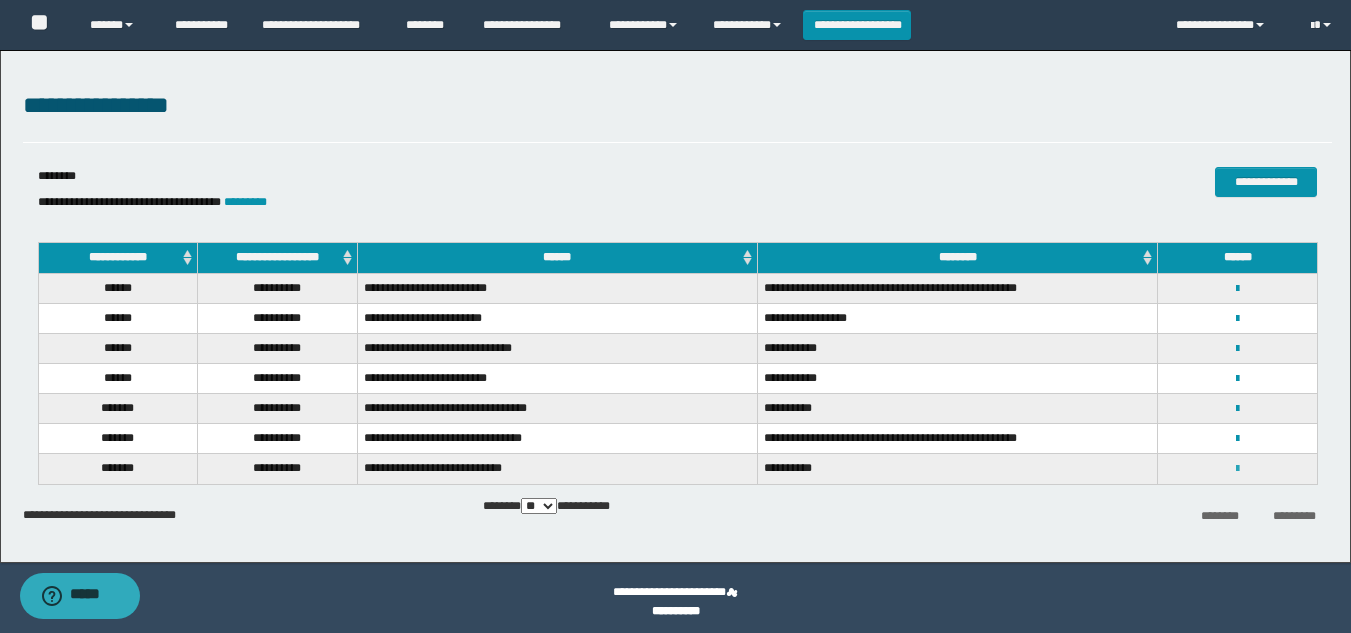 click at bounding box center (1237, 469) 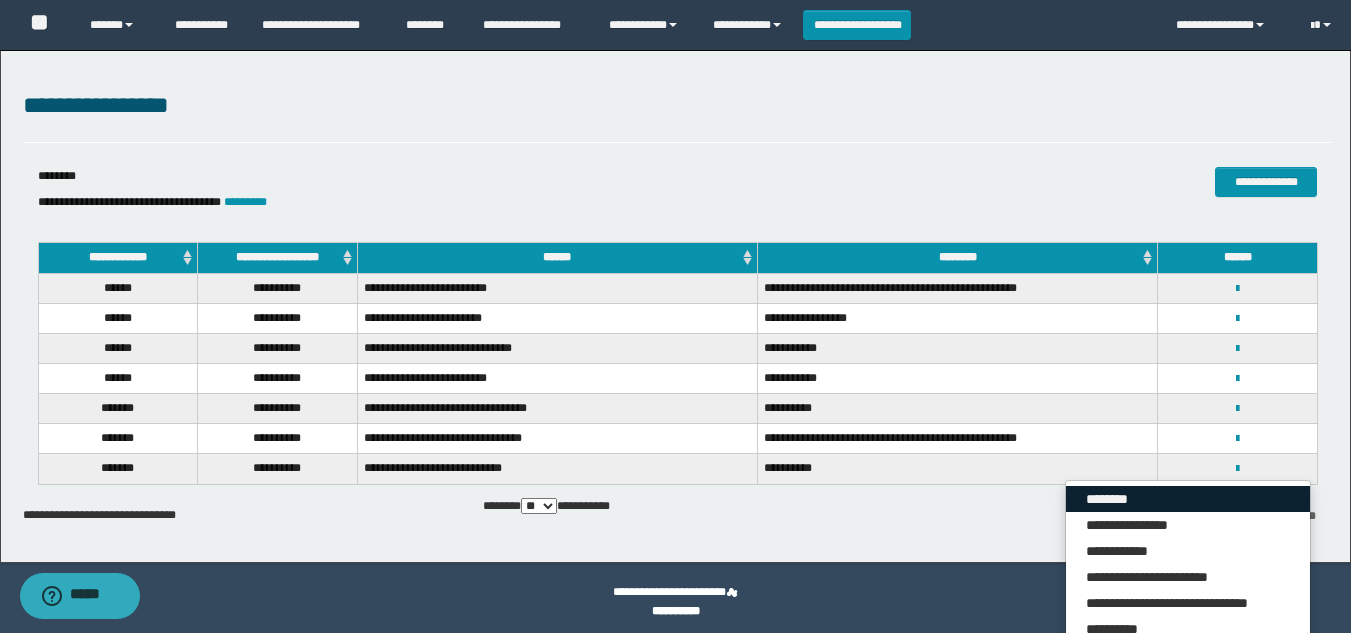 click on "********" at bounding box center [1188, 499] 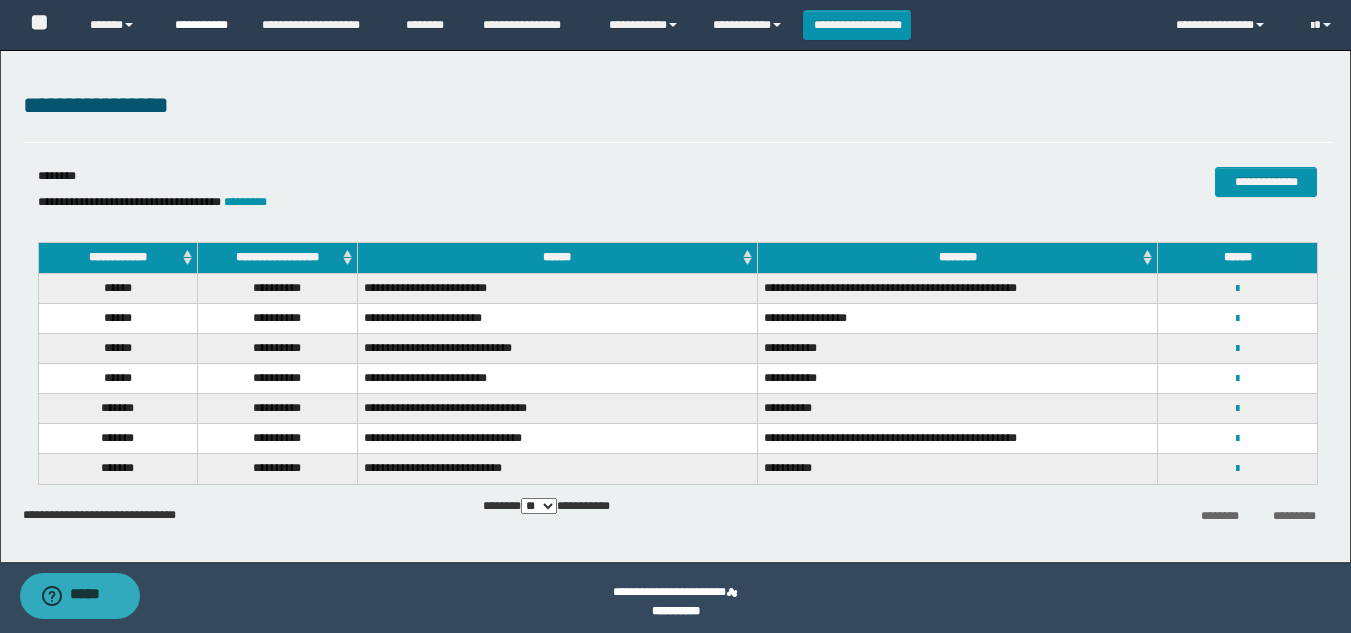 click on "**********" at bounding box center [203, 25] 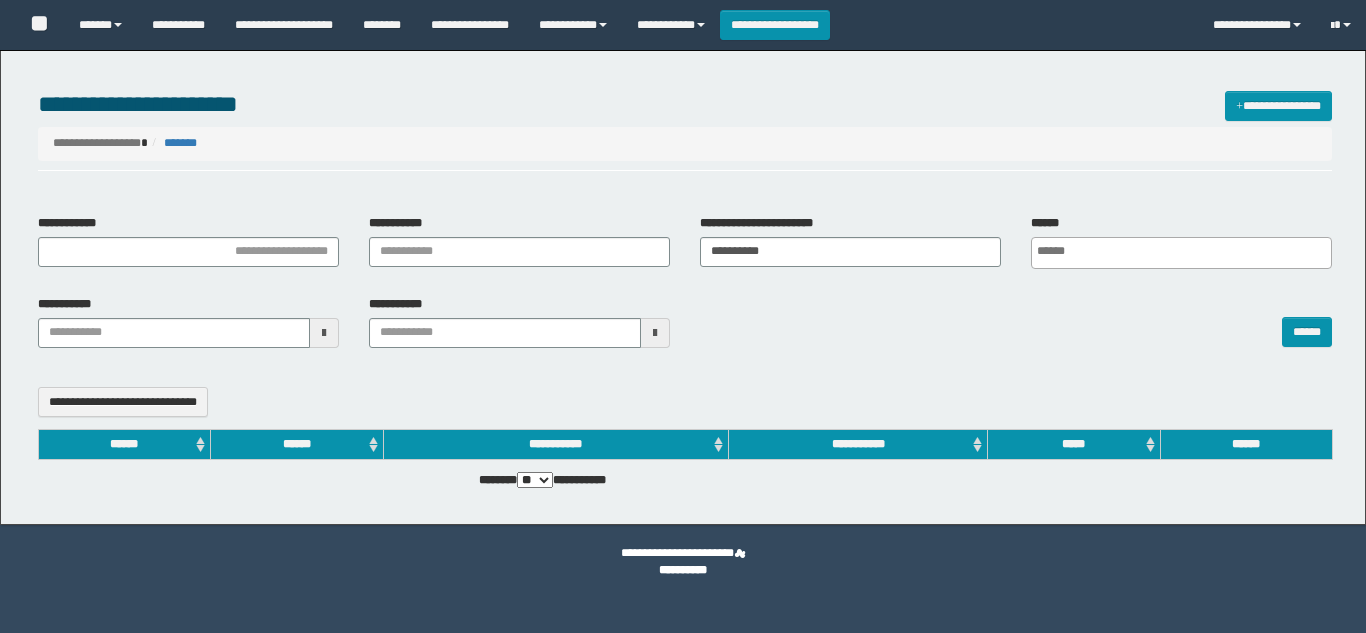 select 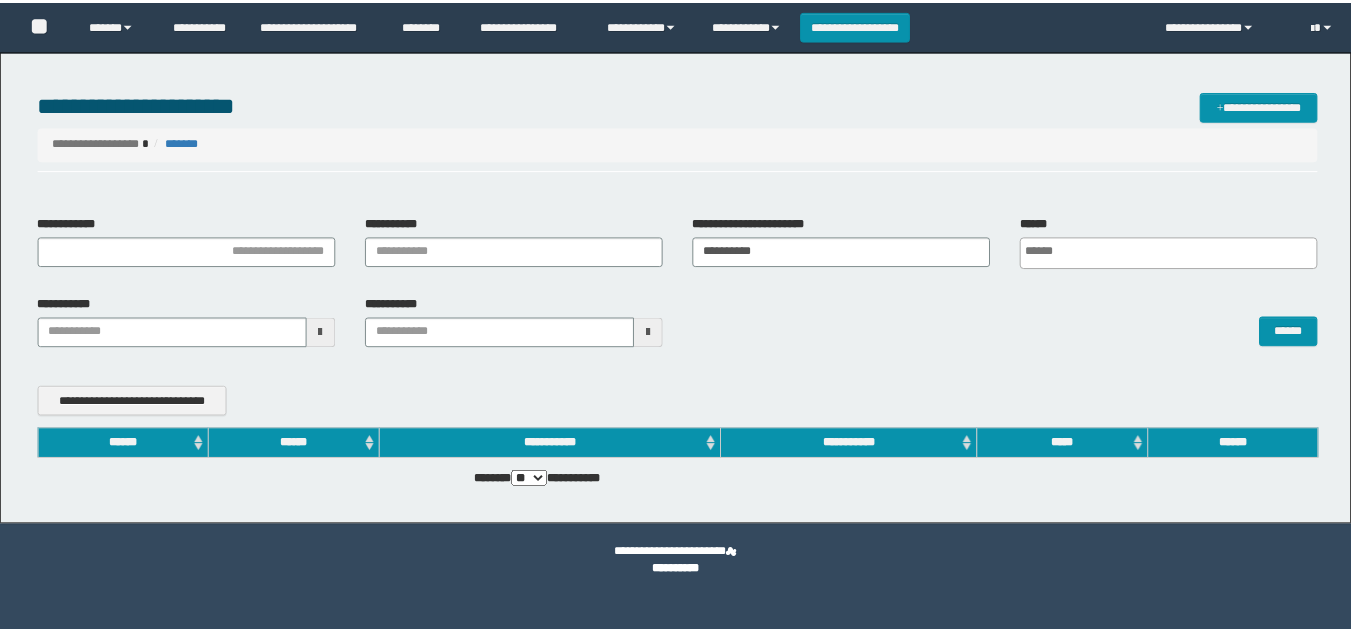 scroll, scrollTop: 0, scrollLeft: 0, axis: both 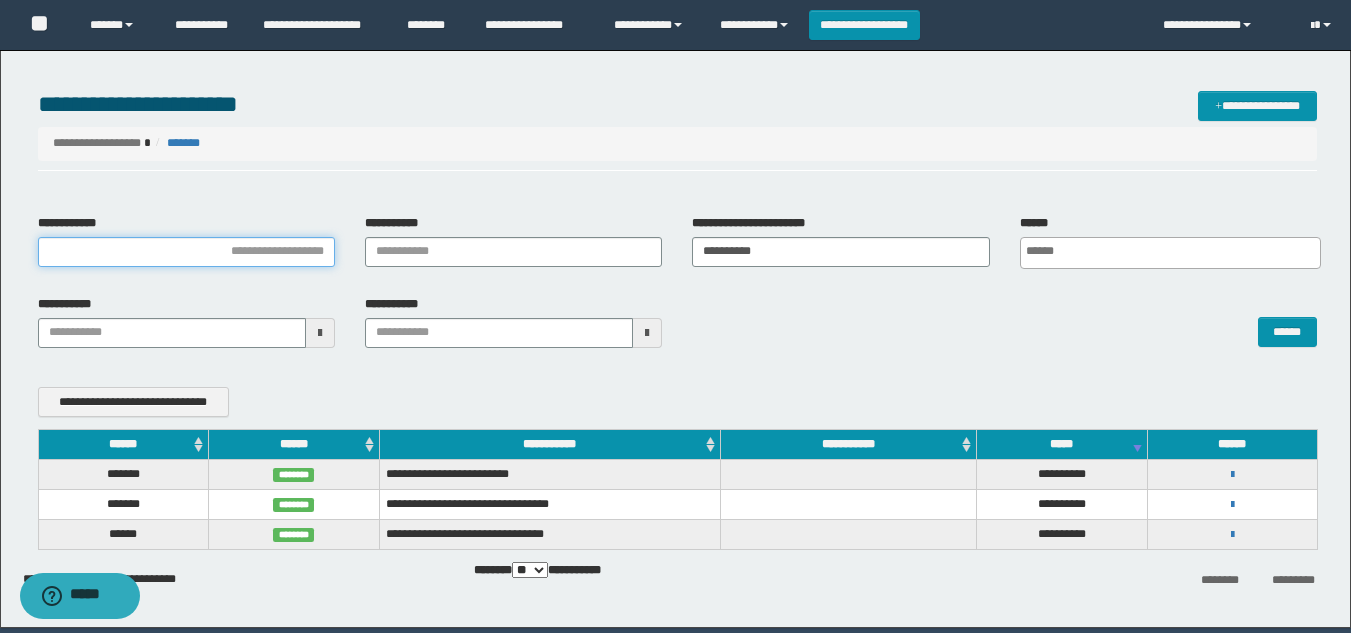 click on "**********" at bounding box center (186, 252) 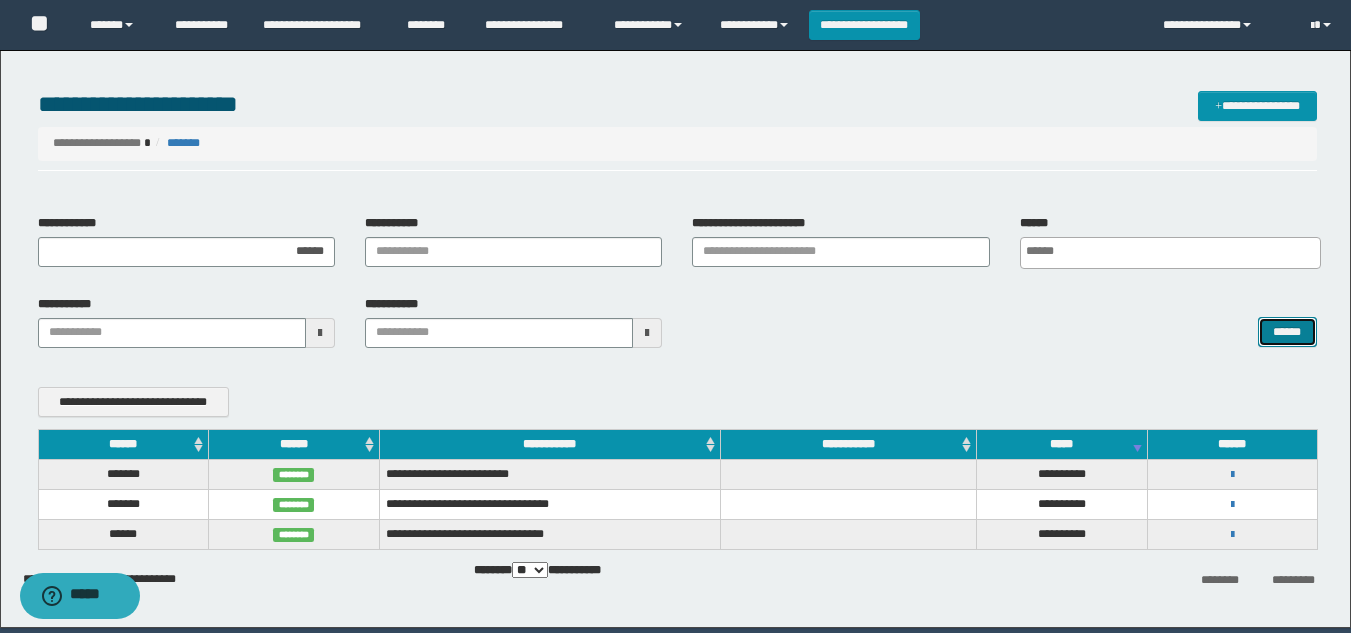 click on "******" at bounding box center (1287, 332) 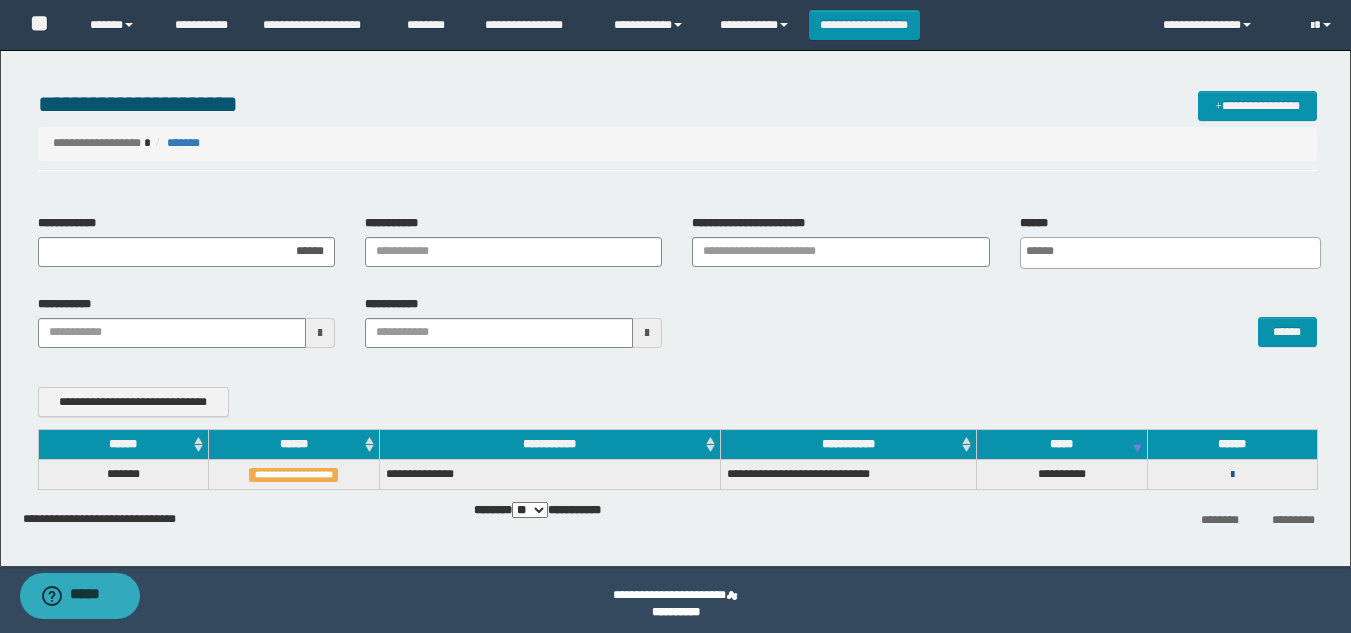 click at bounding box center (1232, 475) 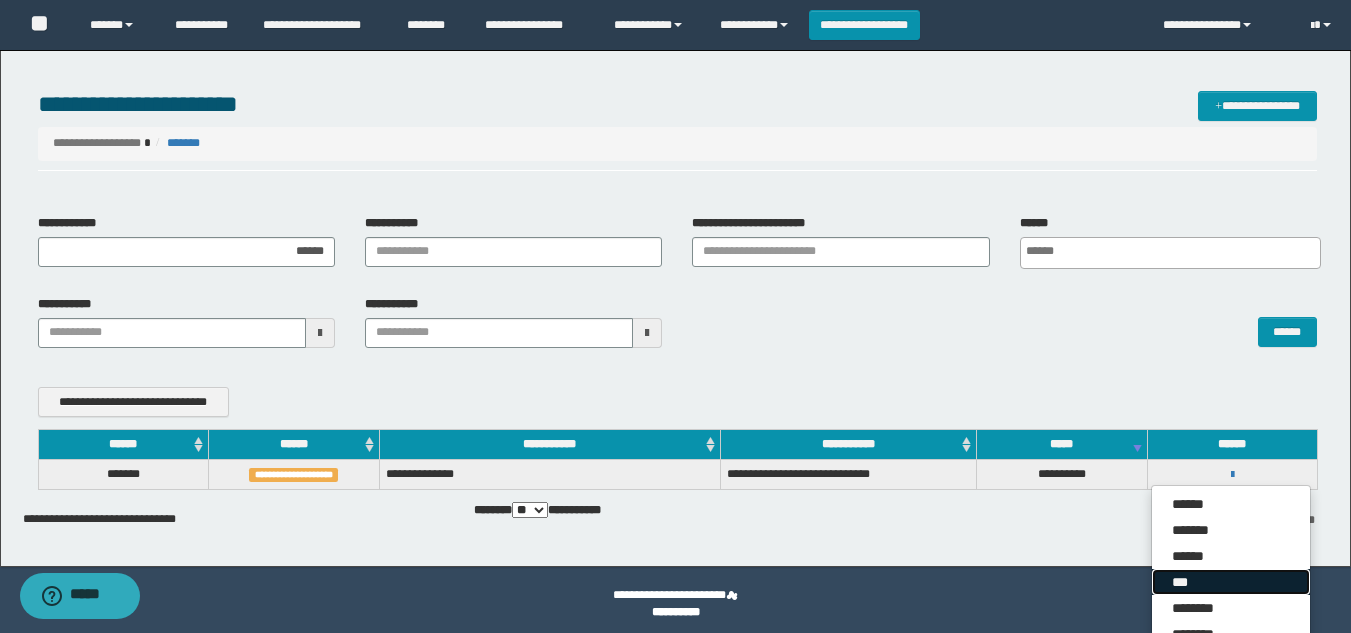 click on "***" at bounding box center [1231, 582] 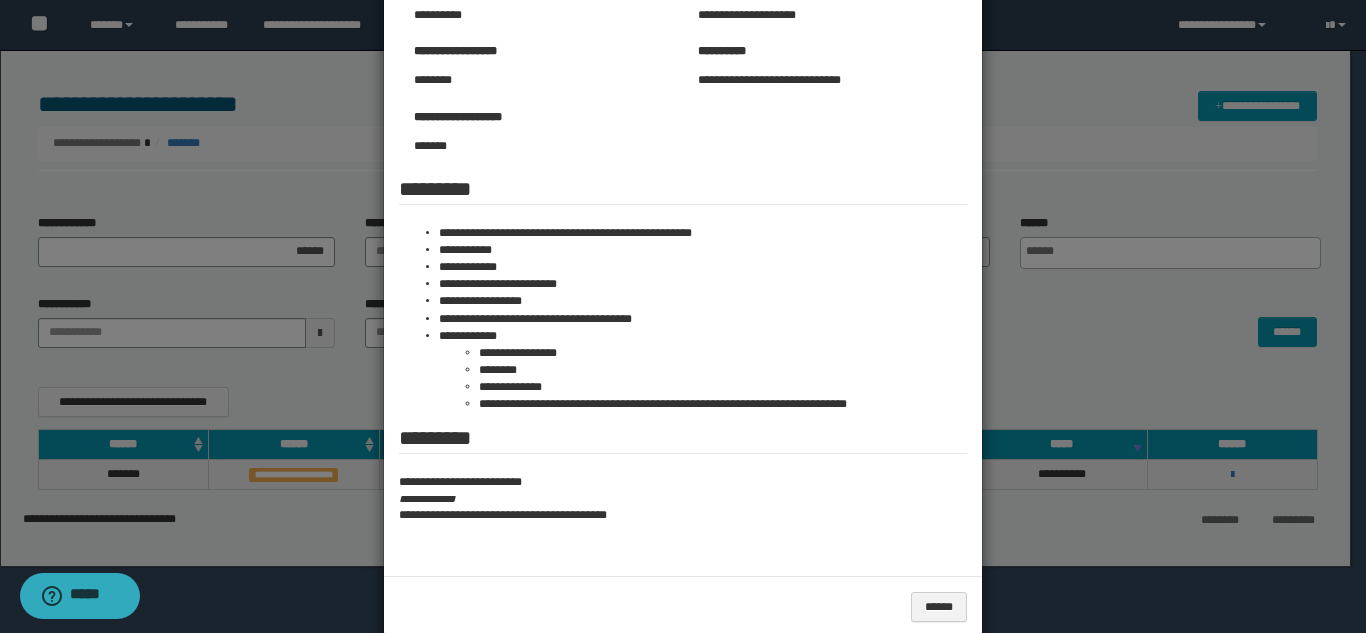 scroll, scrollTop: 237, scrollLeft: 0, axis: vertical 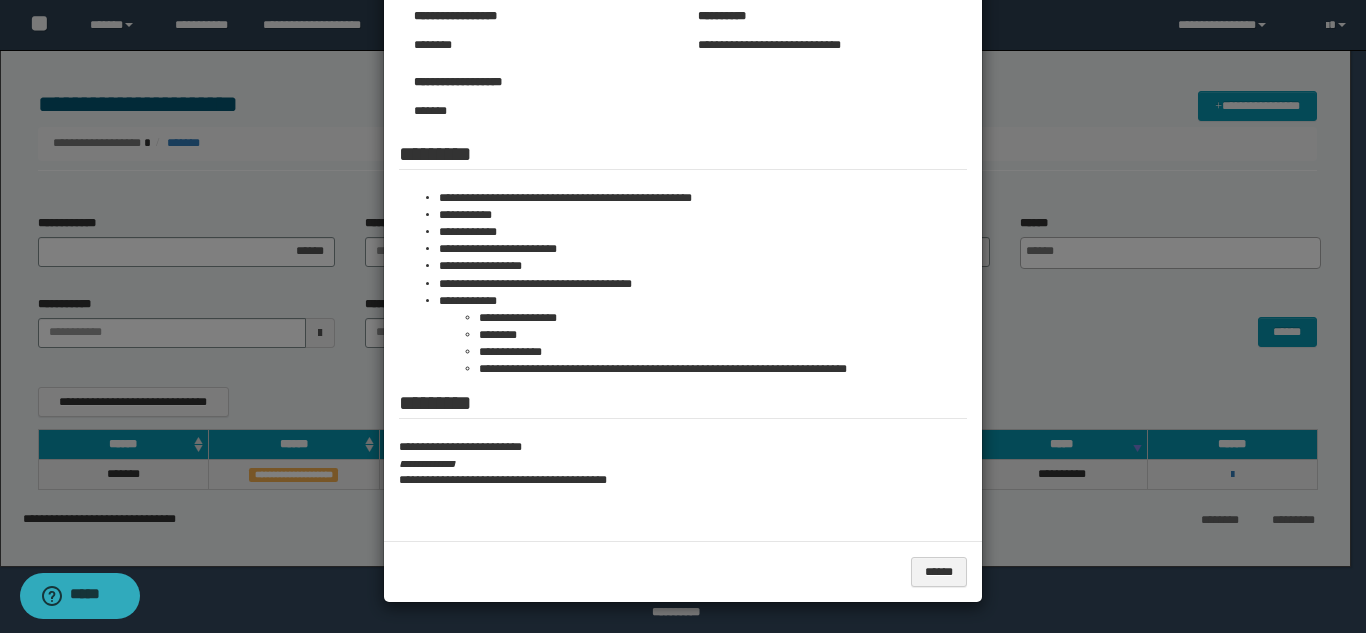 click at bounding box center [683, 198] 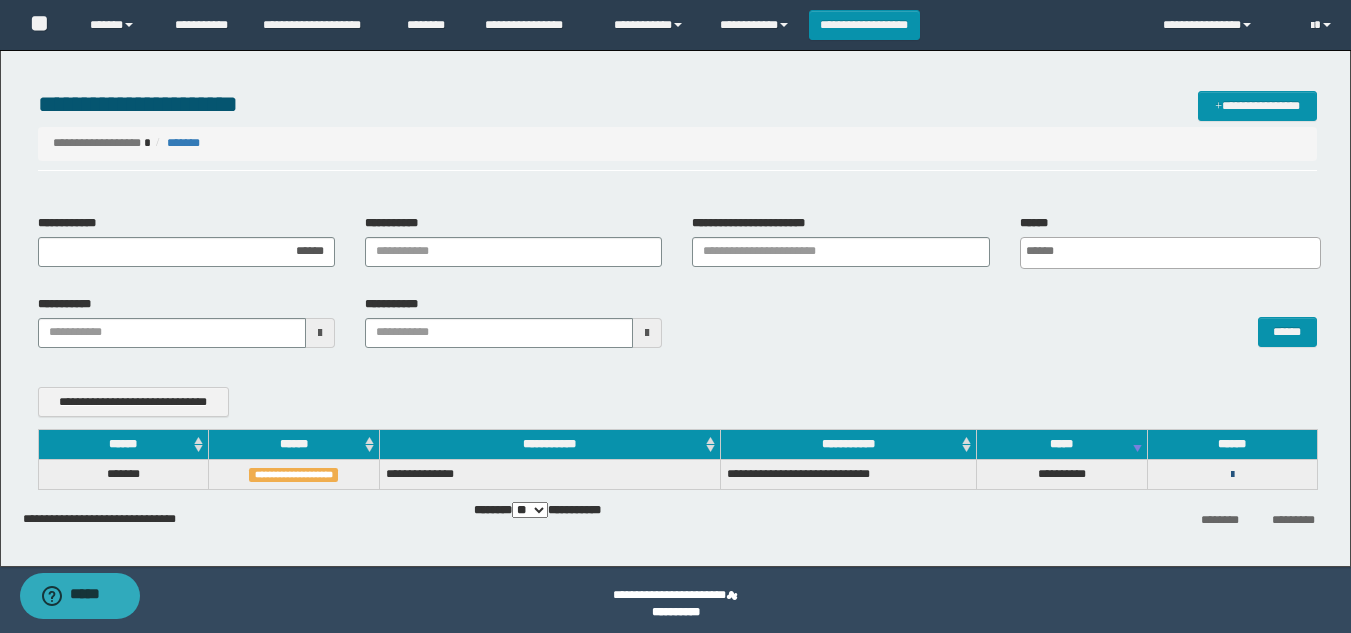 click at bounding box center [1232, 475] 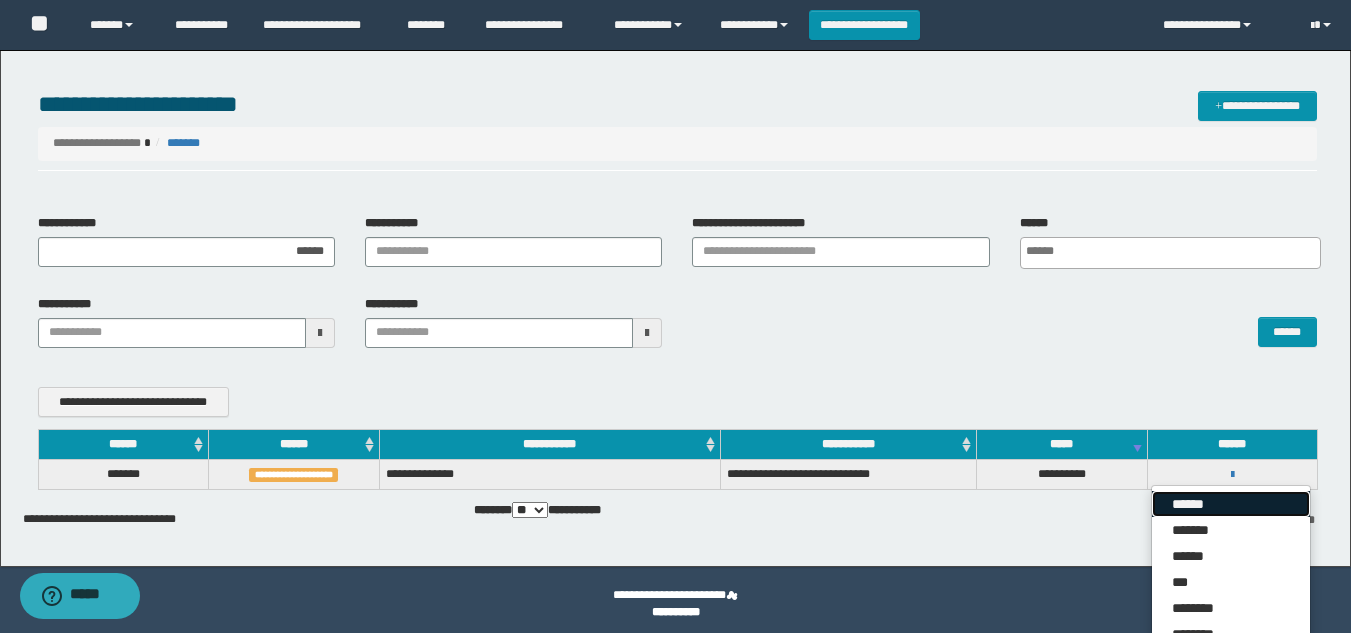 click on "******" at bounding box center [1231, 504] 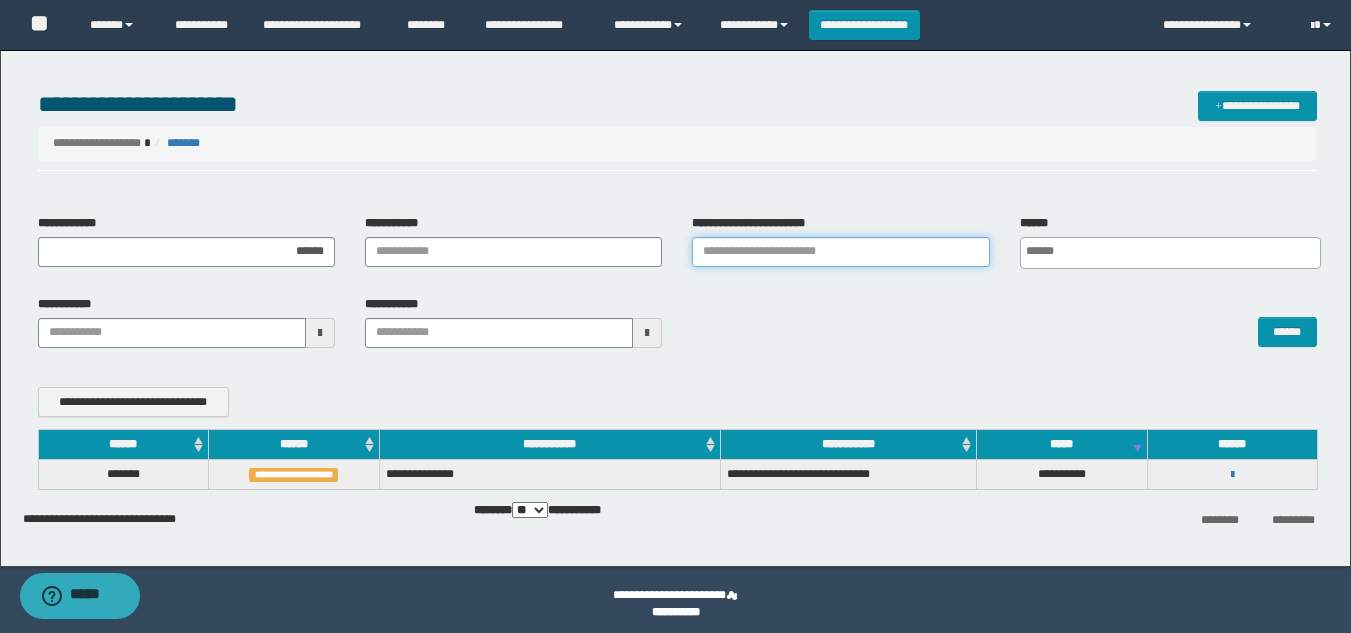 click on "**********" at bounding box center [840, 252] 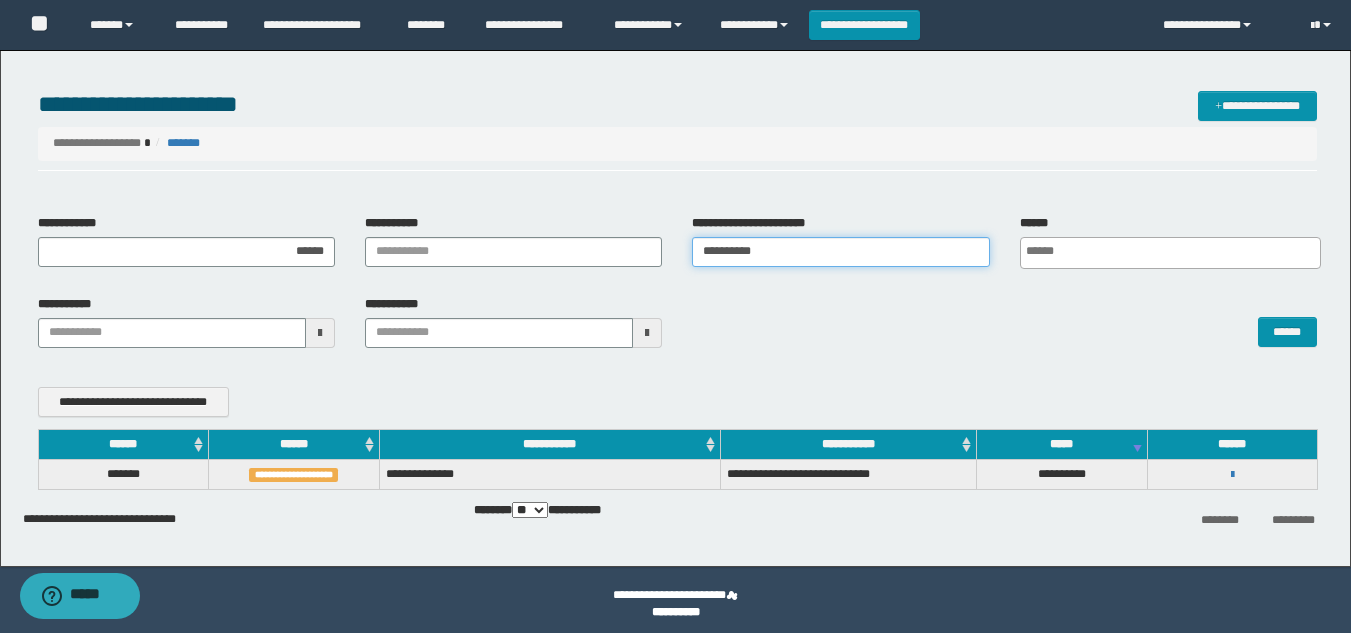 type on "**********" 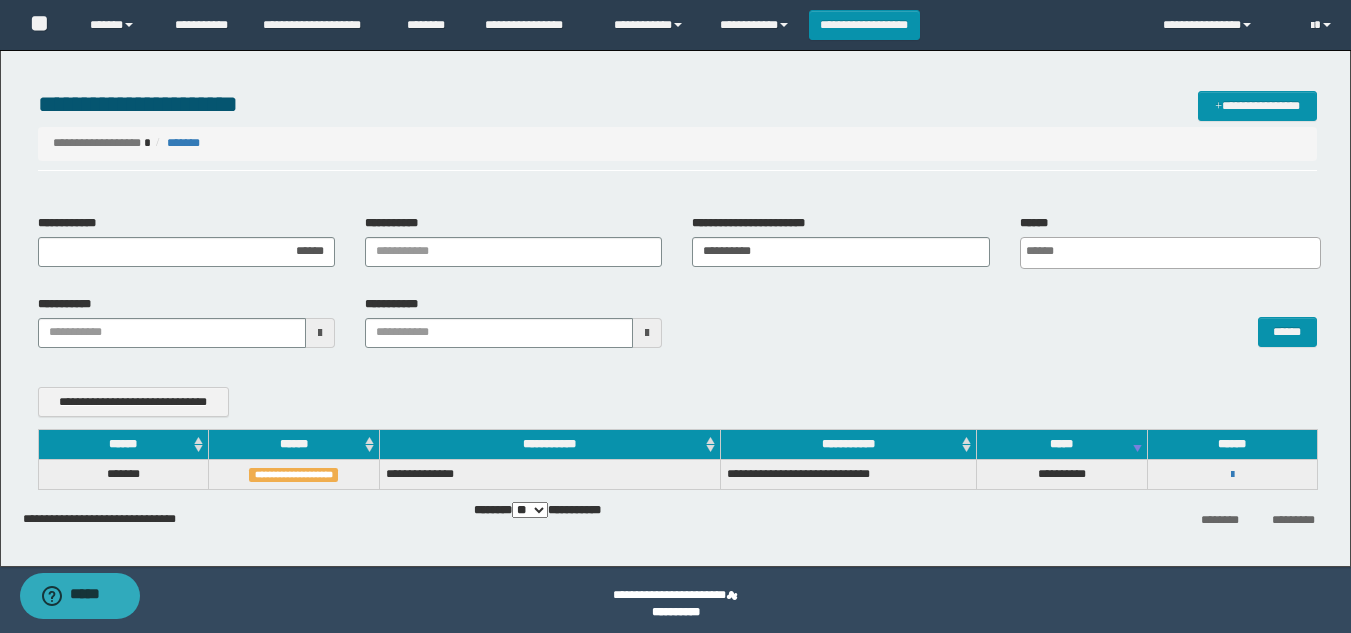 click on "******" at bounding box center [1004, 322] 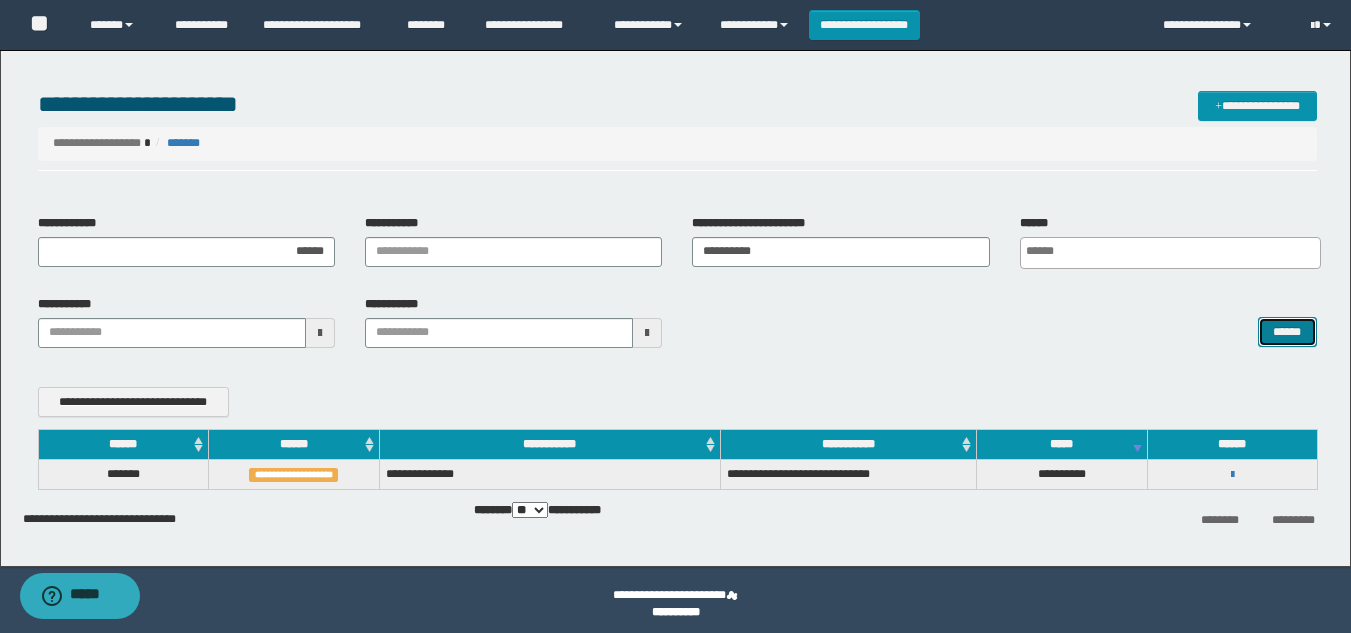 click on "******" at bounding box center (1287, 332) 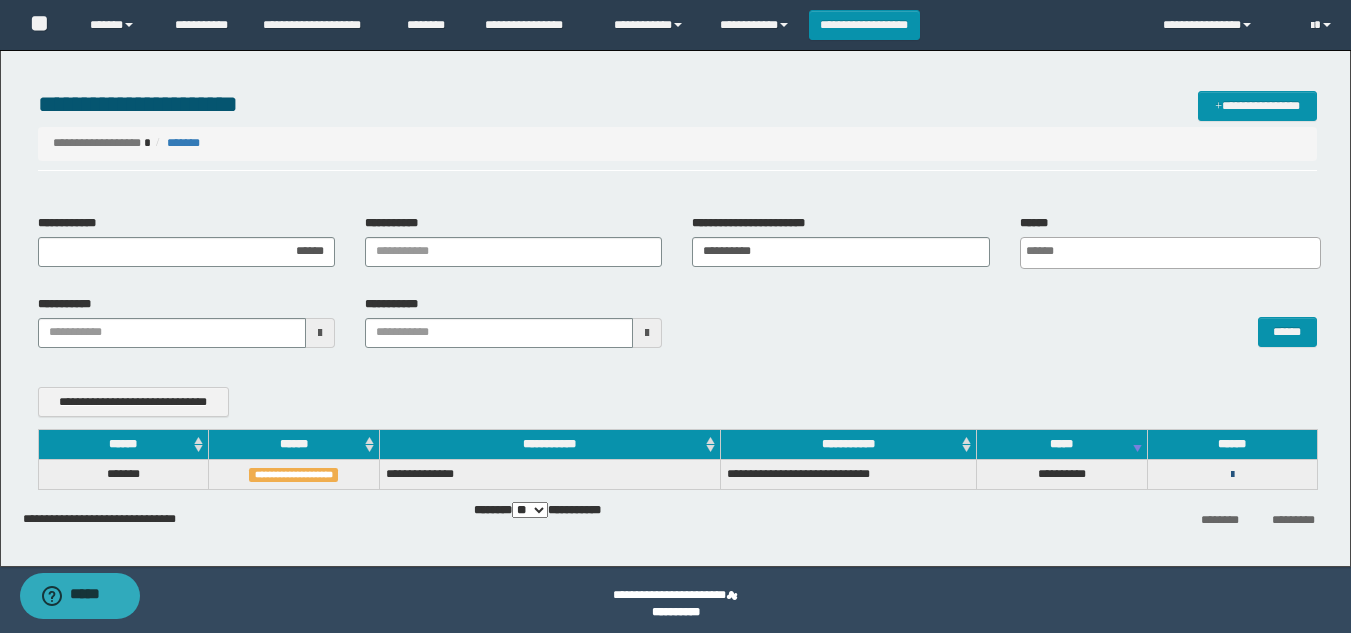 click at bounding box center [1232, 475] 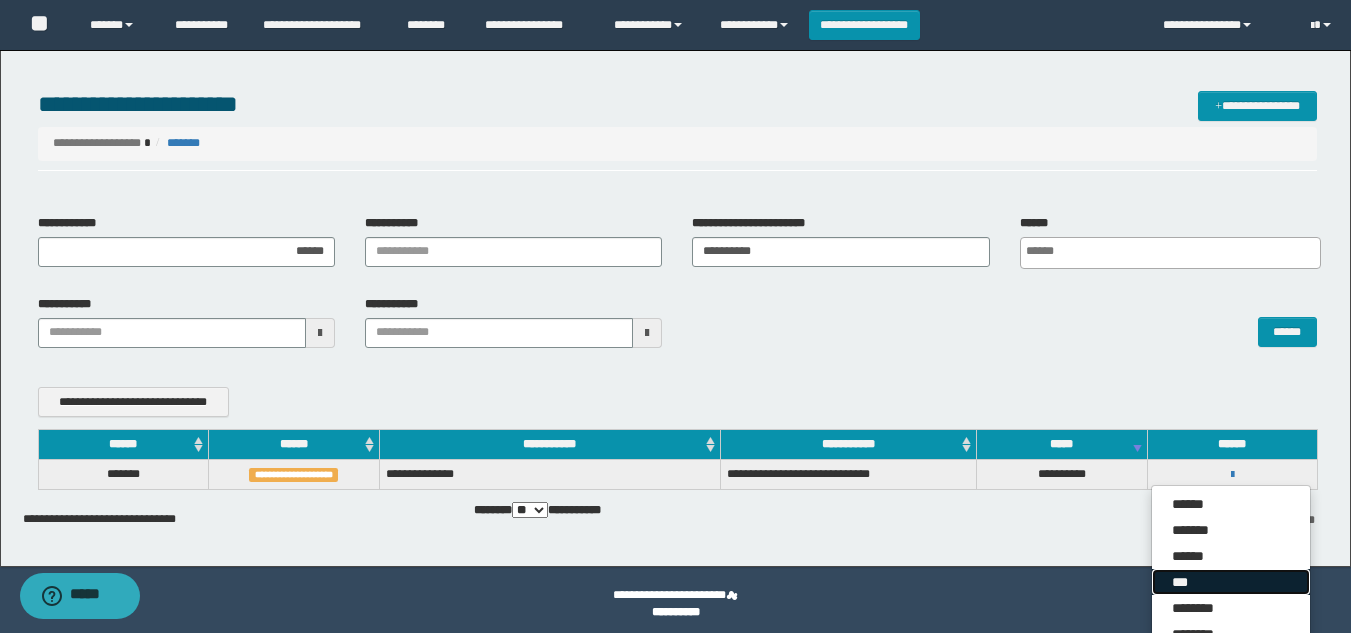 click on "***" at bounding box center (1231, 582) 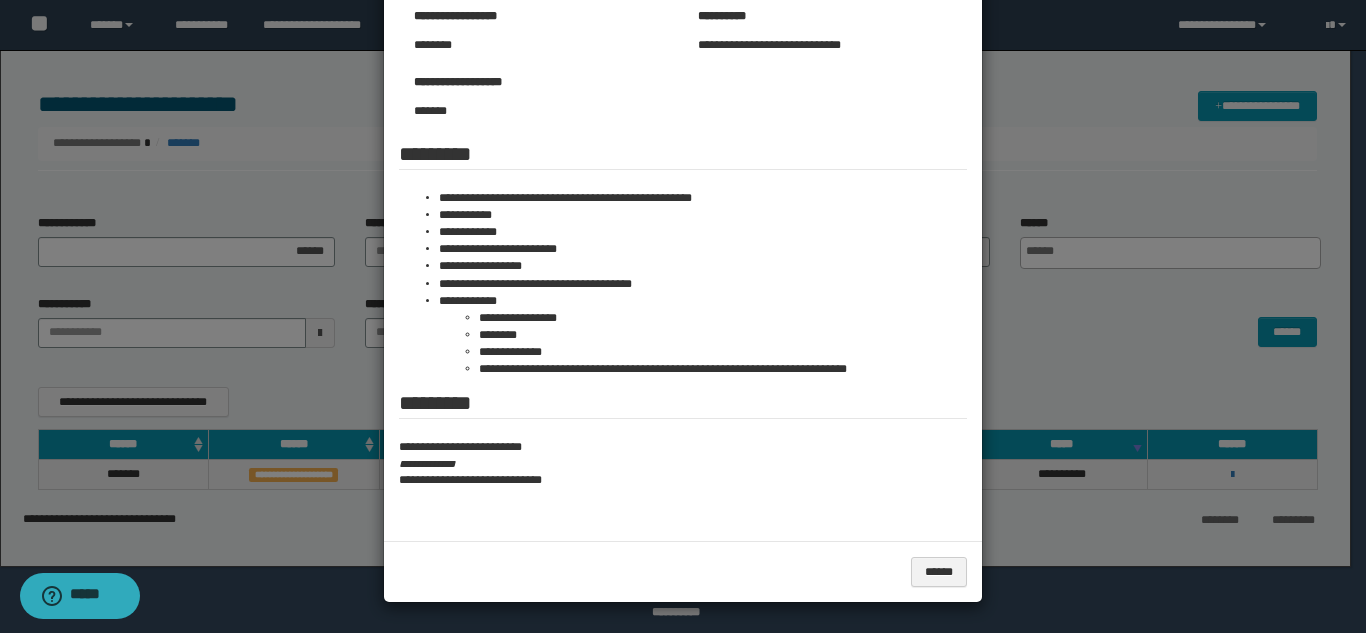 scroll, scrollTop: 0, scrollLeft: 0, axis: both 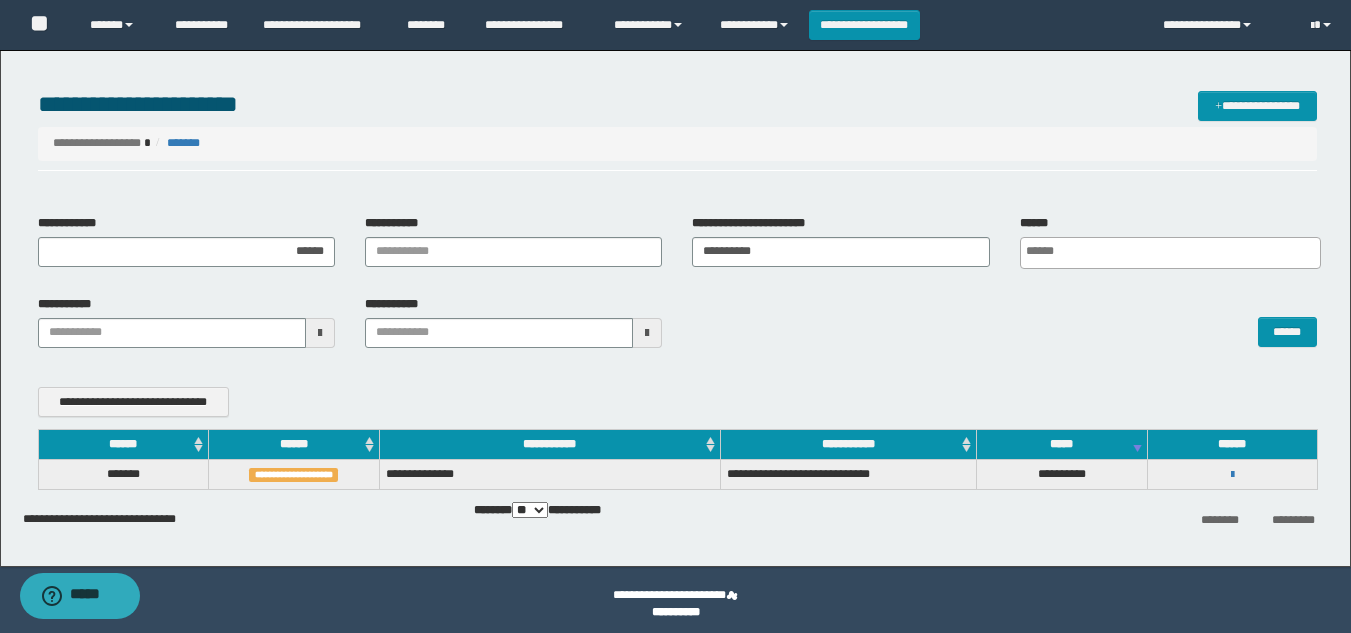 click on "******" at bounding box center (1004, 322) 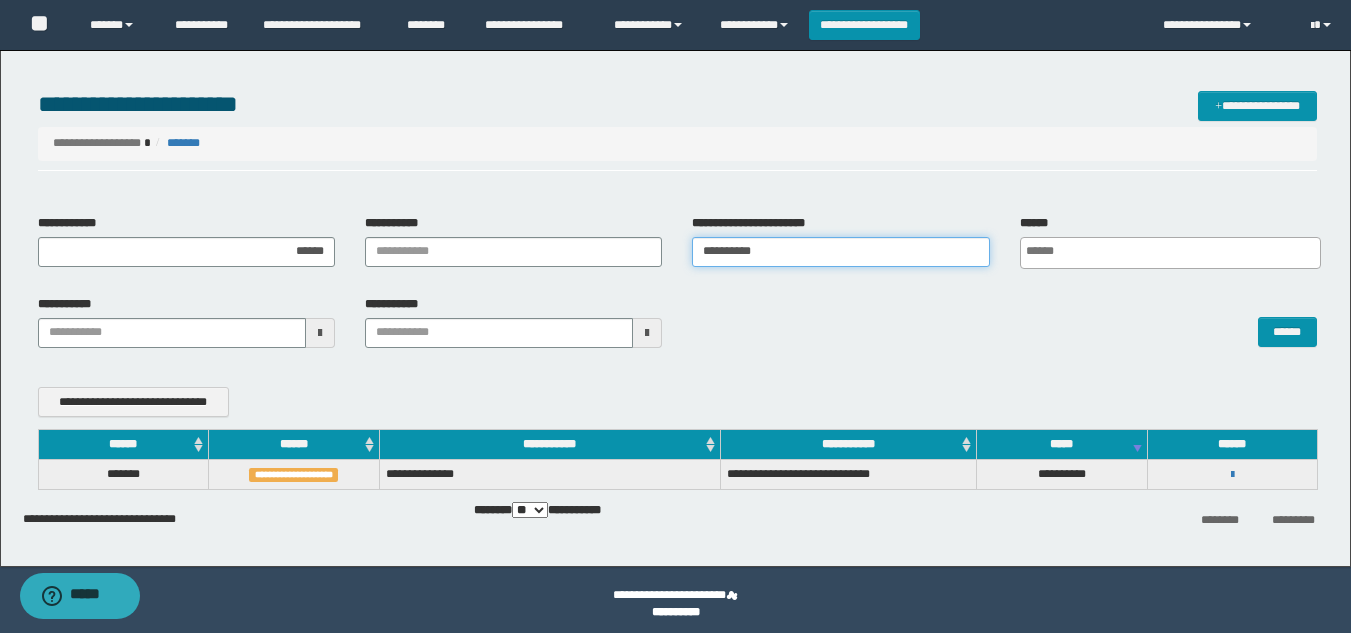 drag, startPoint x: 783, startPoint y: 257, endPoint x: 471, endPoint y: 257, distance: 312 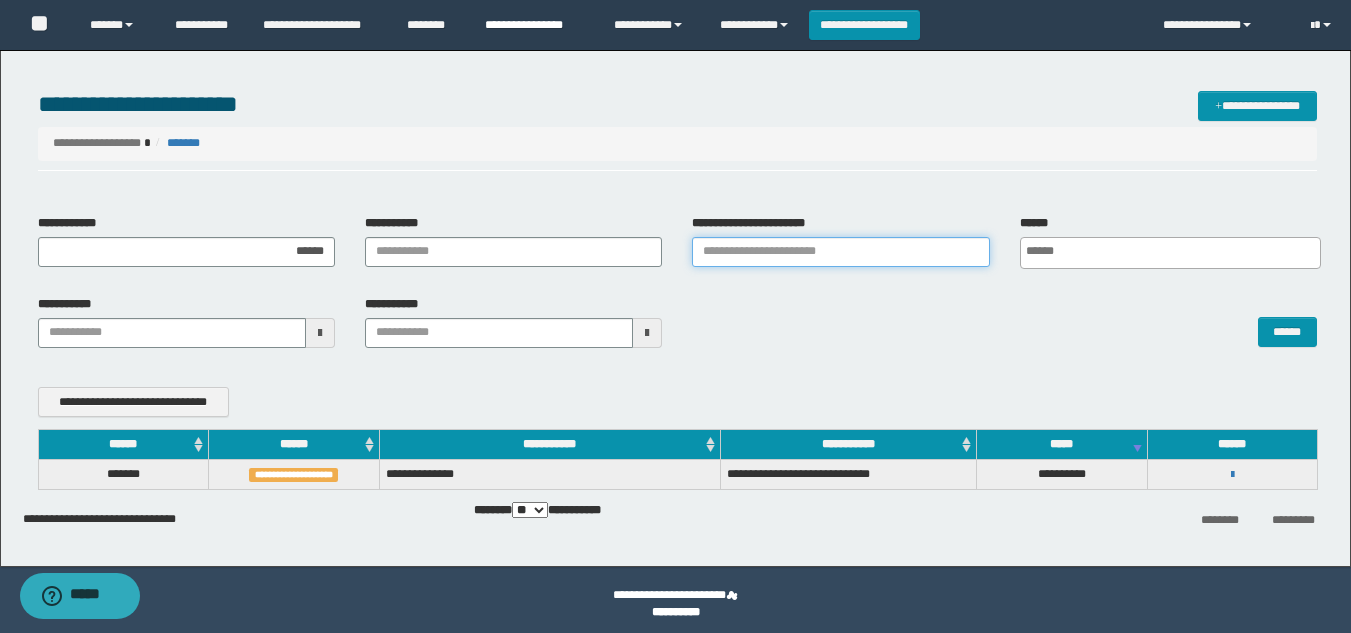 type 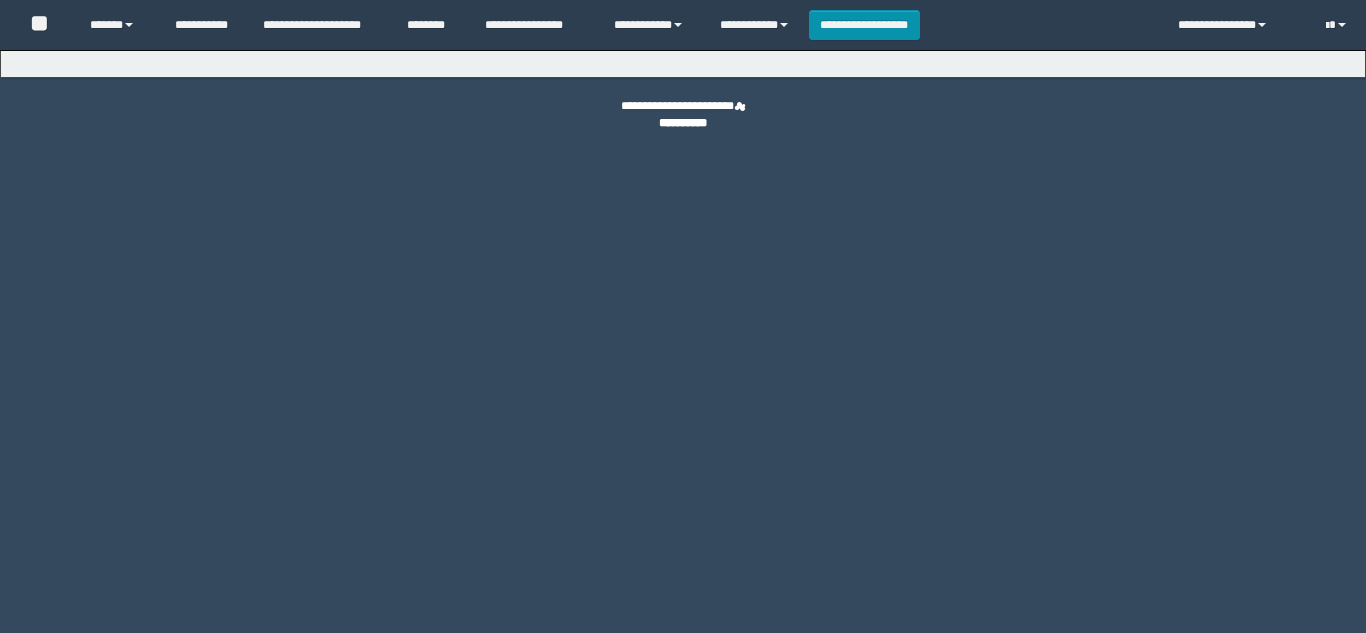 scroll, scrollTop: 0, scrollLeft: 0, axis: both 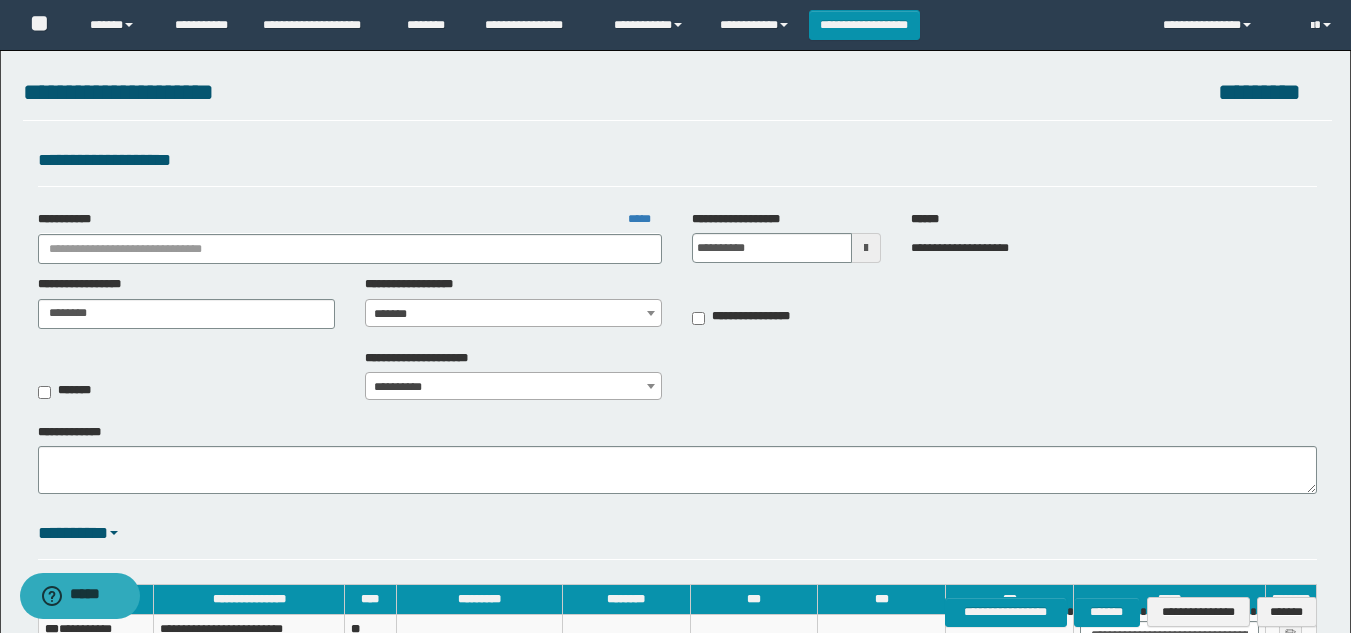 type on "**********" 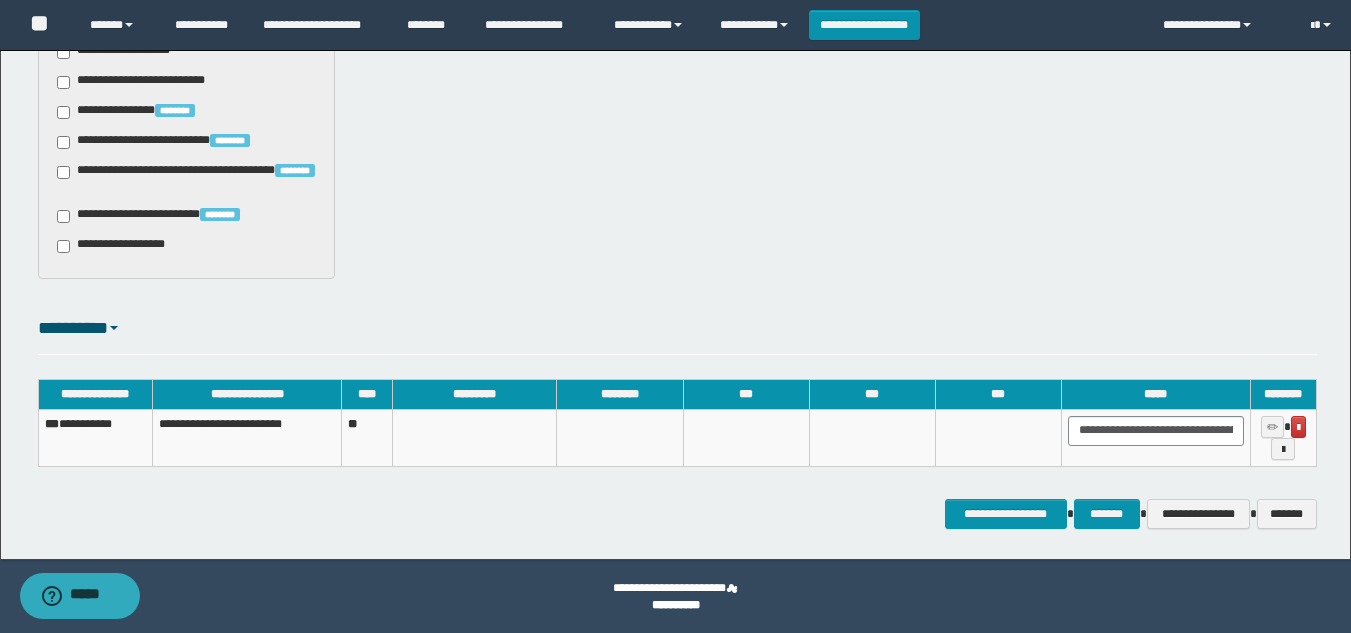 scroll, scrollTop: 1608, scrollLeft: 0, axis: vertical 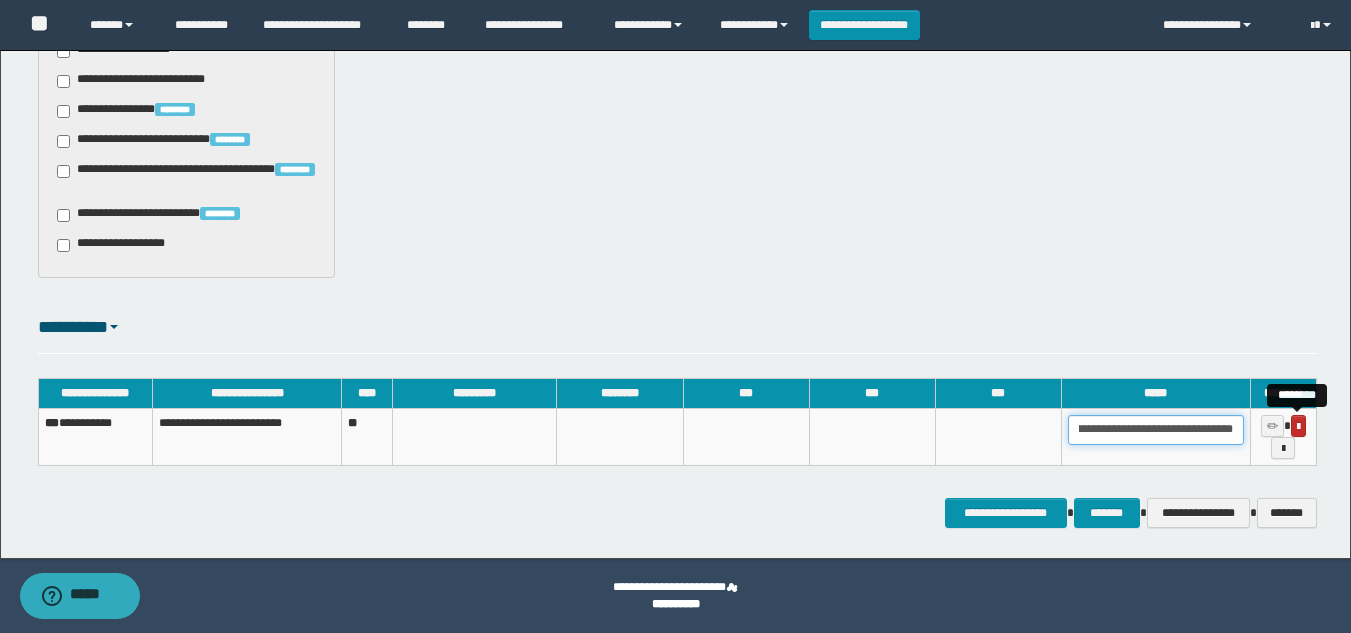 drag, startPoint x: 1077, startPoint y: 431, endPoint x: 1299, endPoint y: 430, distance: 222.00226 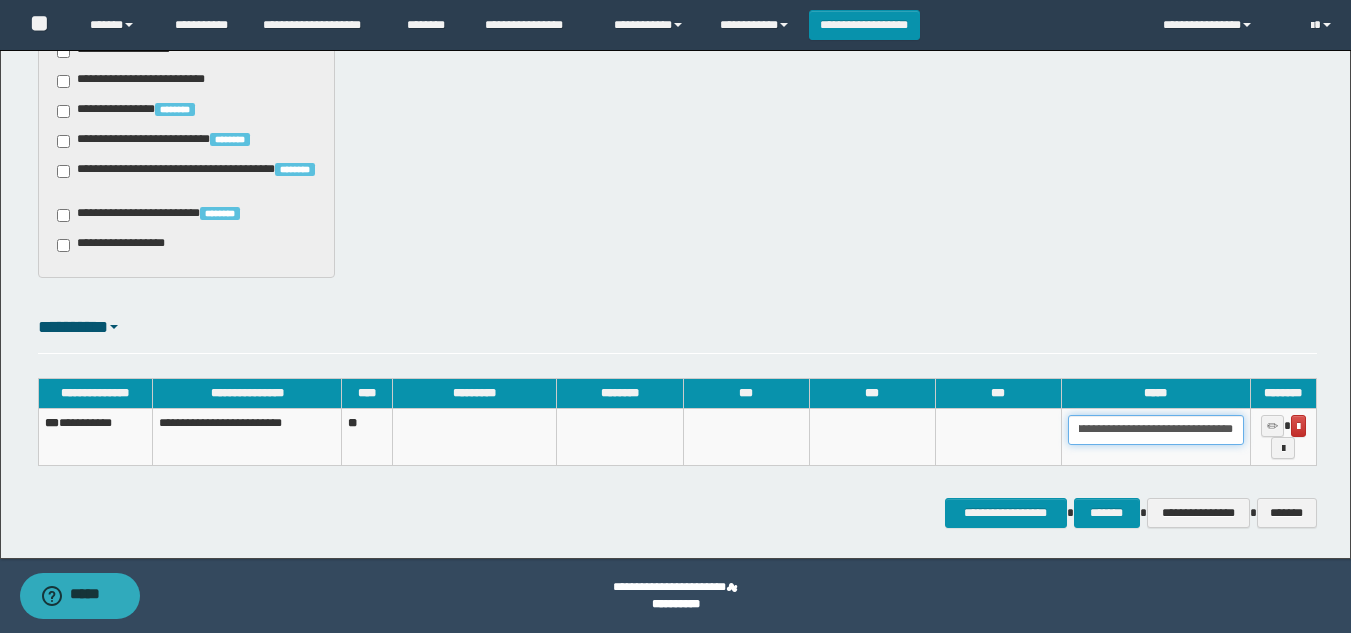 paste 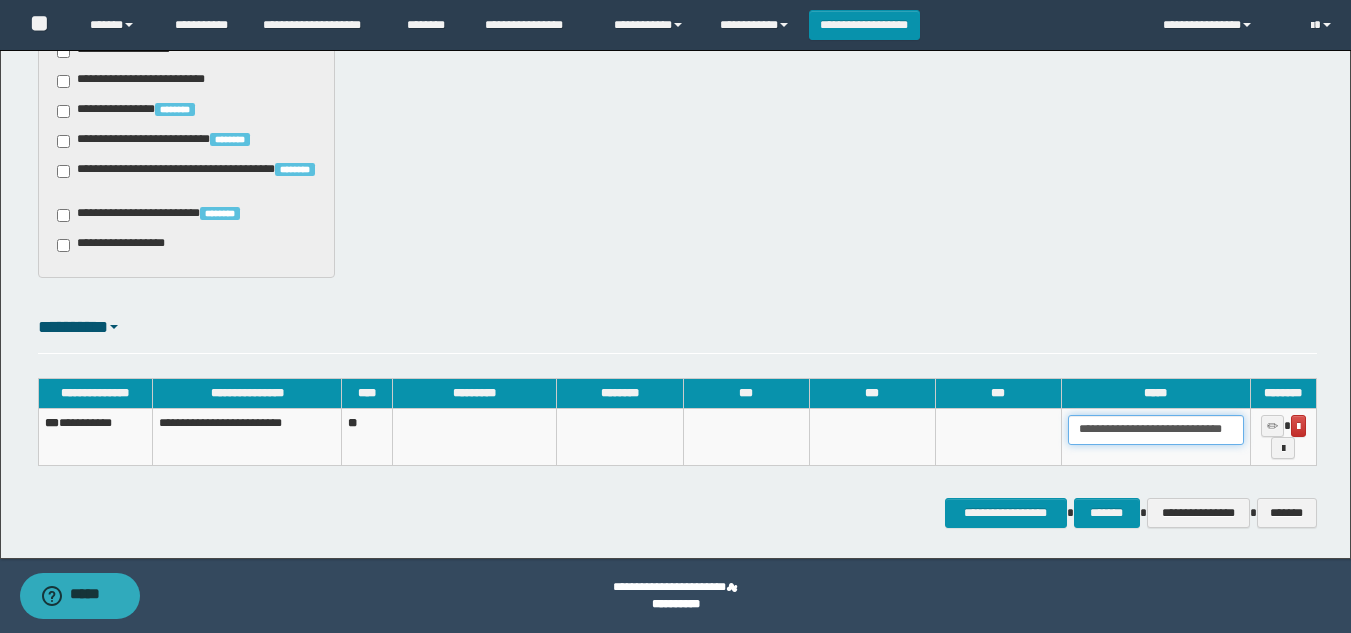scroll, scrollTop: 0, scrollLeft: 65, axis: horizontal 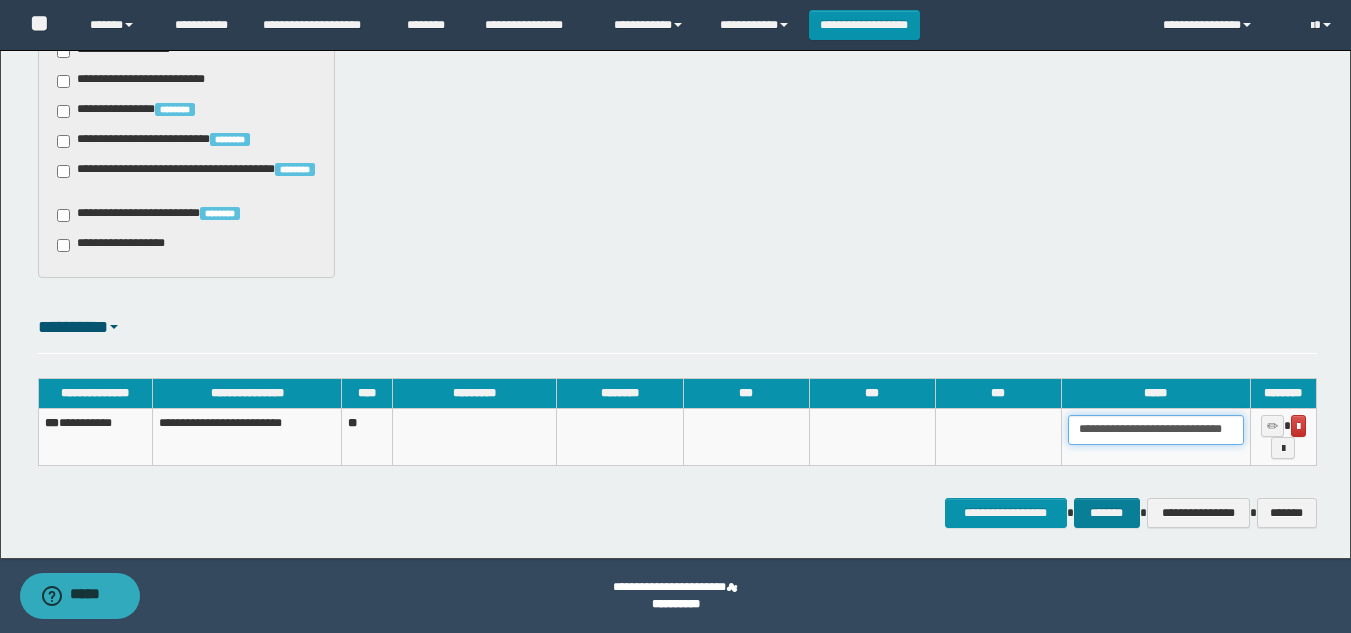 type on "**********" 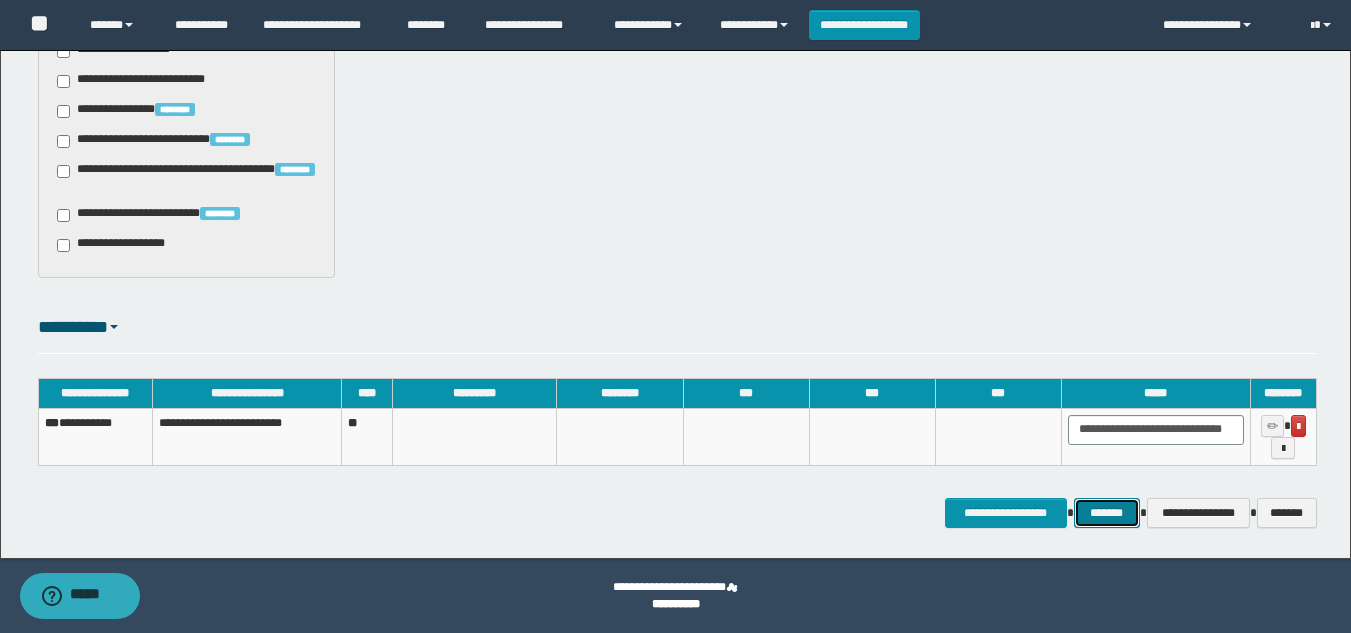 click on "*******" at bounding box center [1107, 513] 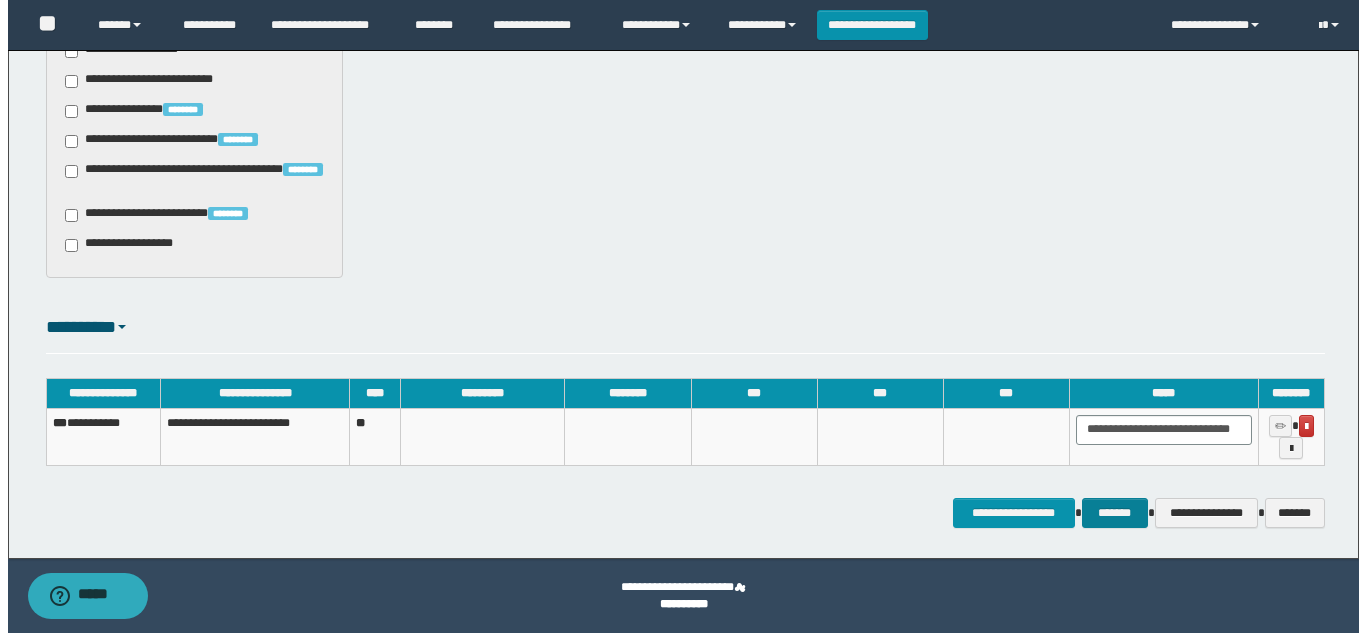 scroll, scrollTop: 0, scrollLeft: 0, axis: both 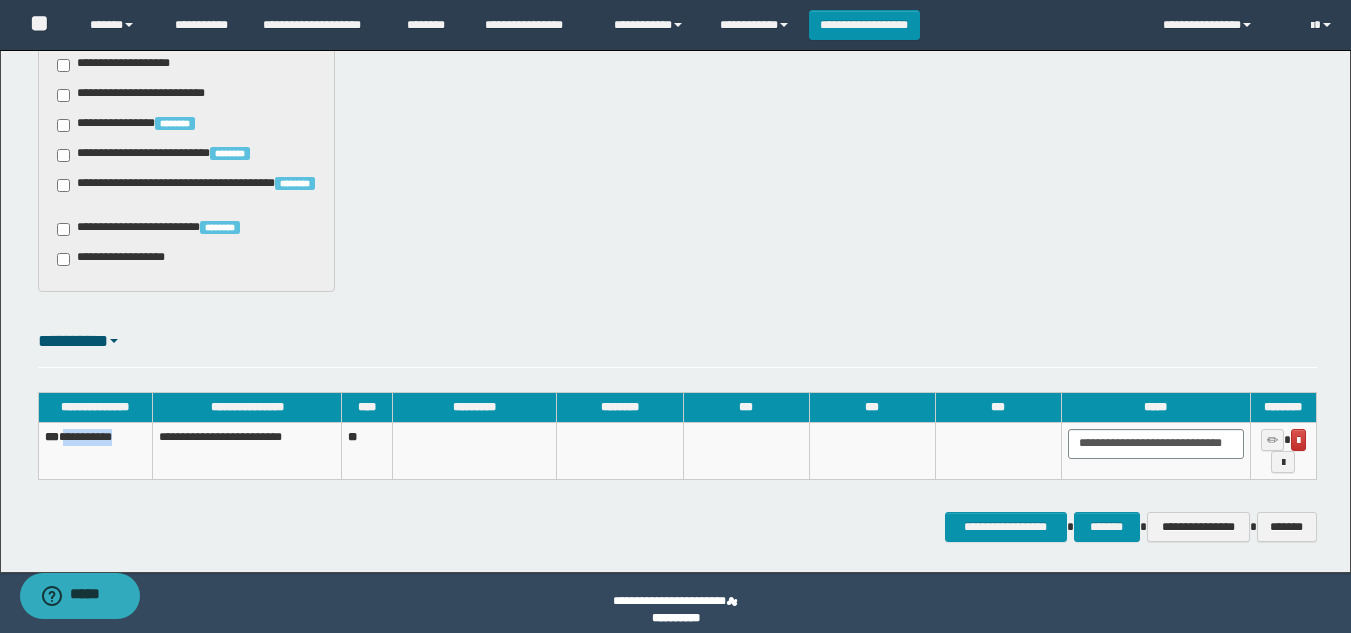 drag, startPoint x: 137, startPoint y: 434, endPoint x: 71, endPoint y: 447, distance: 67.26812 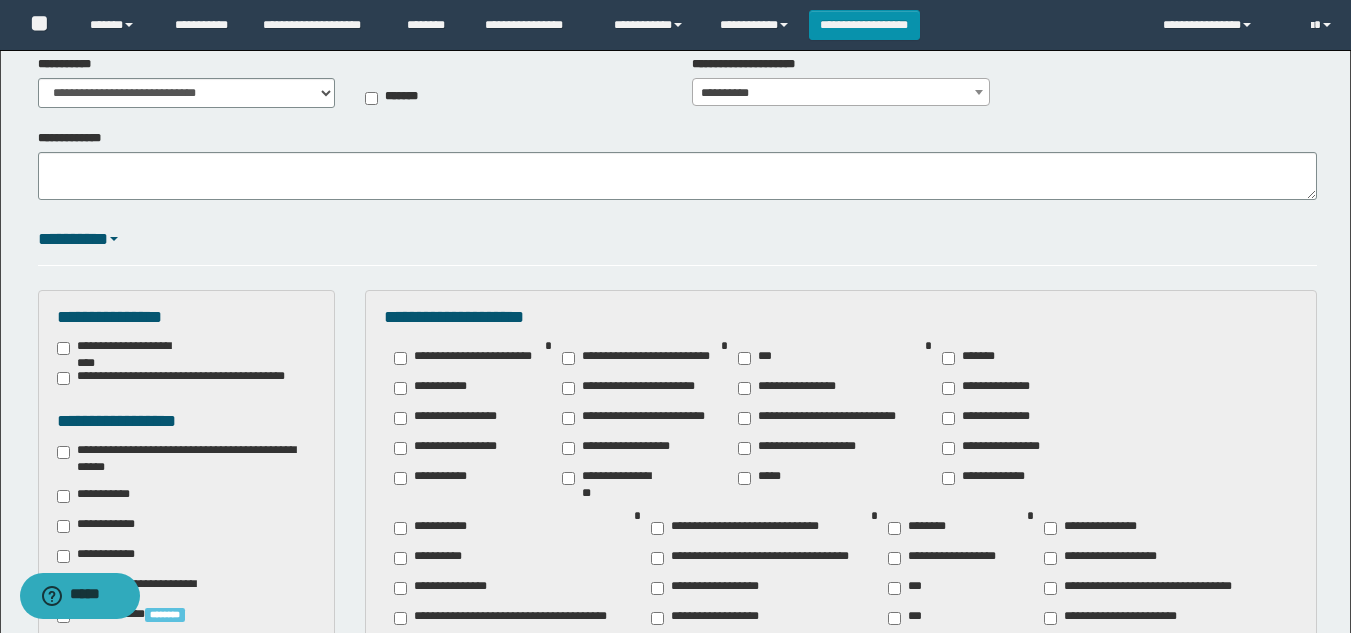 scroll, scrollTop: 0, scrollLeft: 0, axis: both 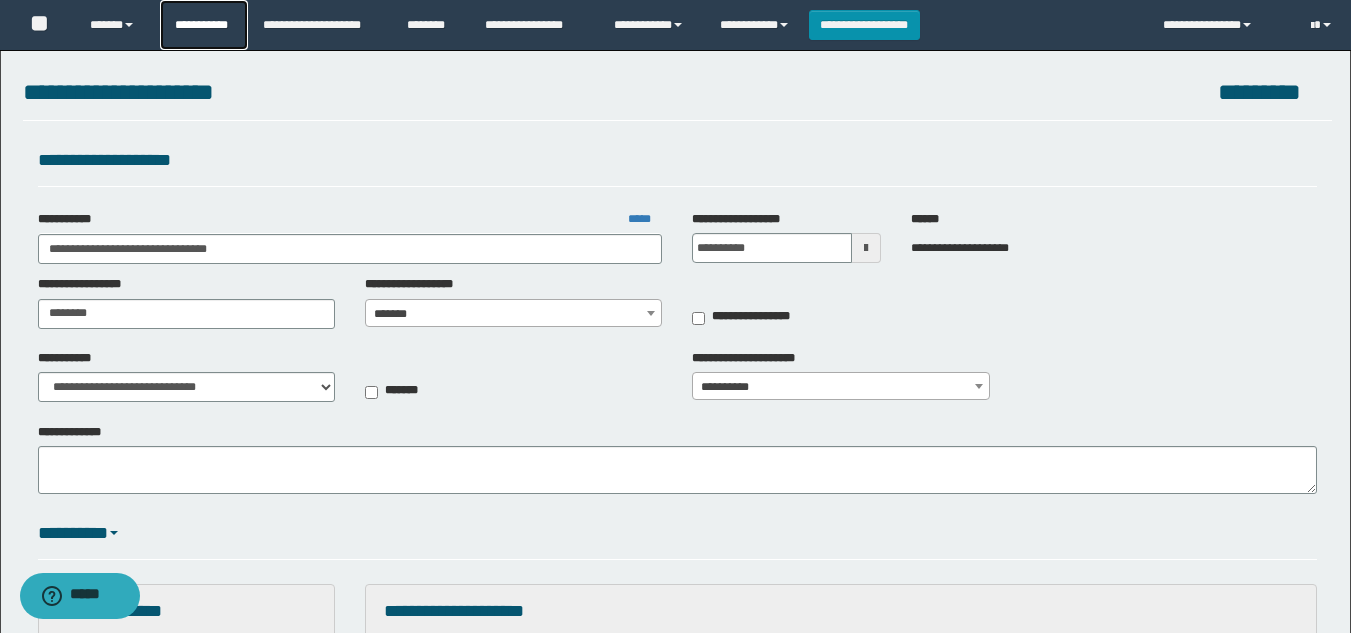 click on "**********" at bounding box center (204, 25) 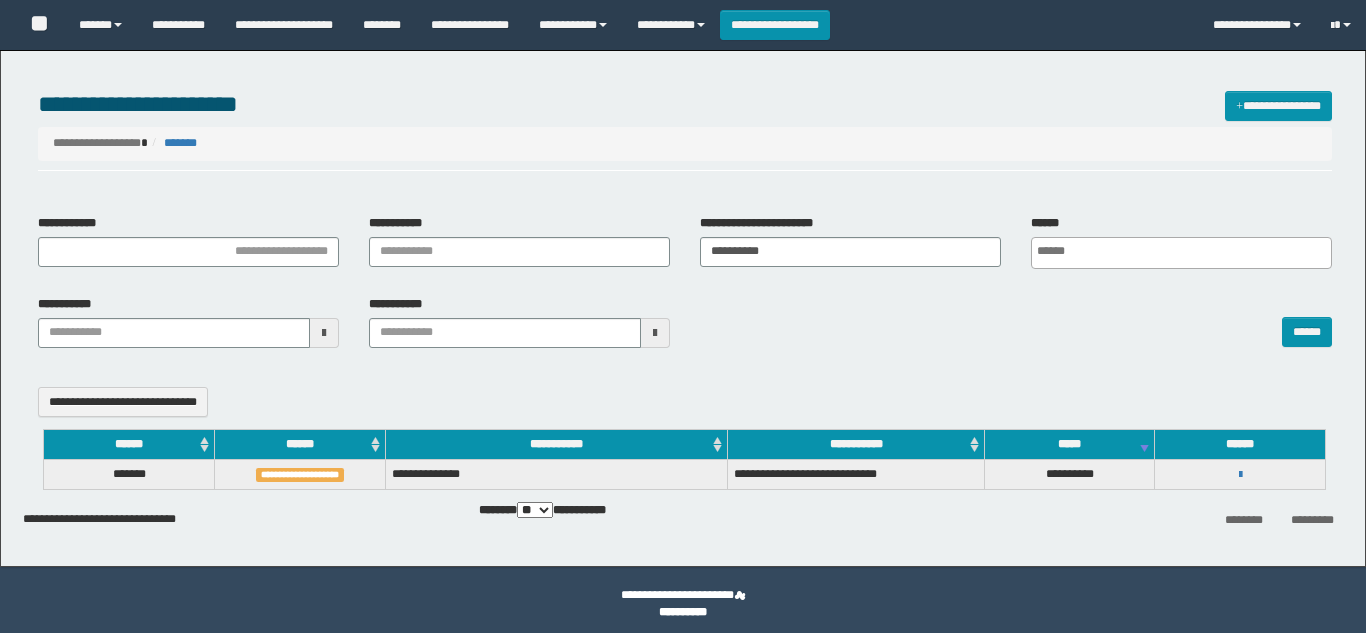 select 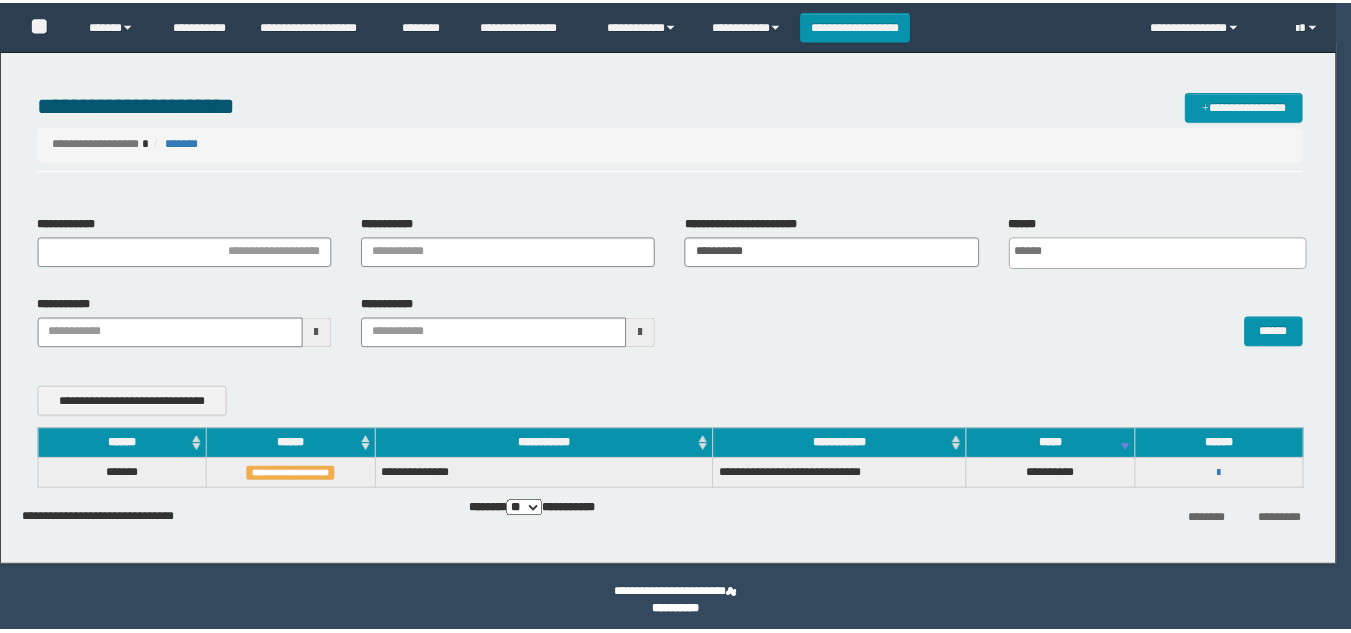 scroll, scrollTop: 0, scrollLeft: 0, axis: both 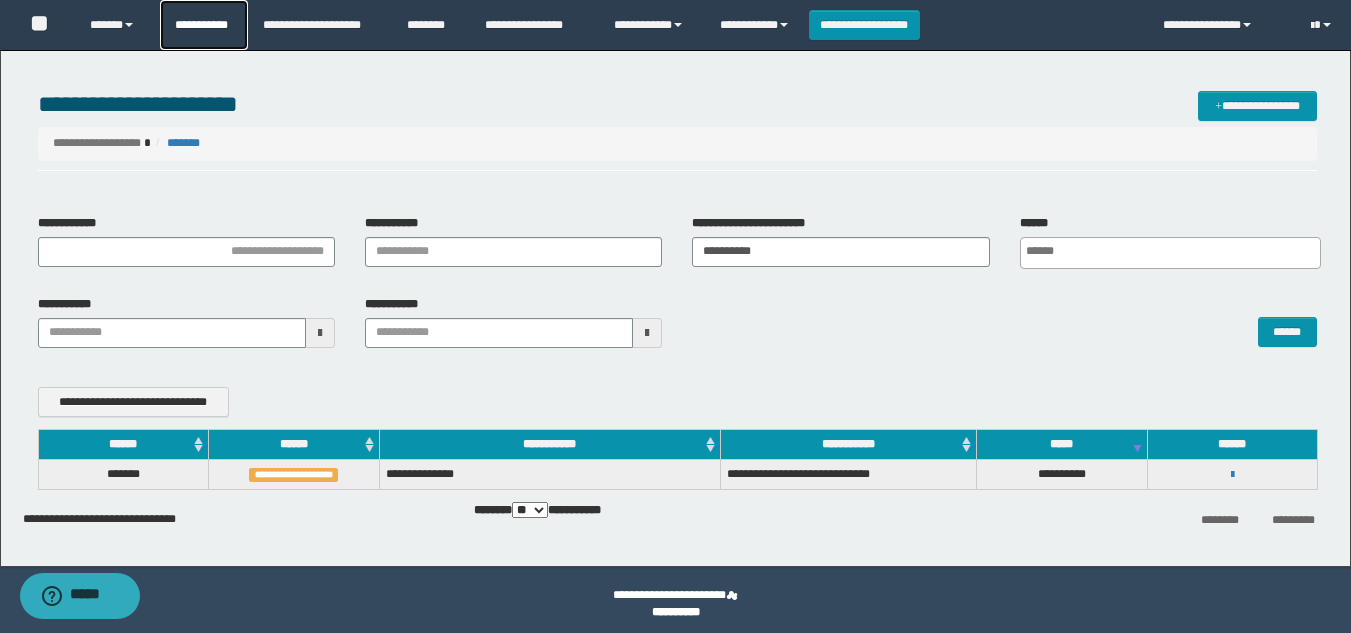 click on "**********" at bounding box center [204, 25] 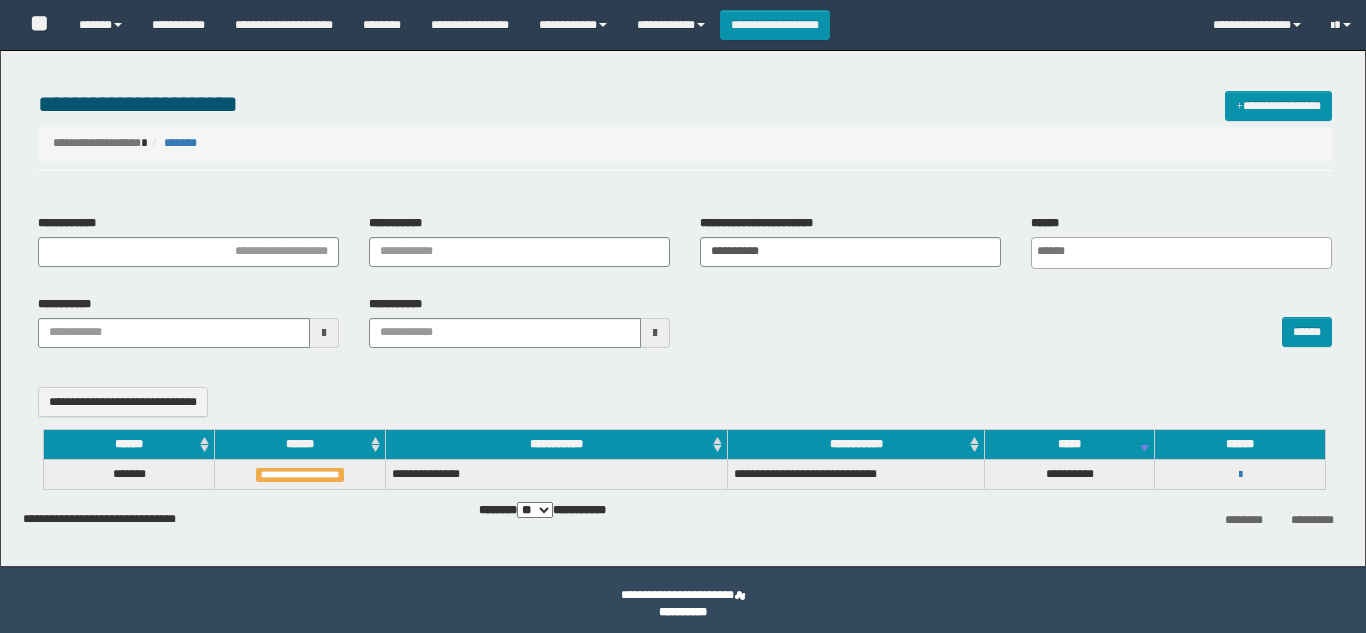 select 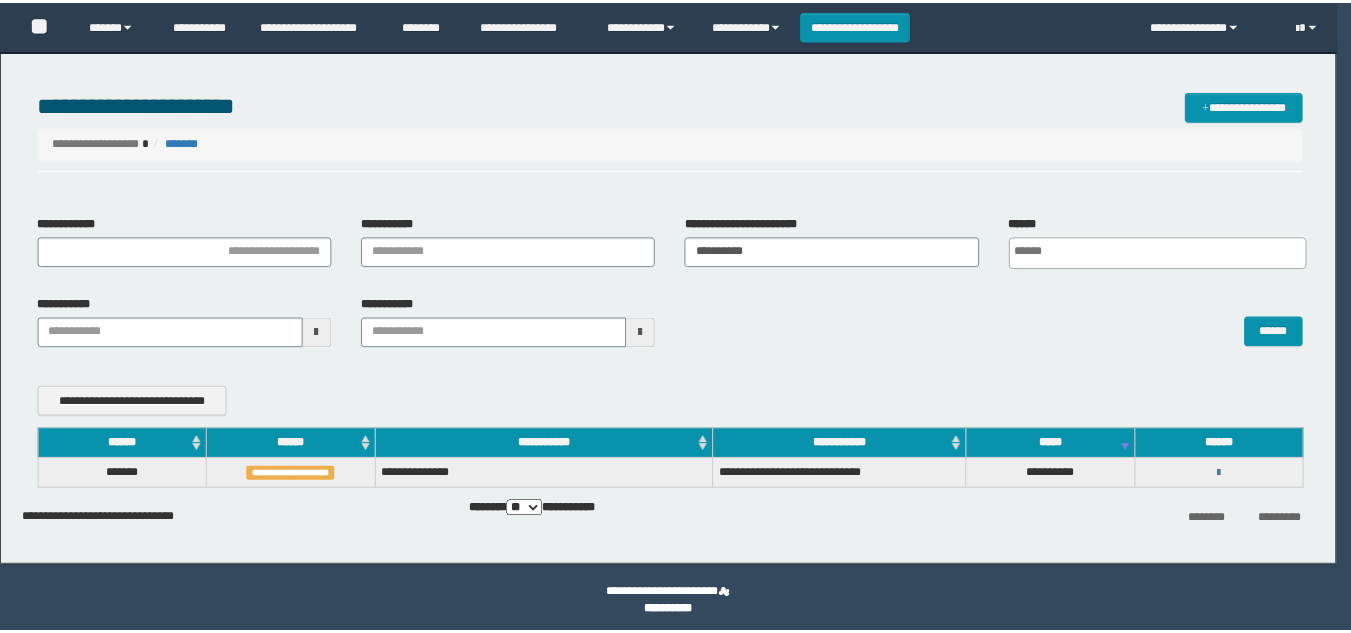 scroll, scrollTop: 0, scrollLeft: 0, axis: both 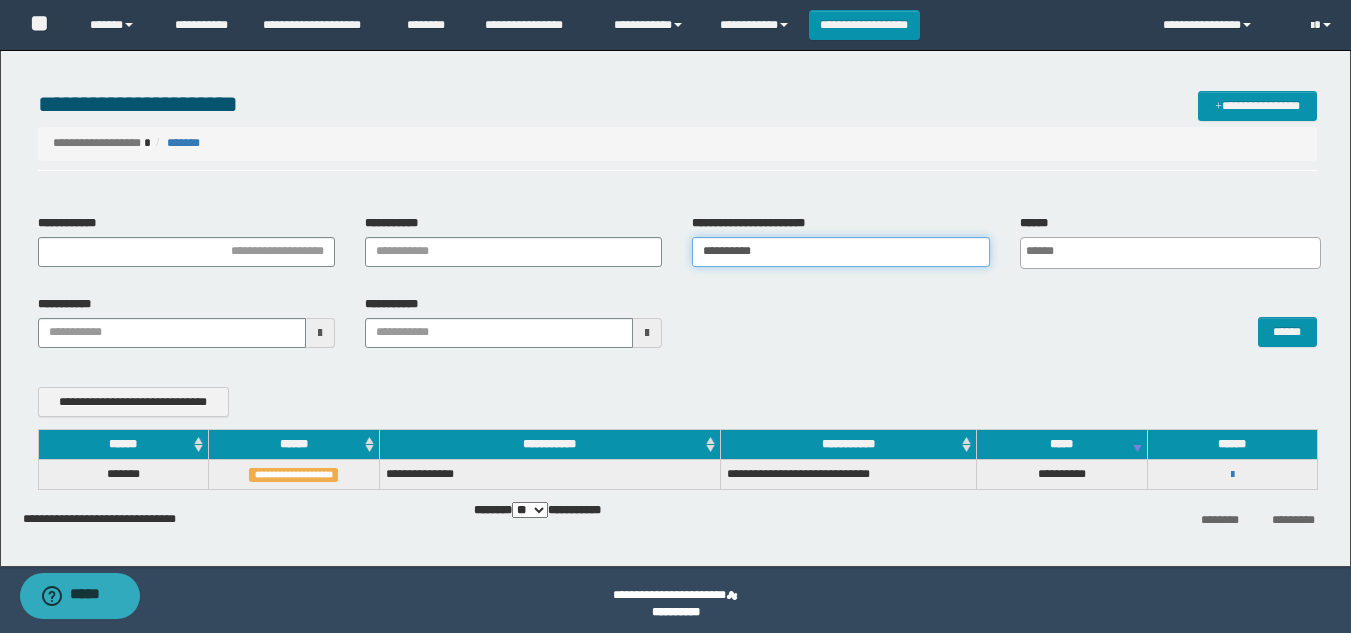 drag, startPoint x: 825, startPoint y: 252, endPoint x: 2, endPoint y: 219, distance: 823.6613 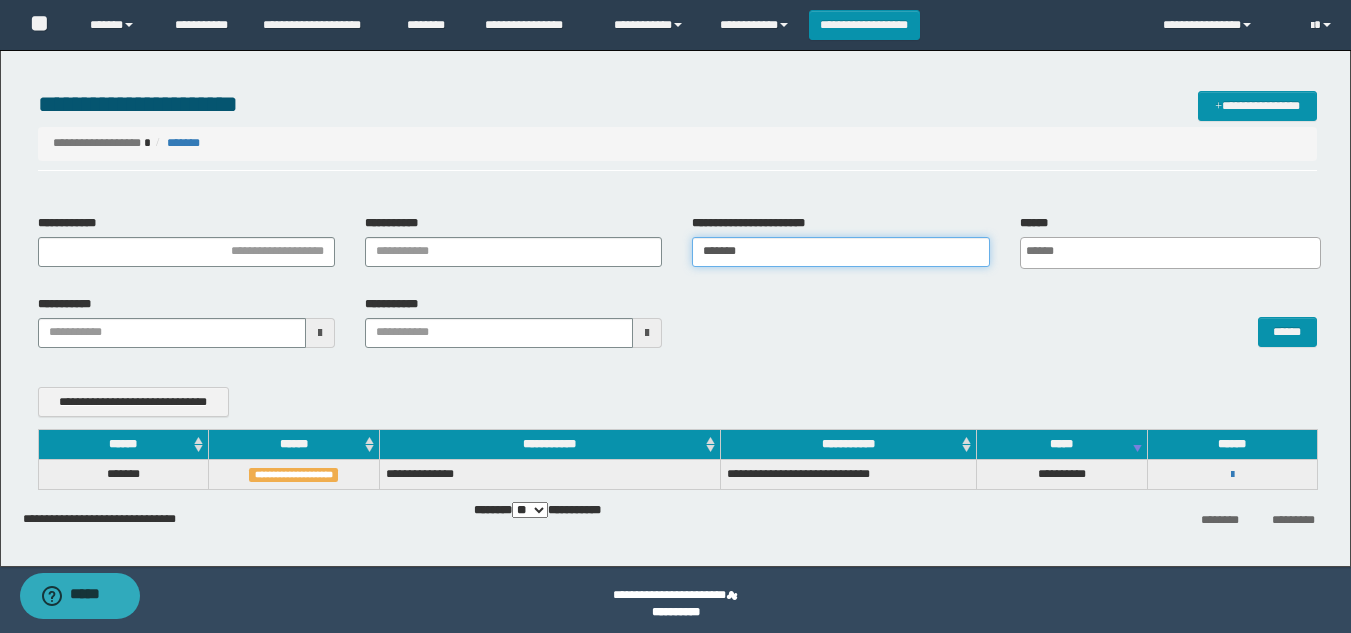 click on "*******" at bounding box center [840, 252] 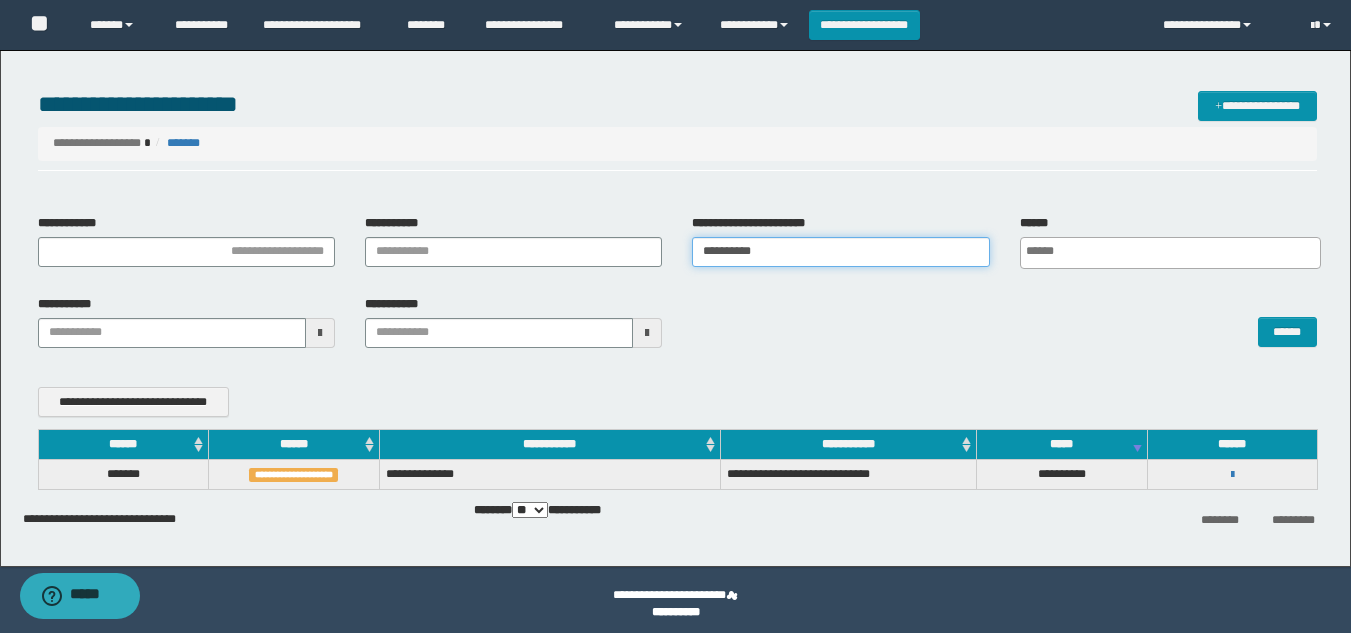 type on "**********" 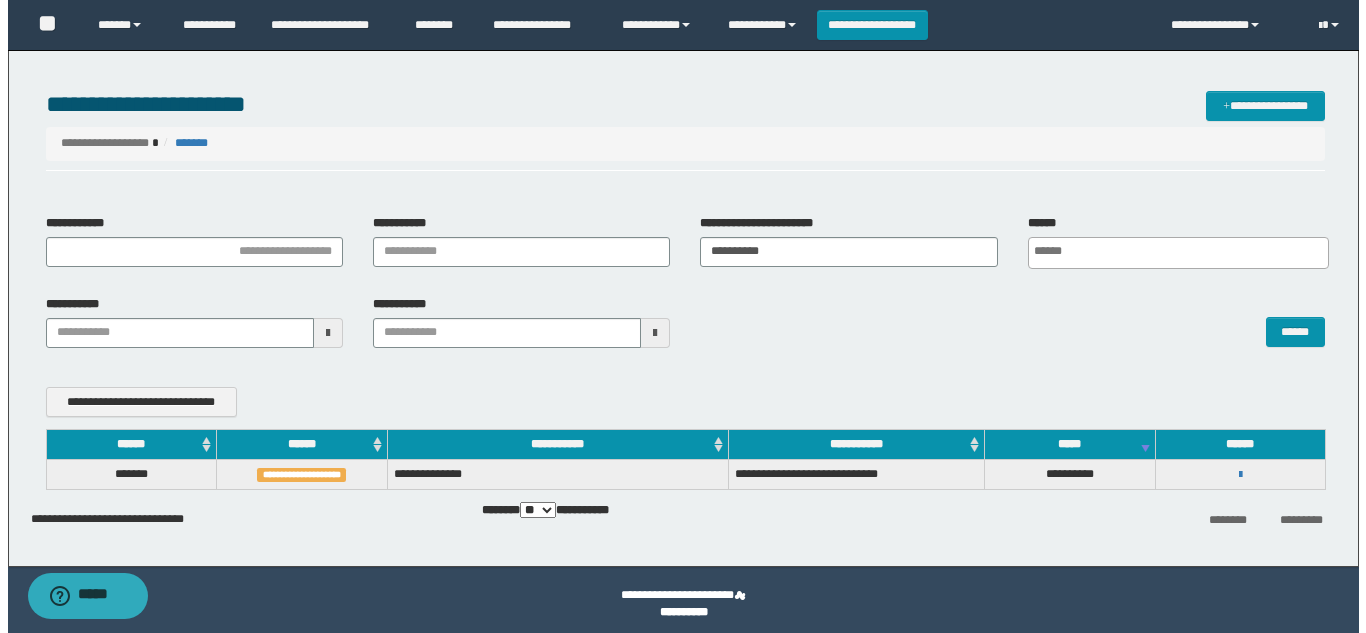 scroll, scrollTop: 0, scrollLeft: 5, axis: horizontal 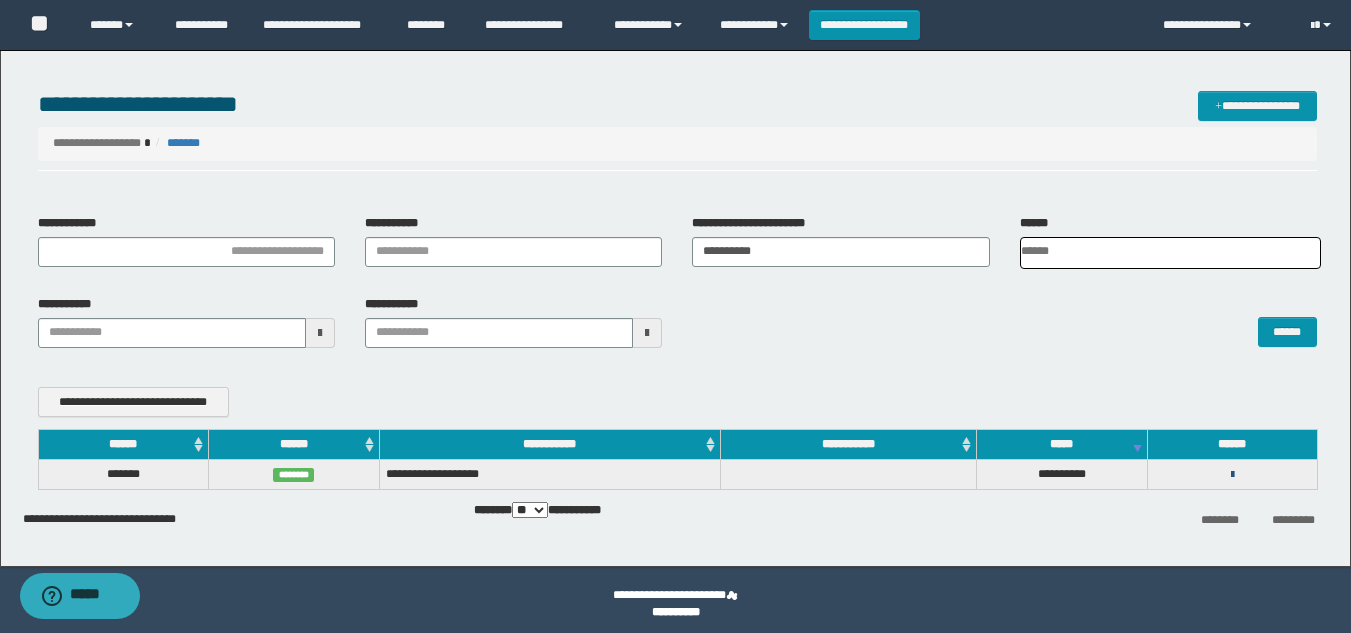 click at bounding box center (1232, 475) 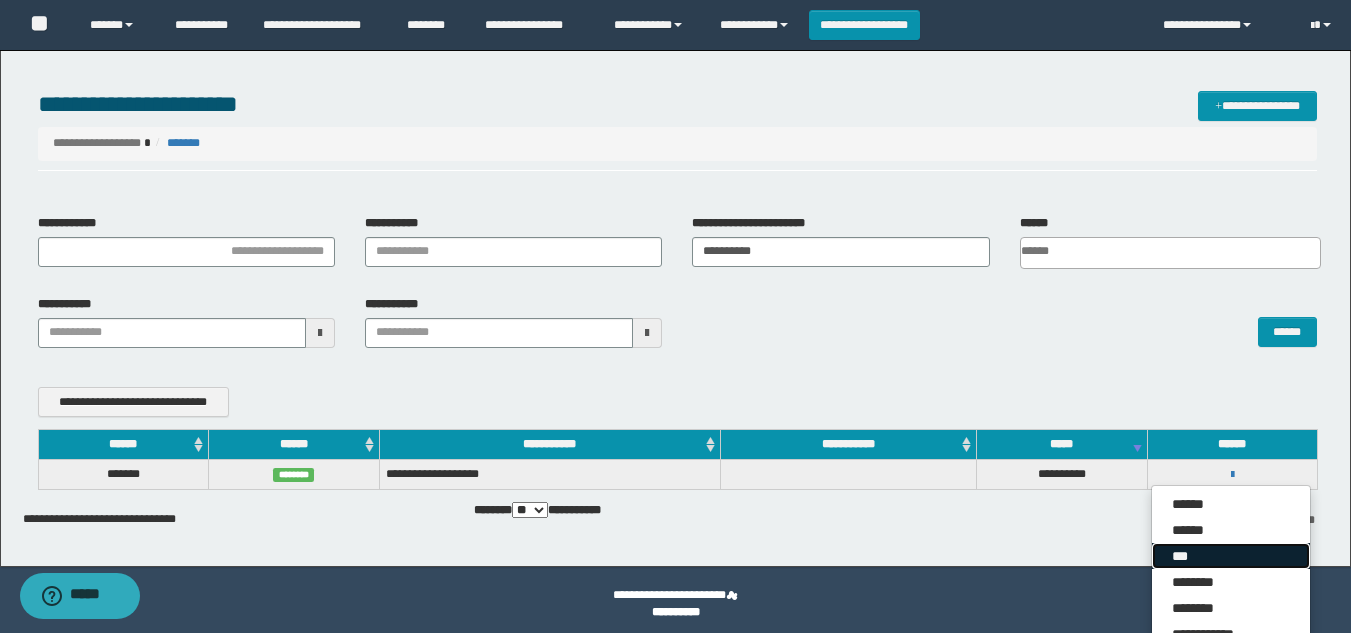 click on "***" at bounding box center (1231, 556) 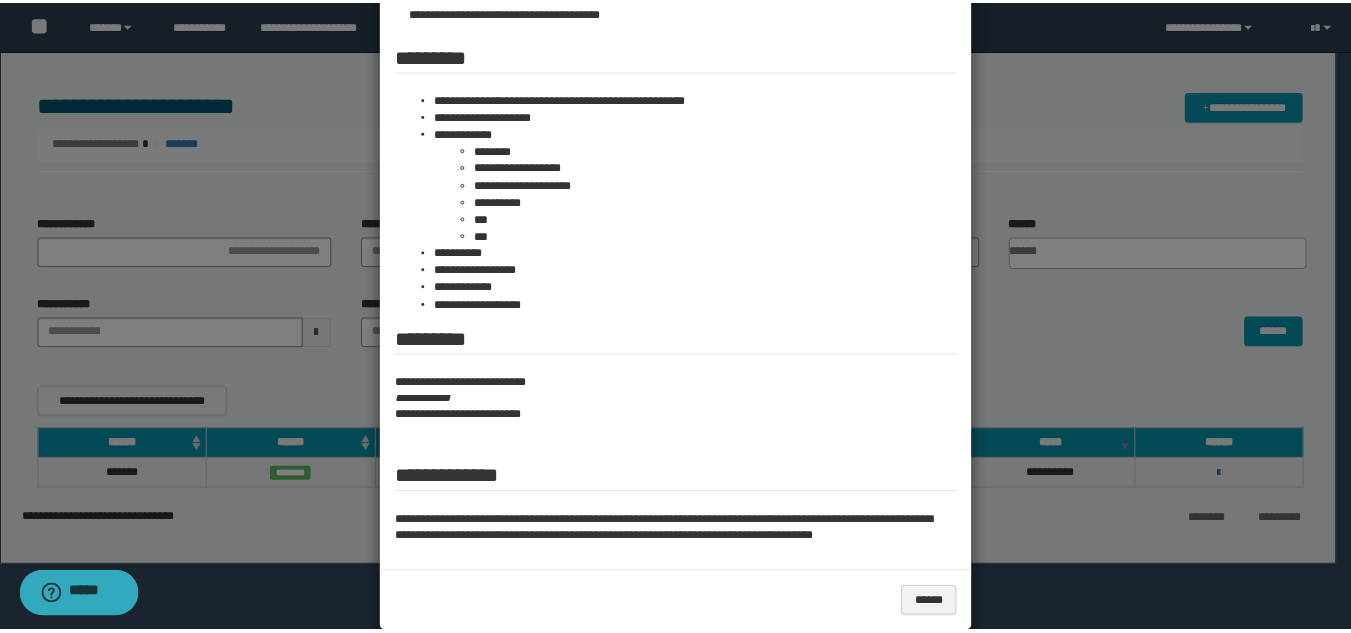 scroll, scrollTop: 367, scrollLeft: 0, axis: vertical 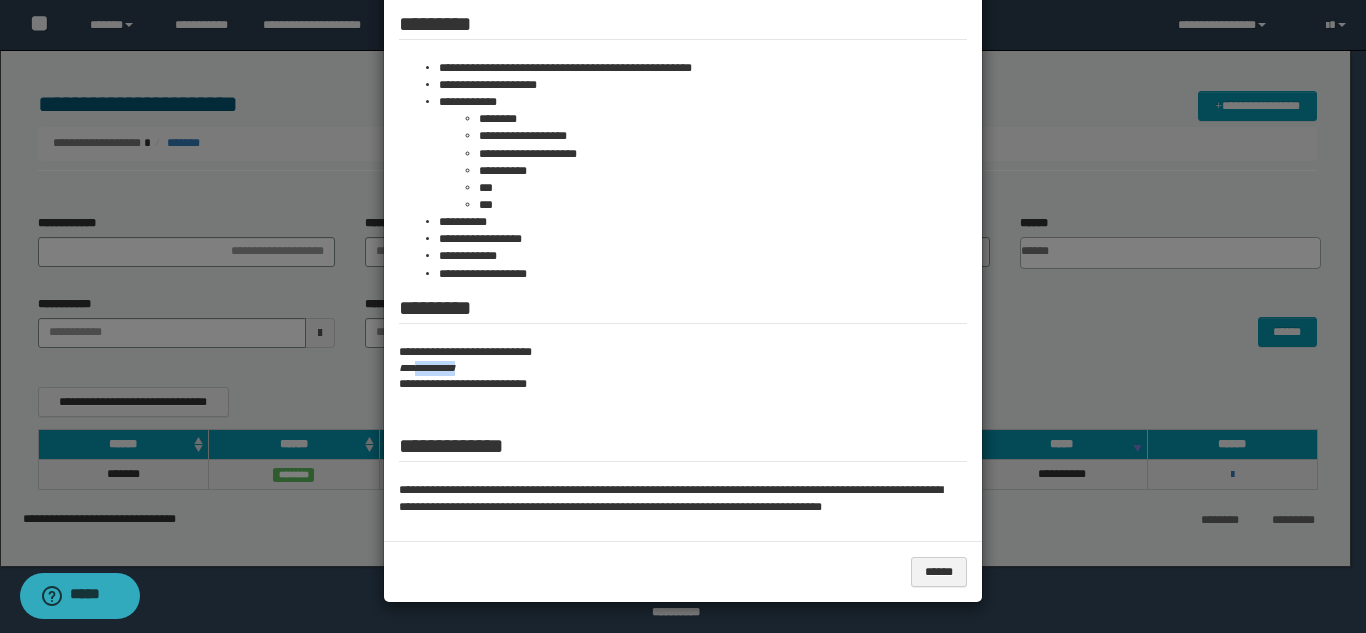 drag, startPoint x: 472, startPoint y: 365, endPoint x: 433, endPoint y: 384, distance: 43.382023 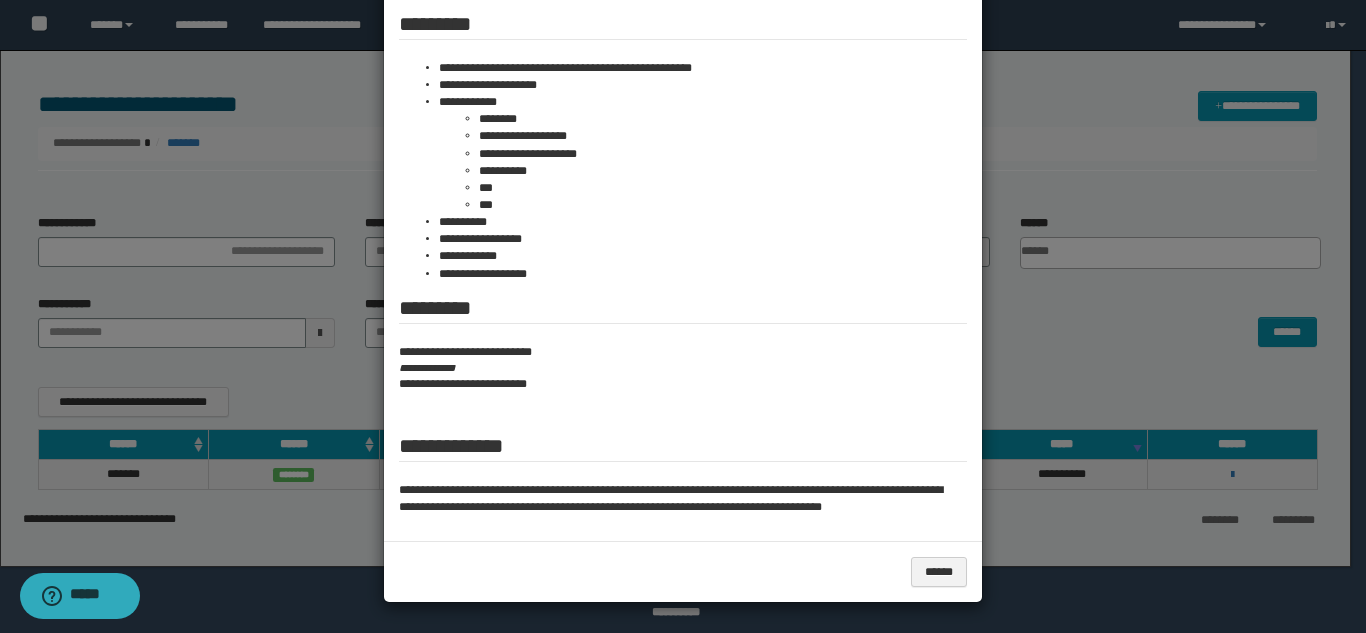 drag, startPoint x: 304, startPoint y: 111, endPoint x: 367, endPoint y: 102, distance: 63.63961 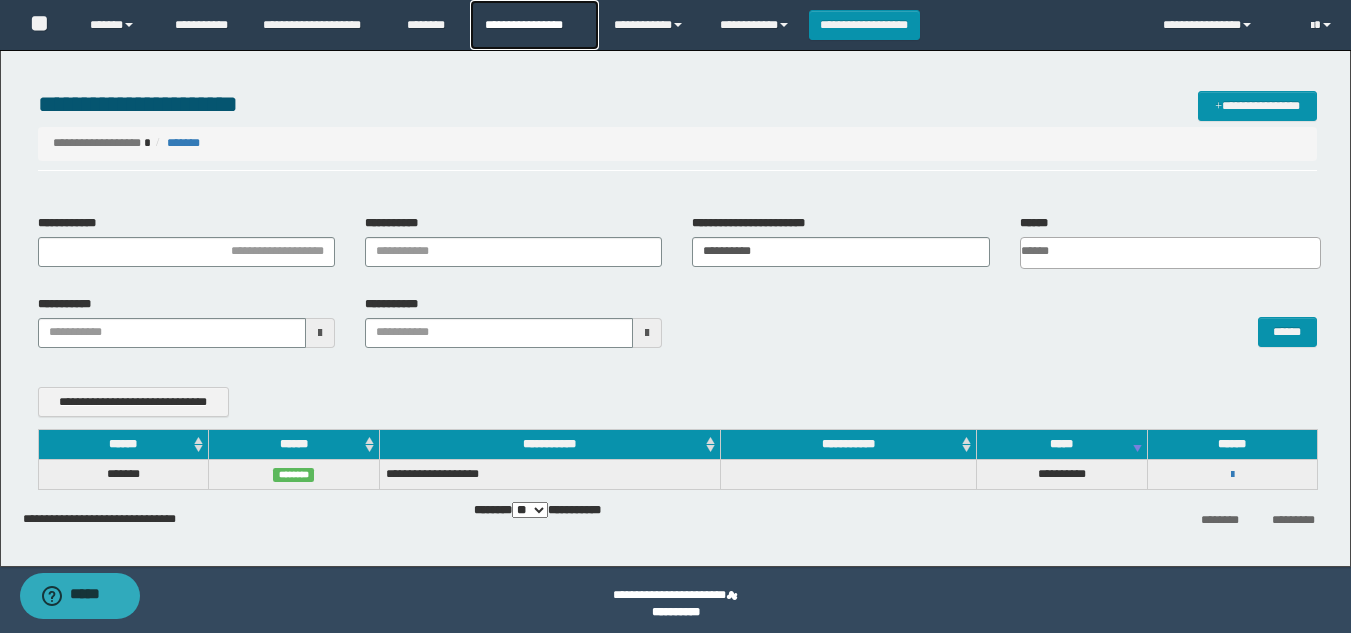 click on "**********" at bounding box center (534, 25) 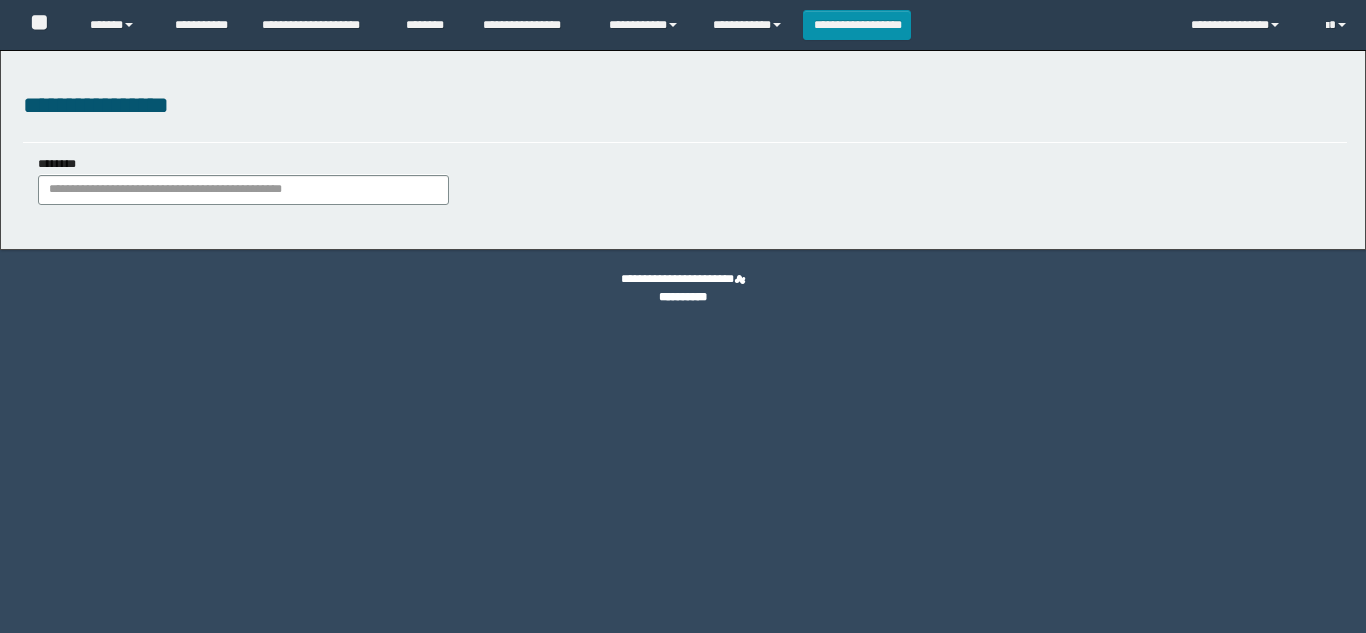 scroll, scrollTop: 0, scrollLeft: 0, axis: both 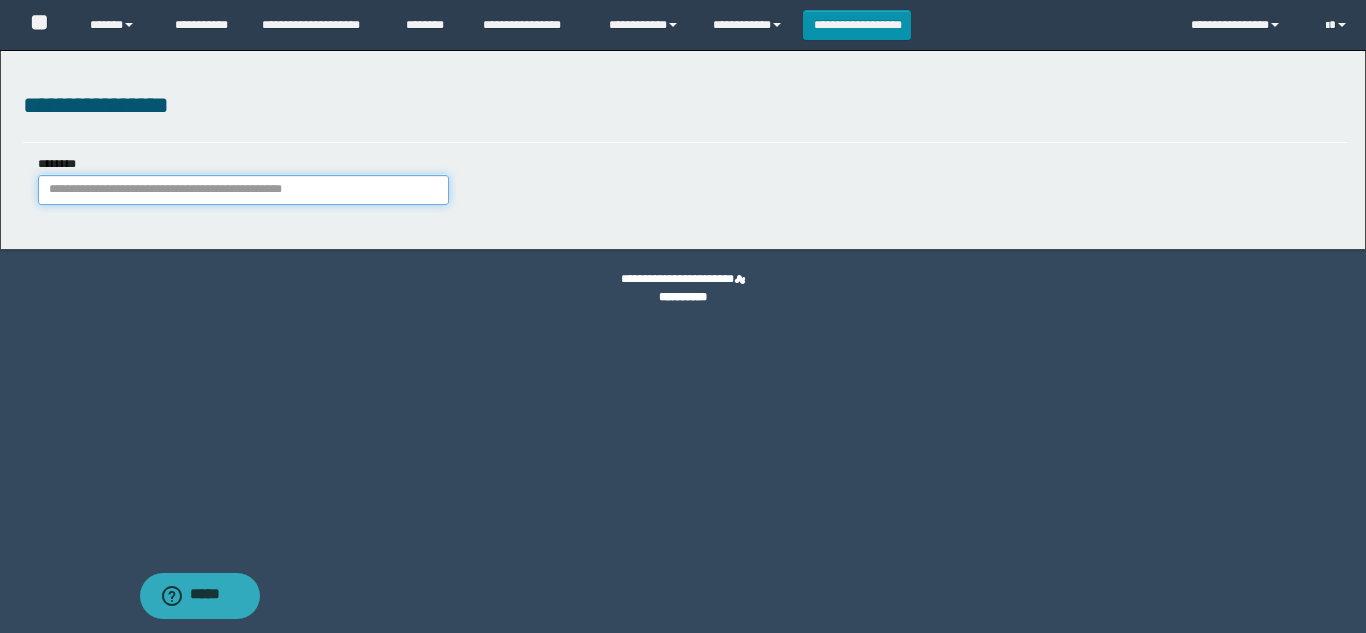 click on "********" at bounding box center (243, 190) 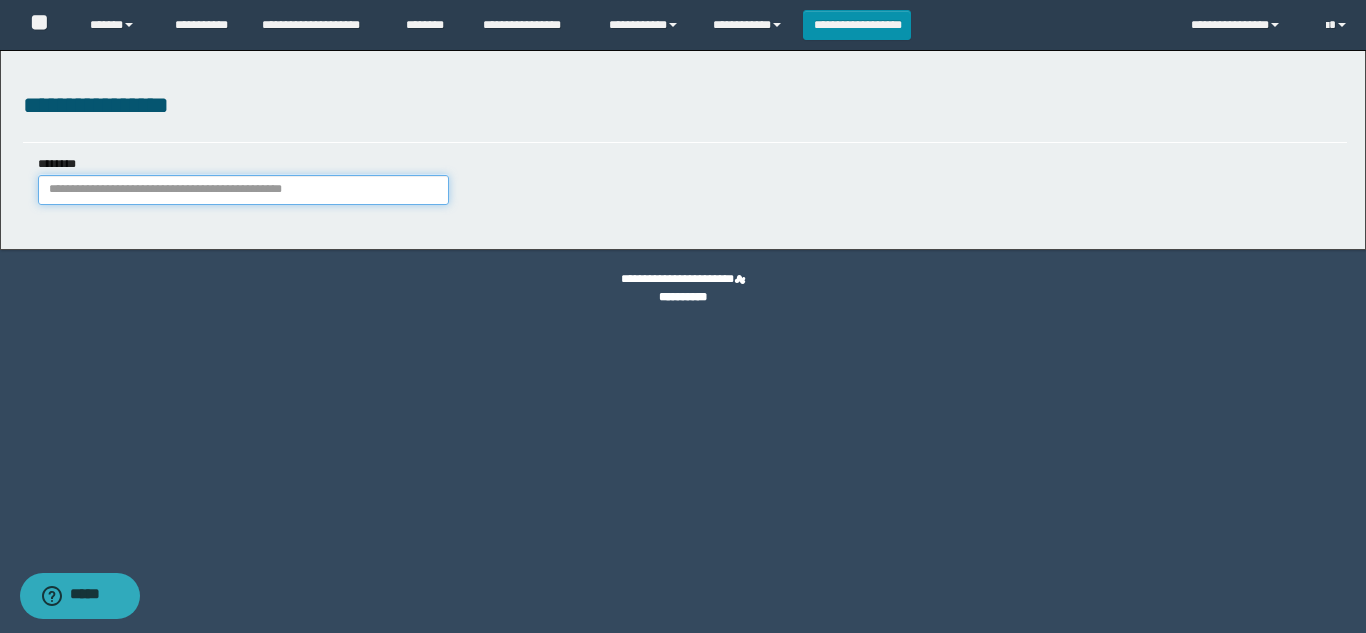 paste on "**********" 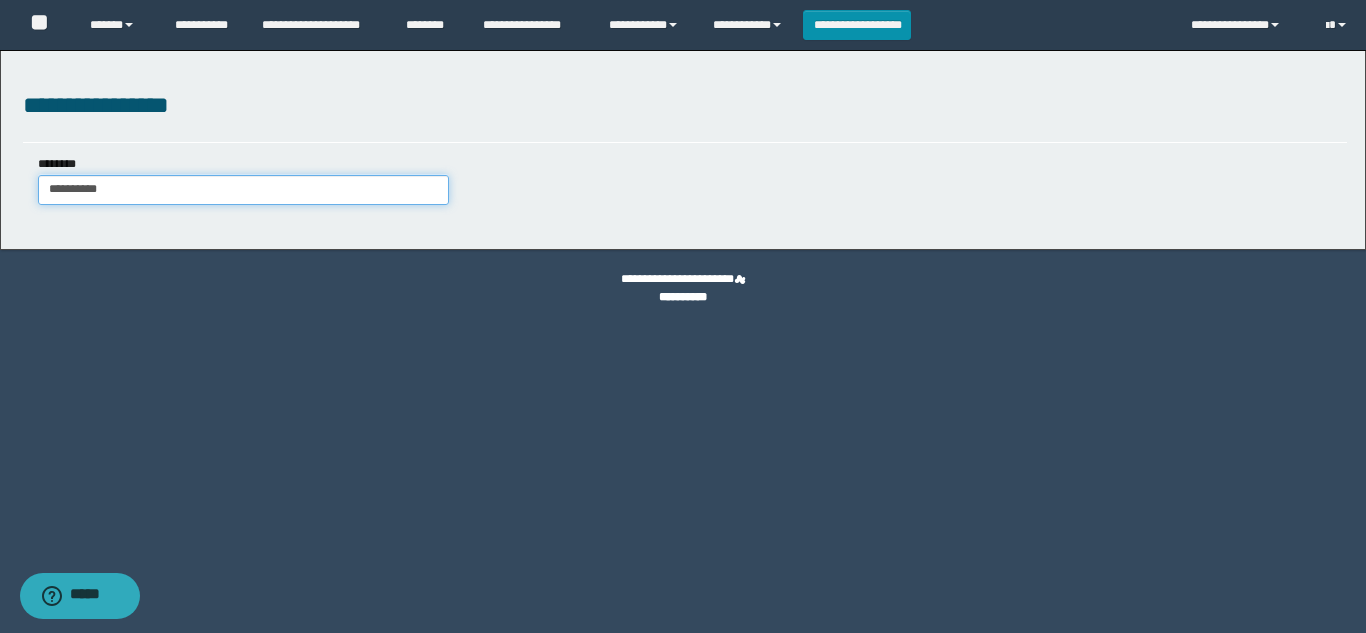 type on "**********" 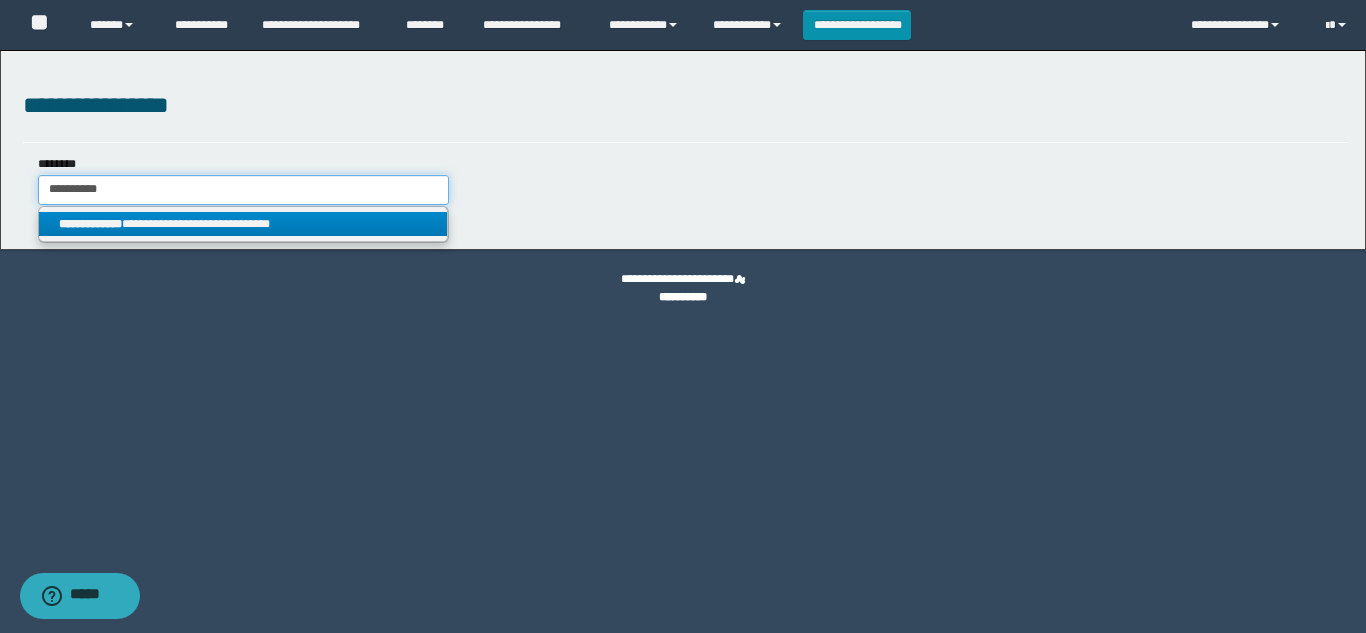 type on "**********" 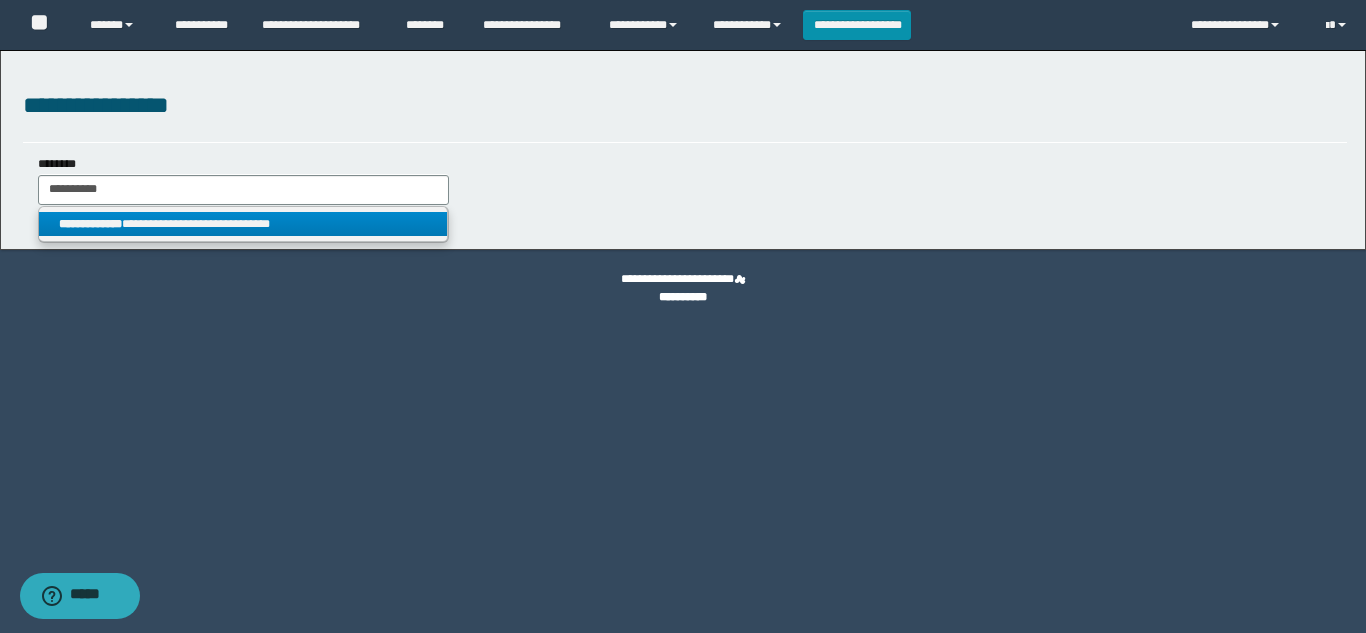 click on "**********" at bounding box center (243, 224) 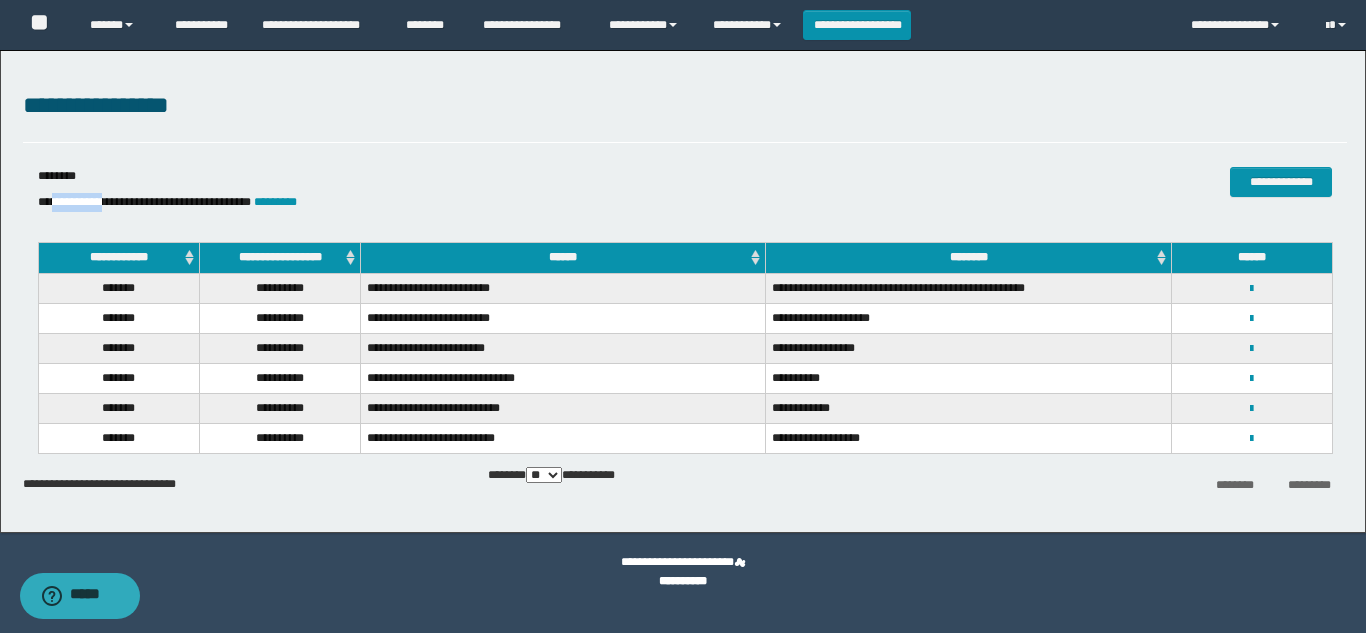 drag, startPoint x: 119, startPoint y: 201, endPoint x: 56, endPoint y: 196, distance: 63.1981 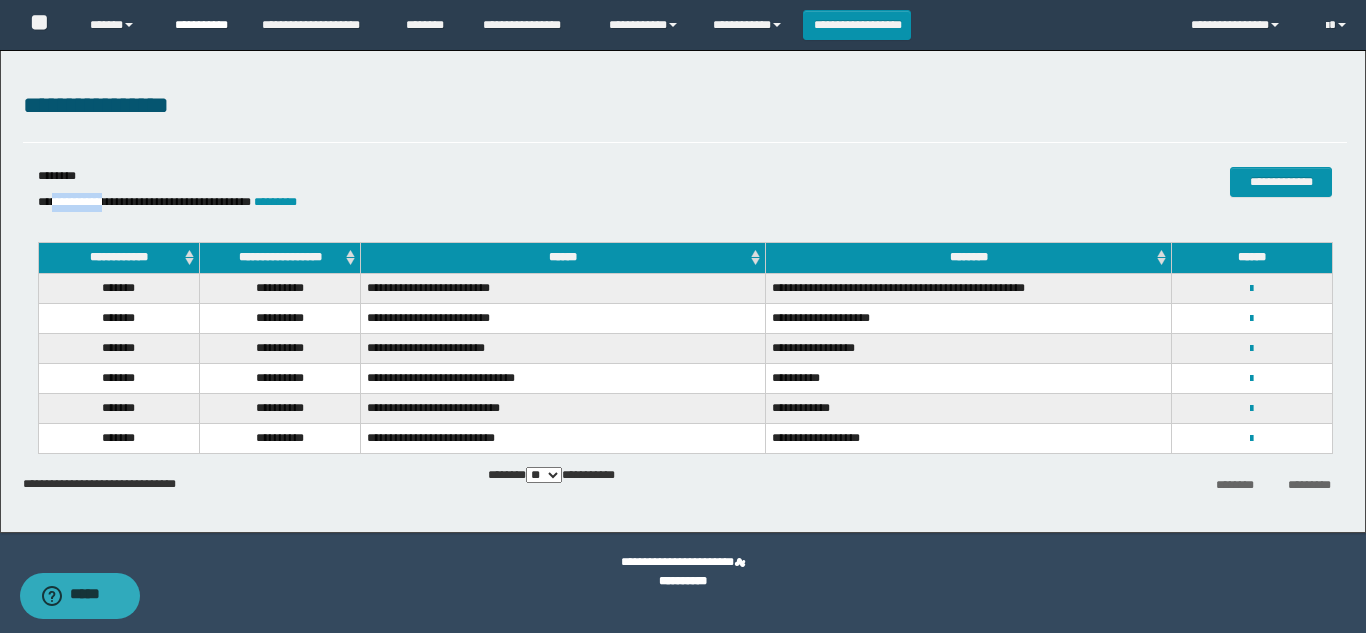 click on "**********" at bounding box center (203, 25) 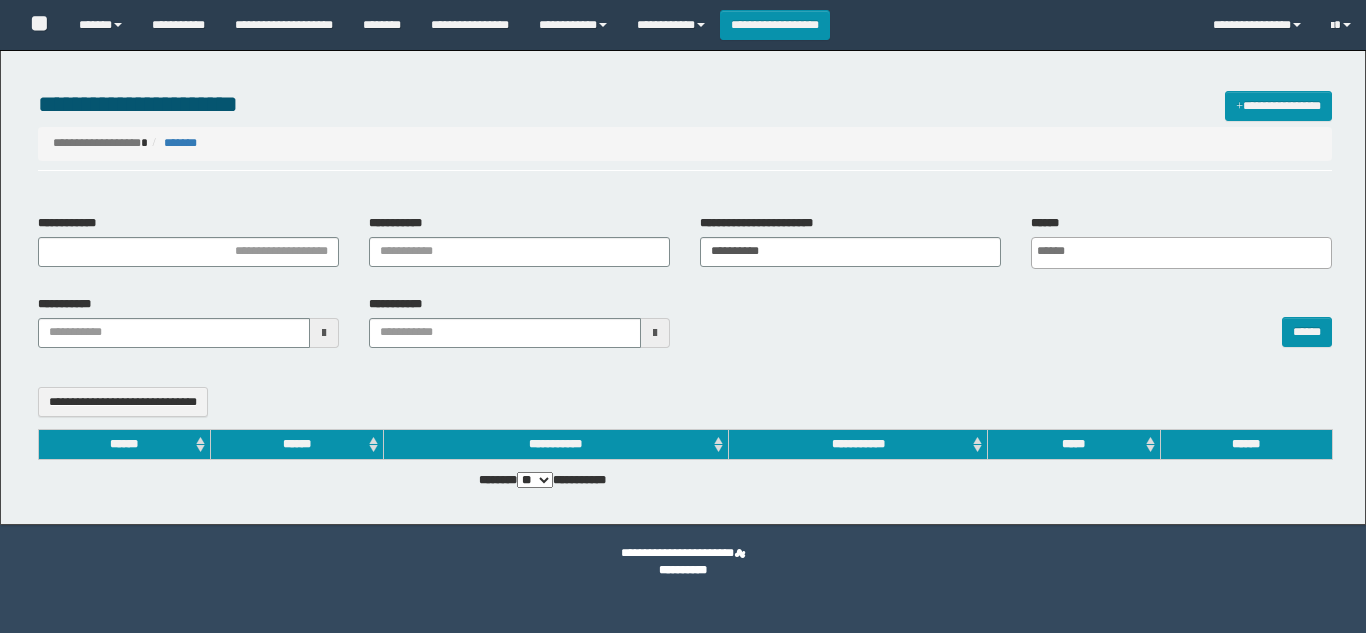 select 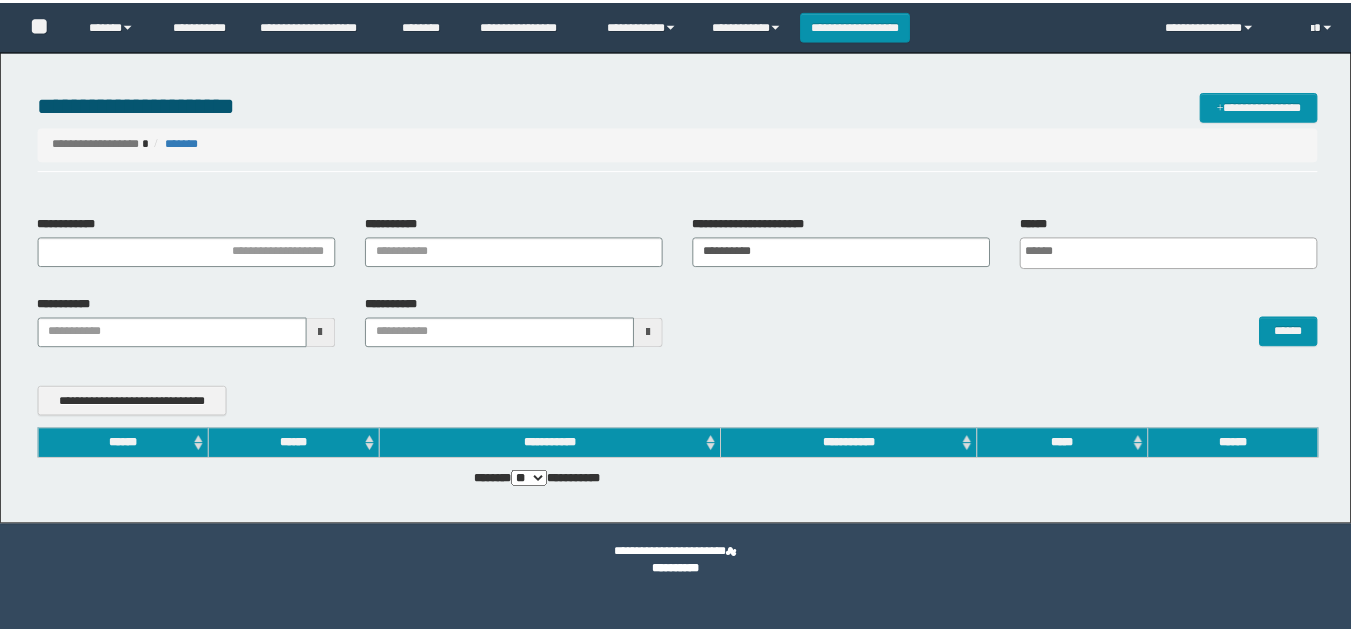 scroll, scrollTop: 0, scrollLeft: 0, axis: both 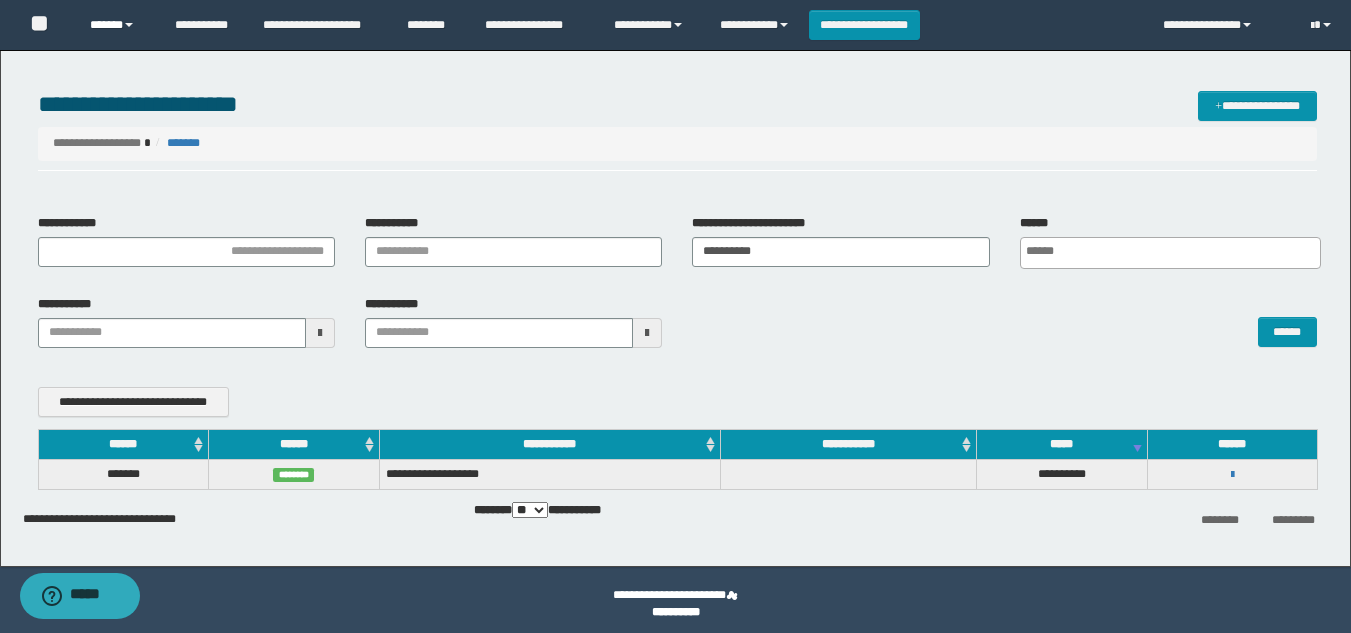 click on "******" at bounding box center (117, 25) 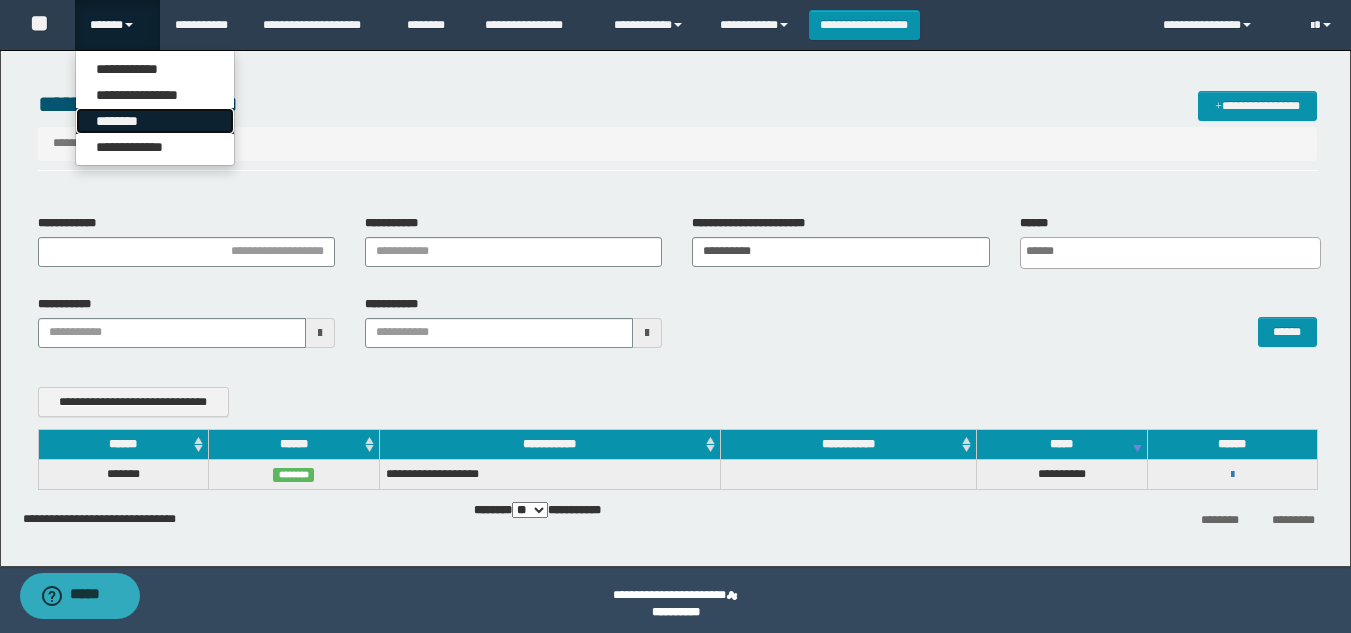 click on "********" at bounding box center [155, 121] 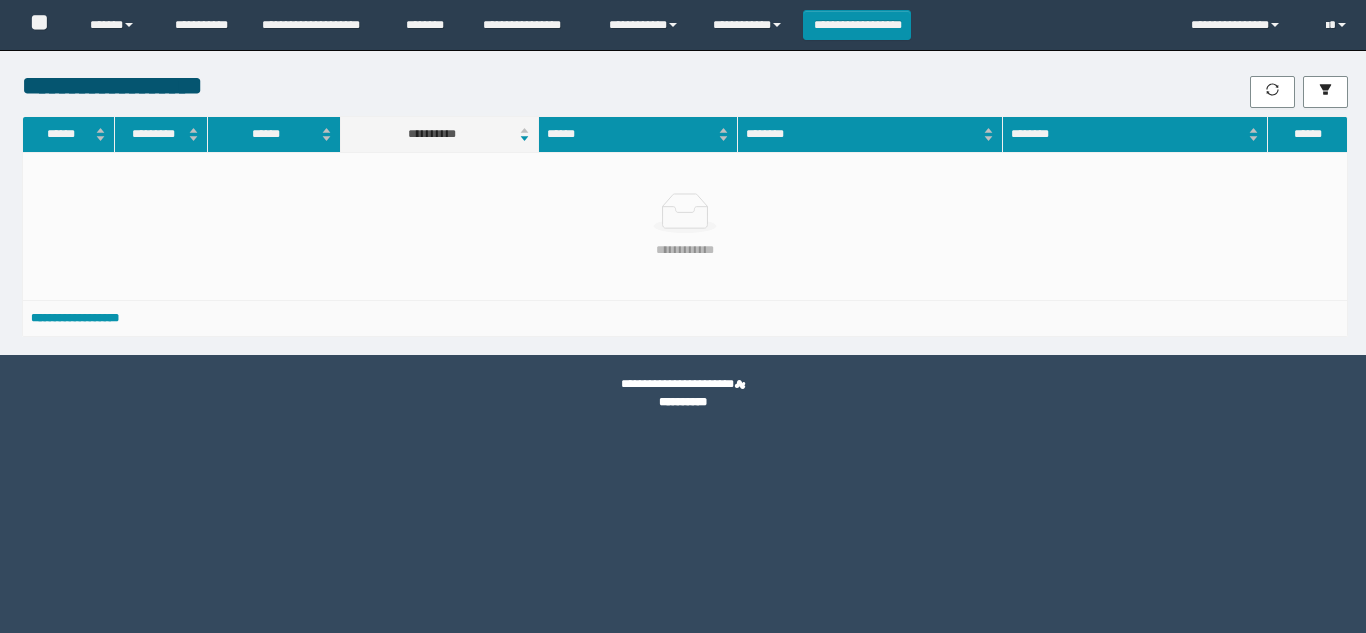 scroll, scrollTop: 0, scrollLeft: 0, axis: both 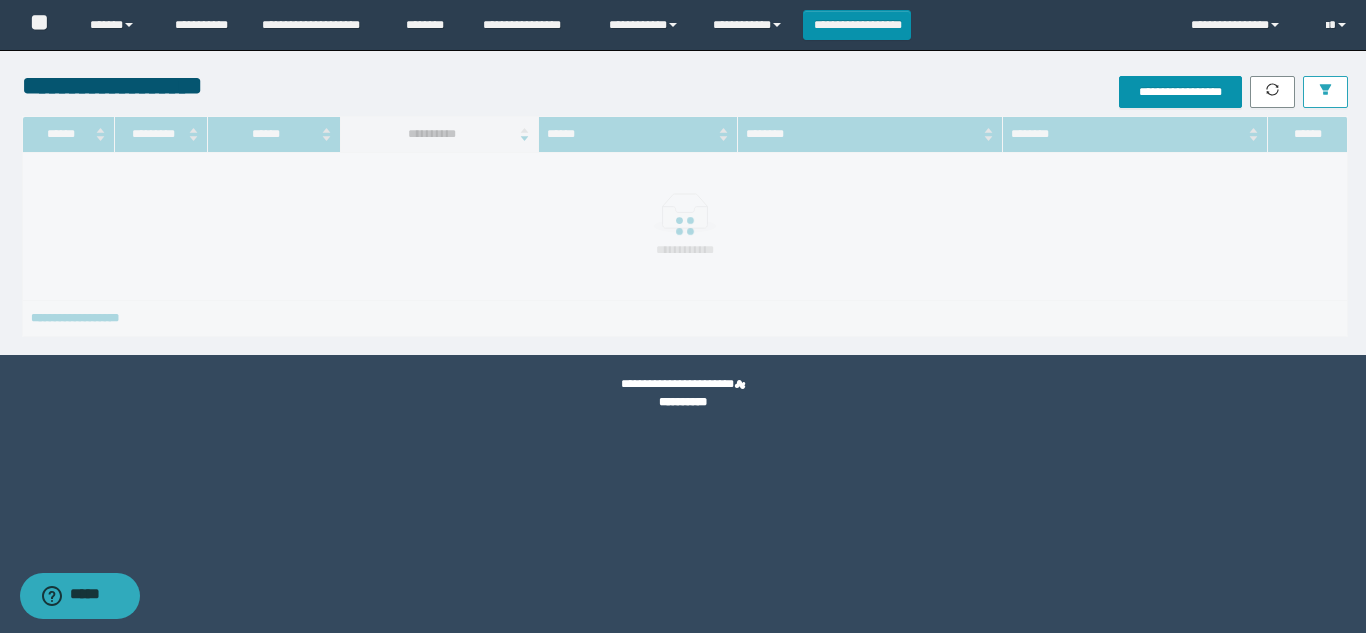 click at bounding box center [1325, 92] 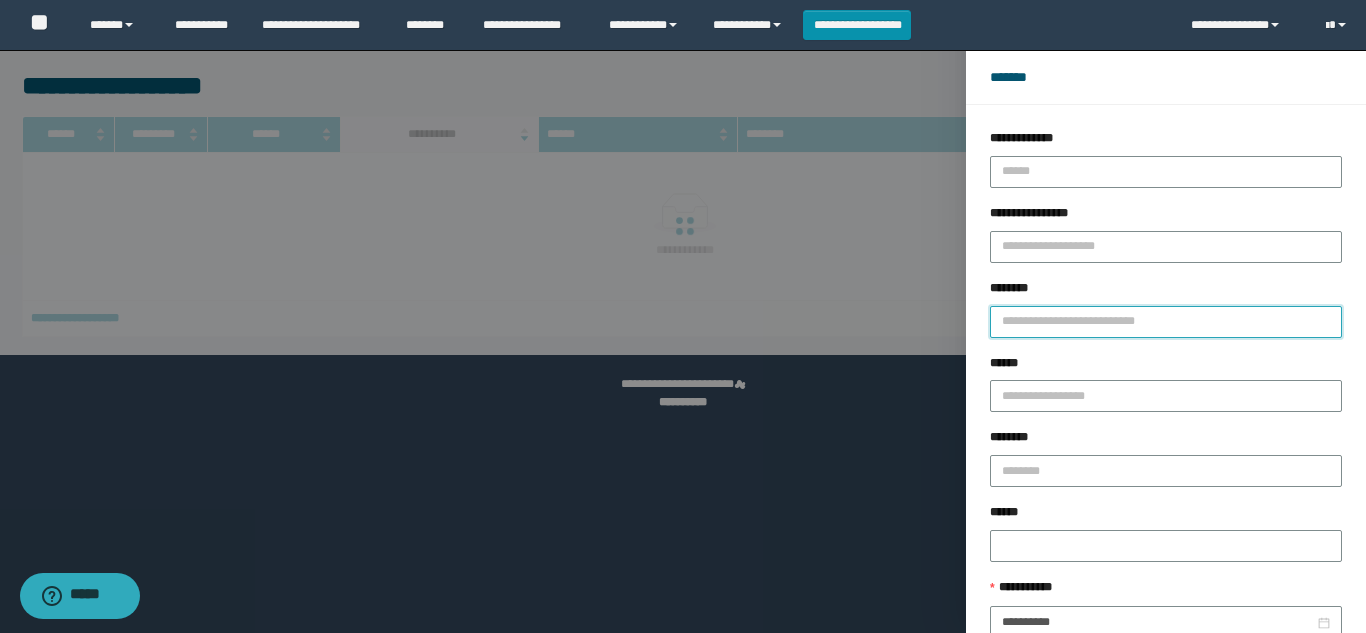 drag, startPoint x: 1006, startPoint y: 316, endPoint x: 1055, endPoint y: 365, distance: 69.29646 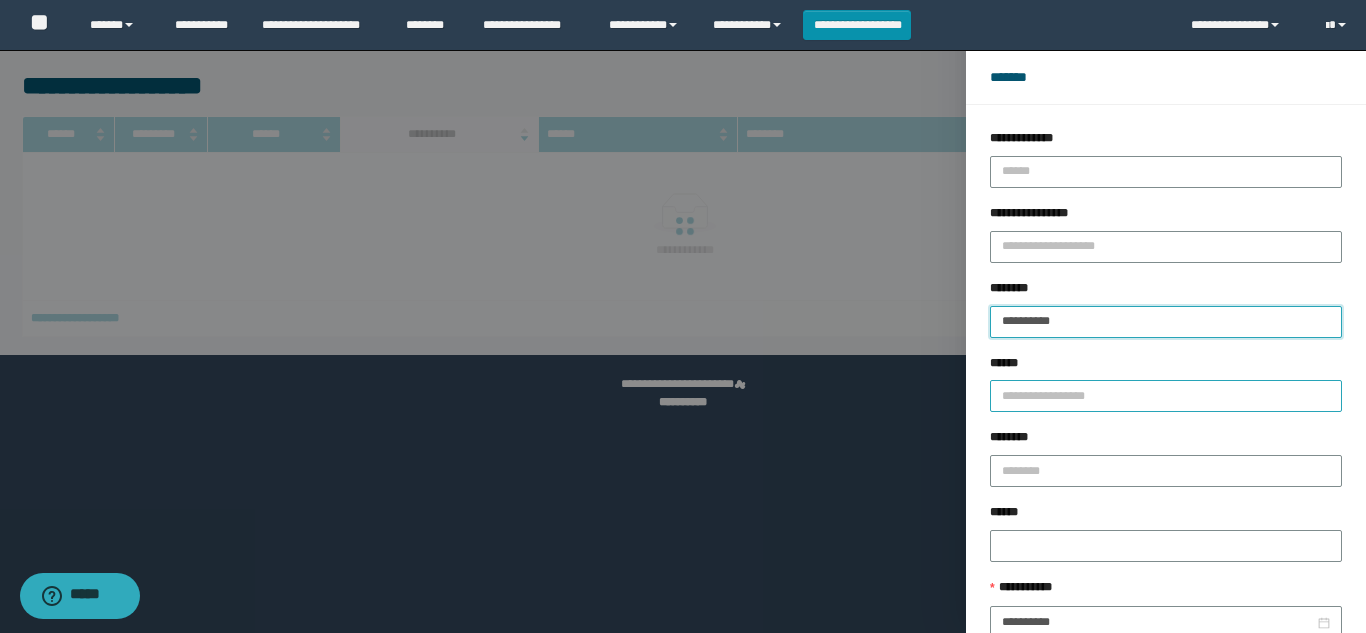 type on "**********" 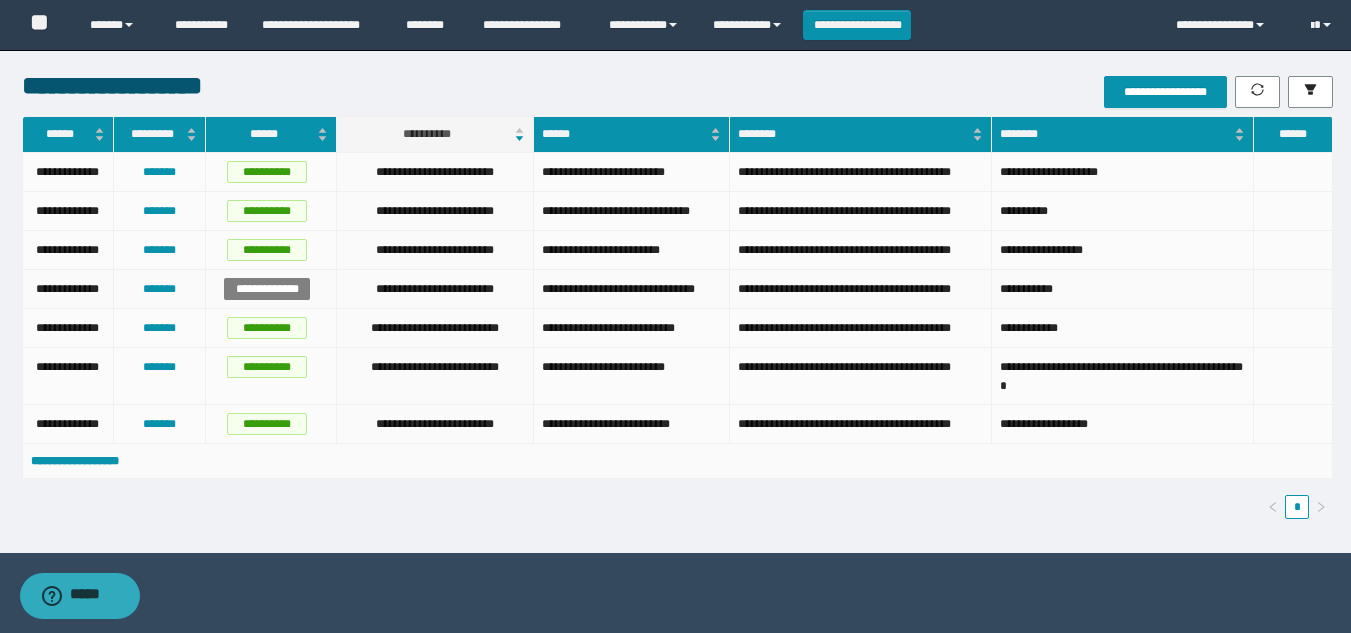 click on "**********" at bounding box center (267, 289) 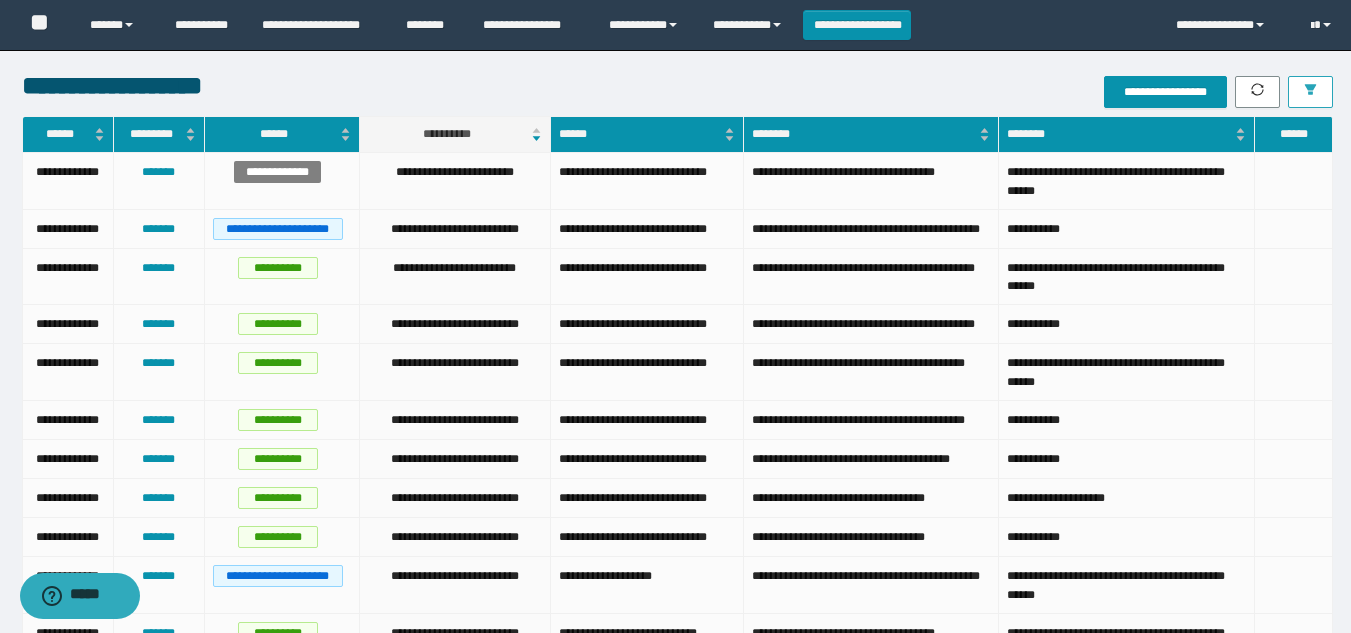 click 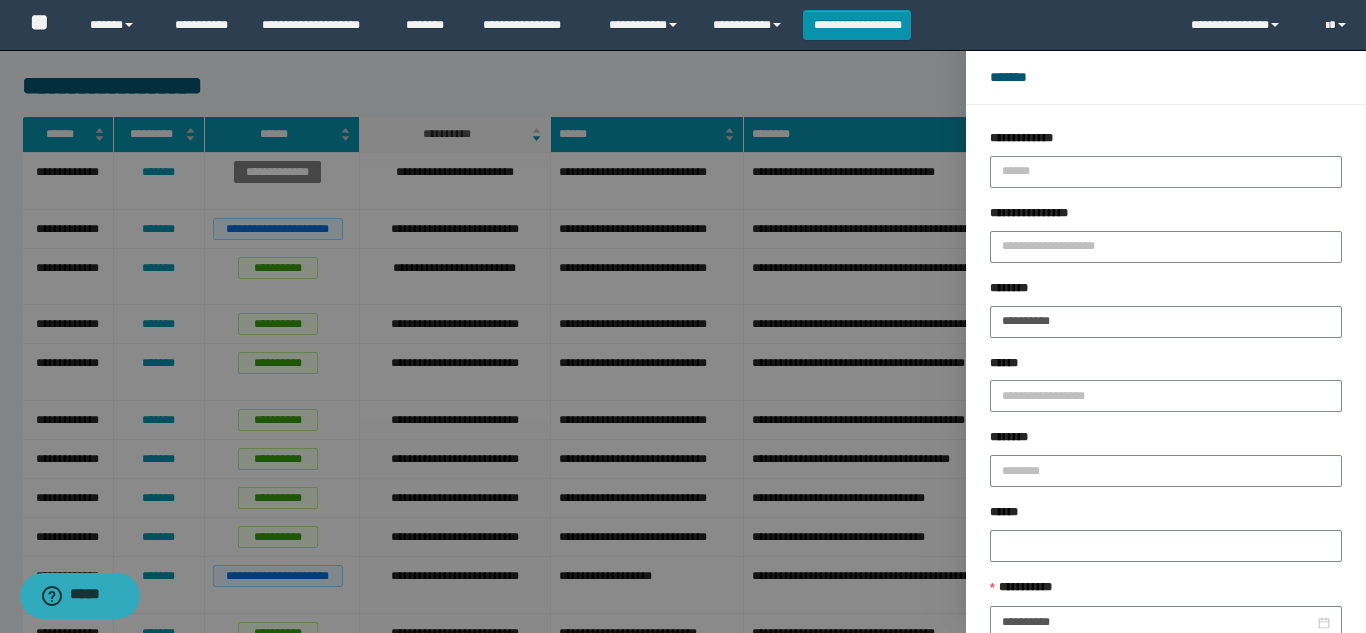 click on "**********" at bounding box center [1166, 316] 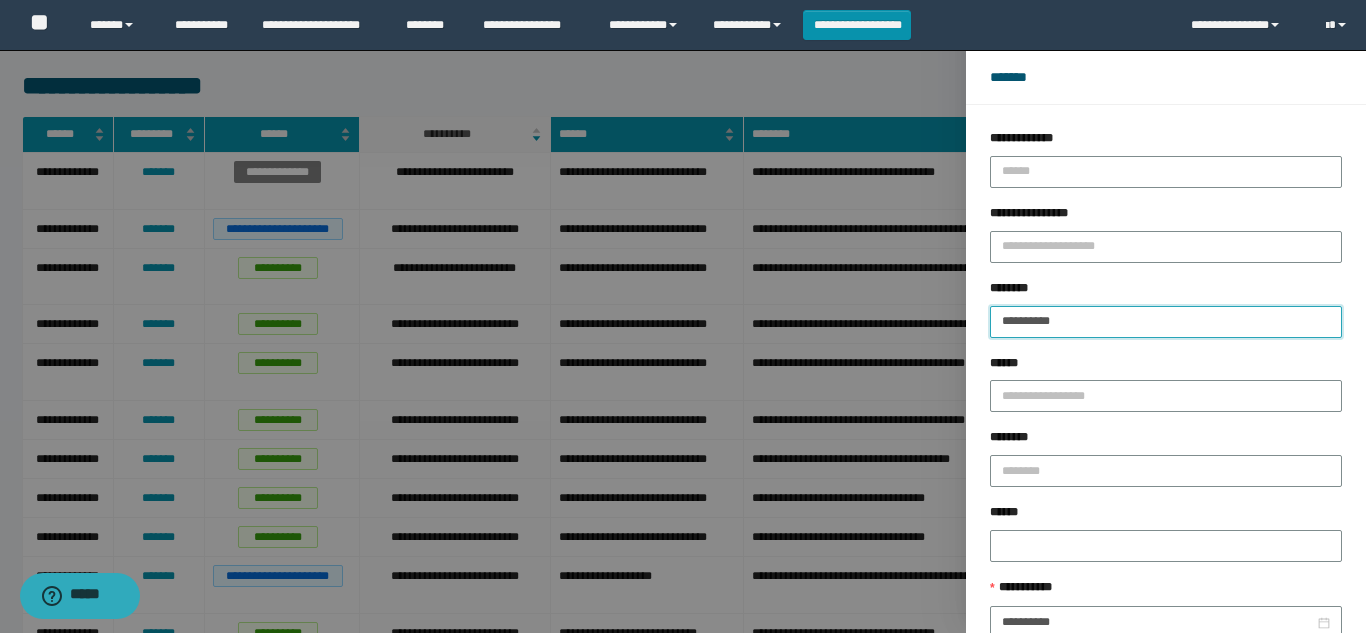 click on "**********" at bounding box center [1166, 322] 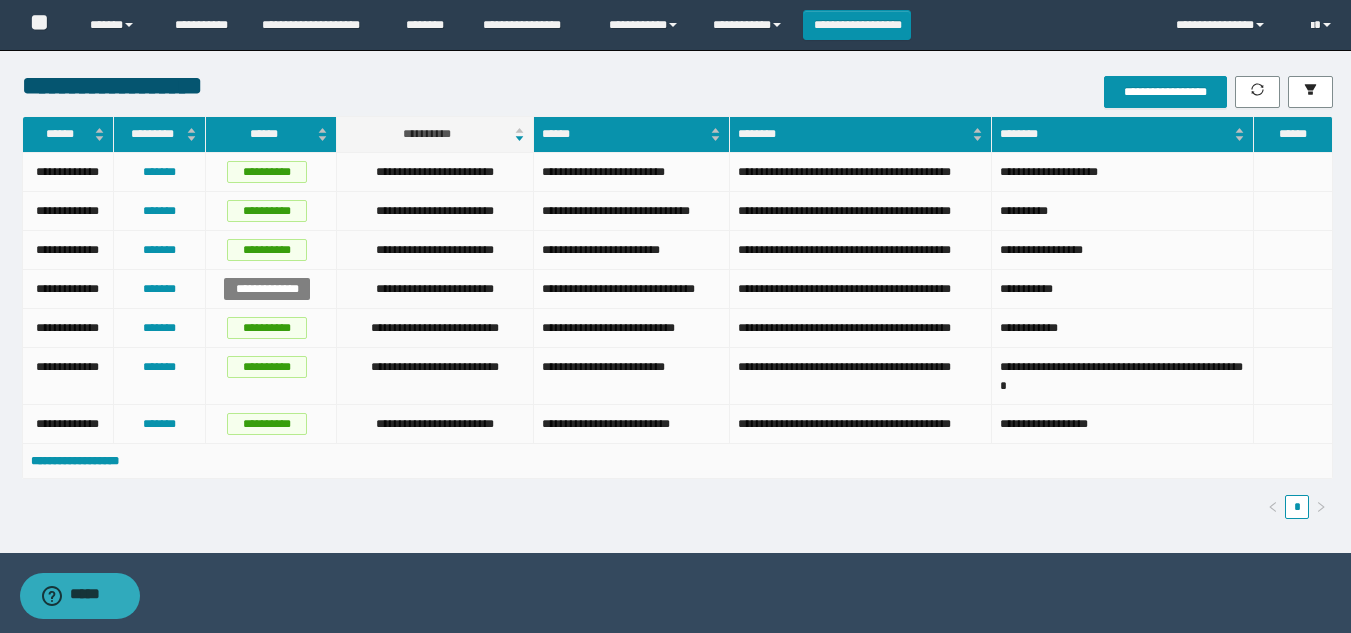 click on "**********" at bounding box center (1169, 92) 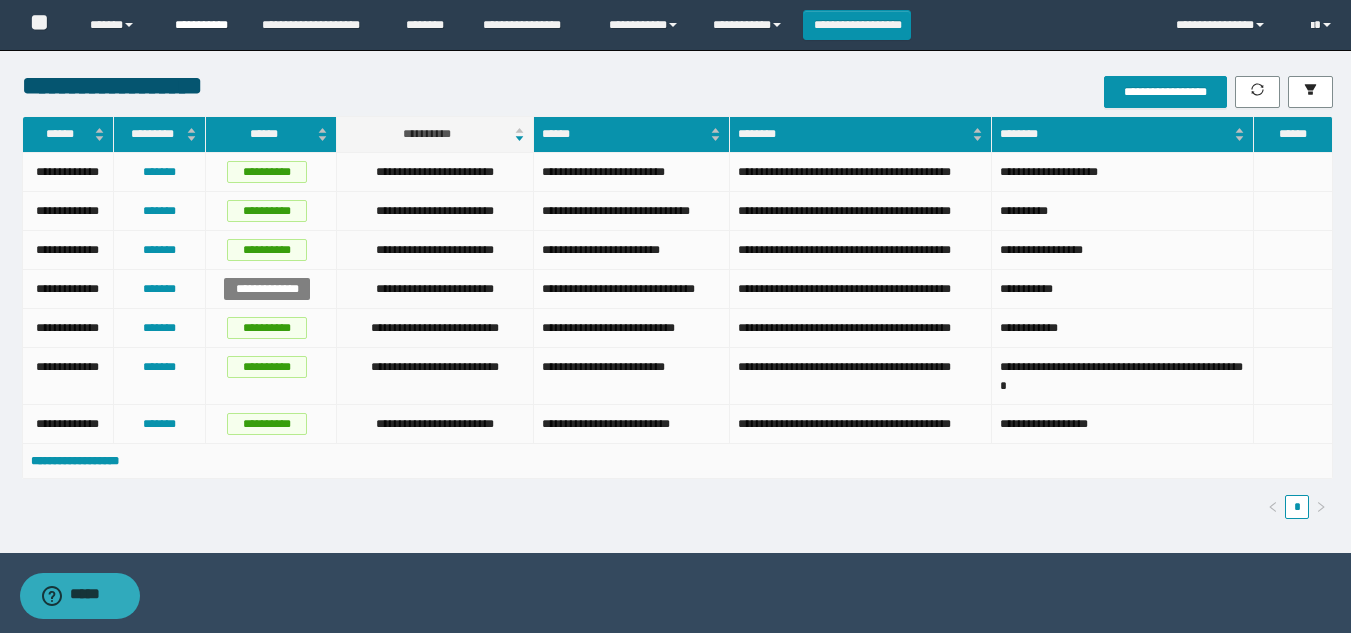 click on "**********" at bounding box center (203, 25) 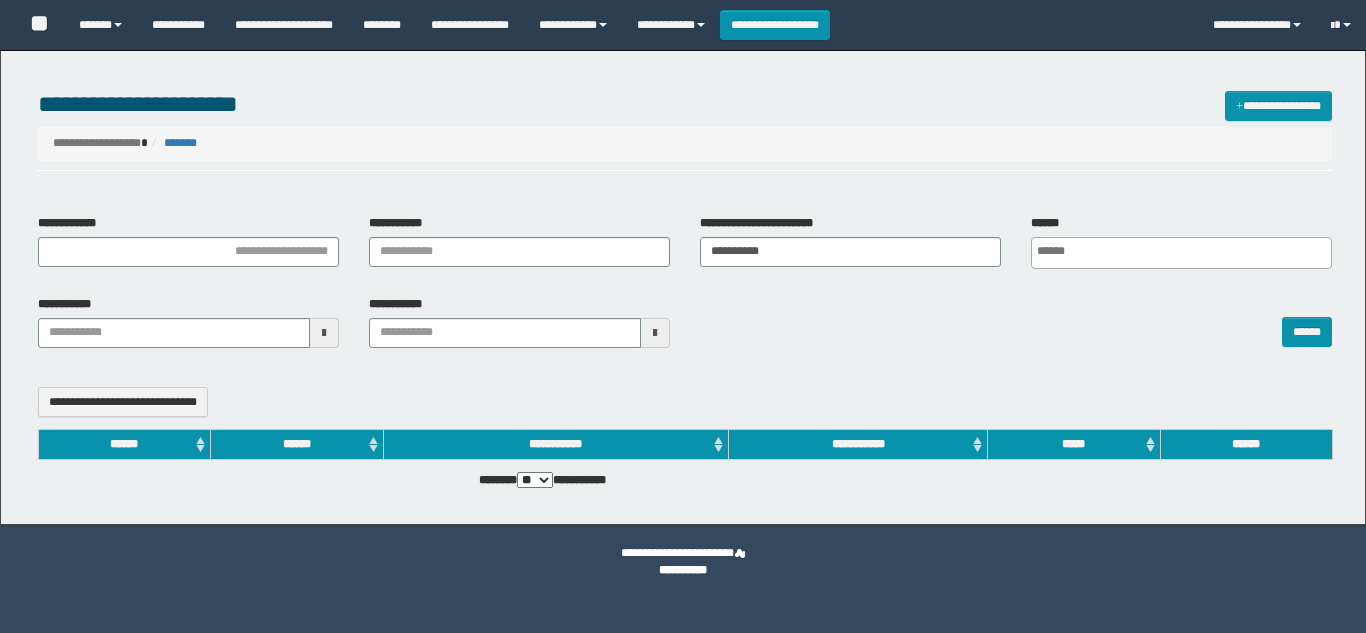 select 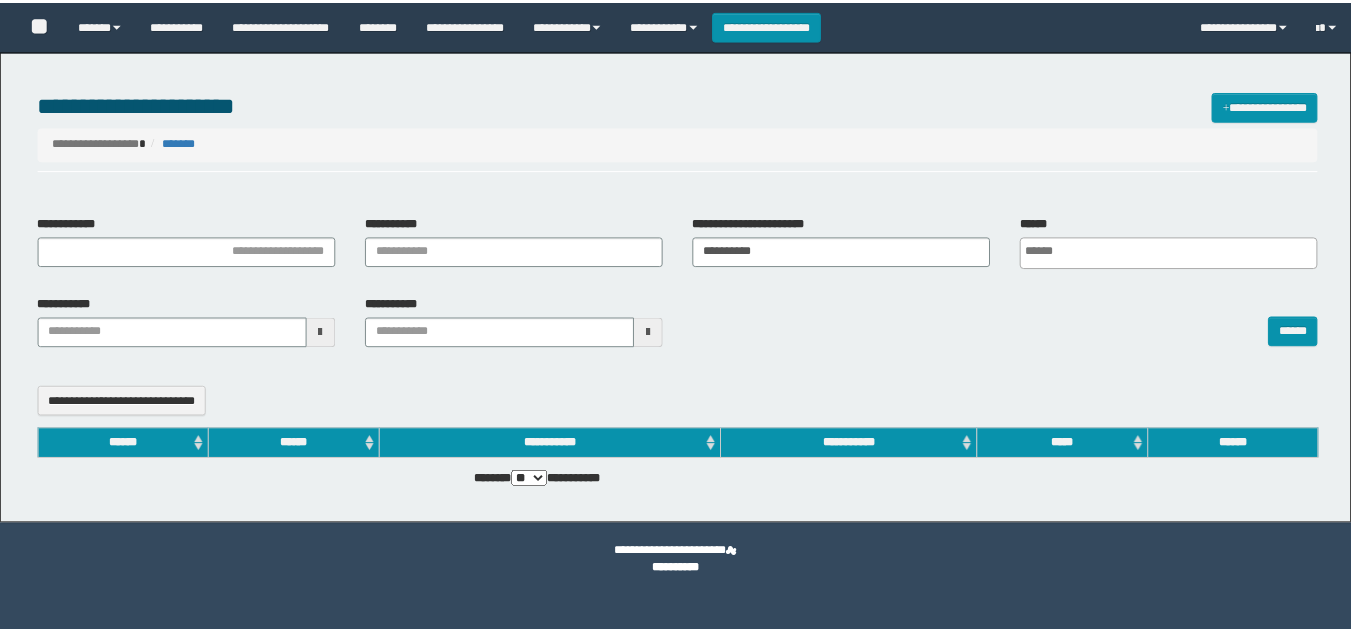 scroll, scrollTop: 0, scrollLeft: 0, axis: both 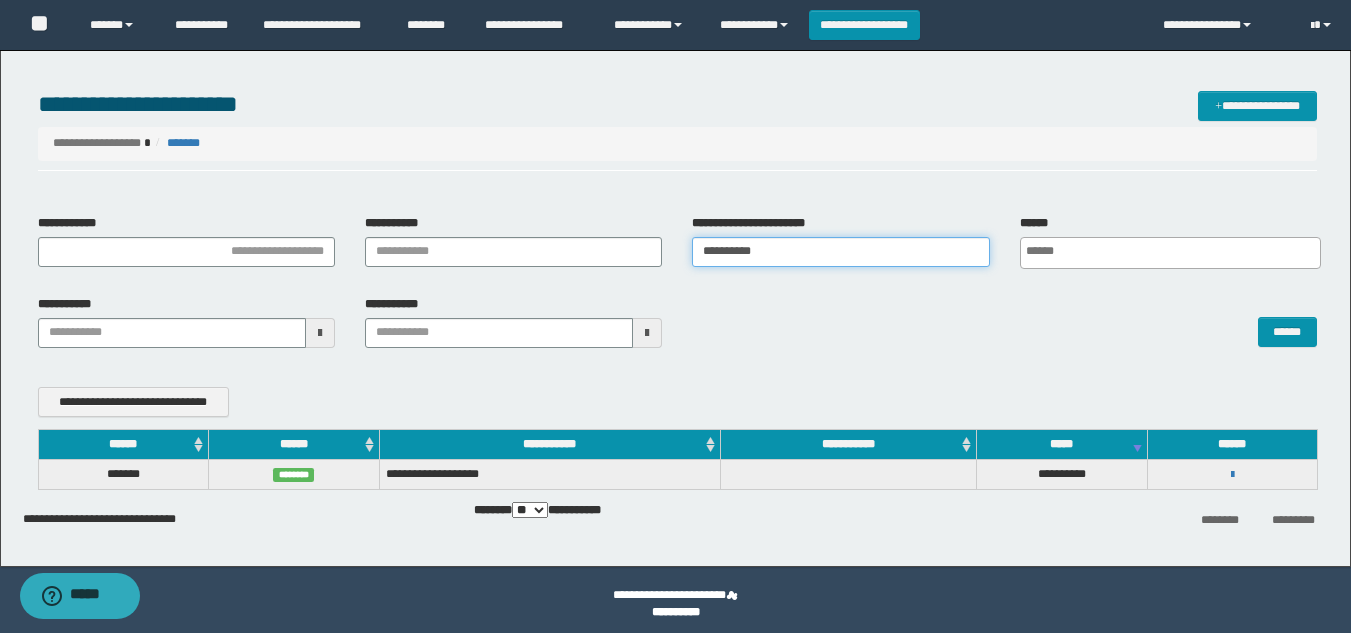 drag, startPoint x: 797, startPoint y: 257, endPoint x: 0, endPoint y: 306, distance: 798.5049 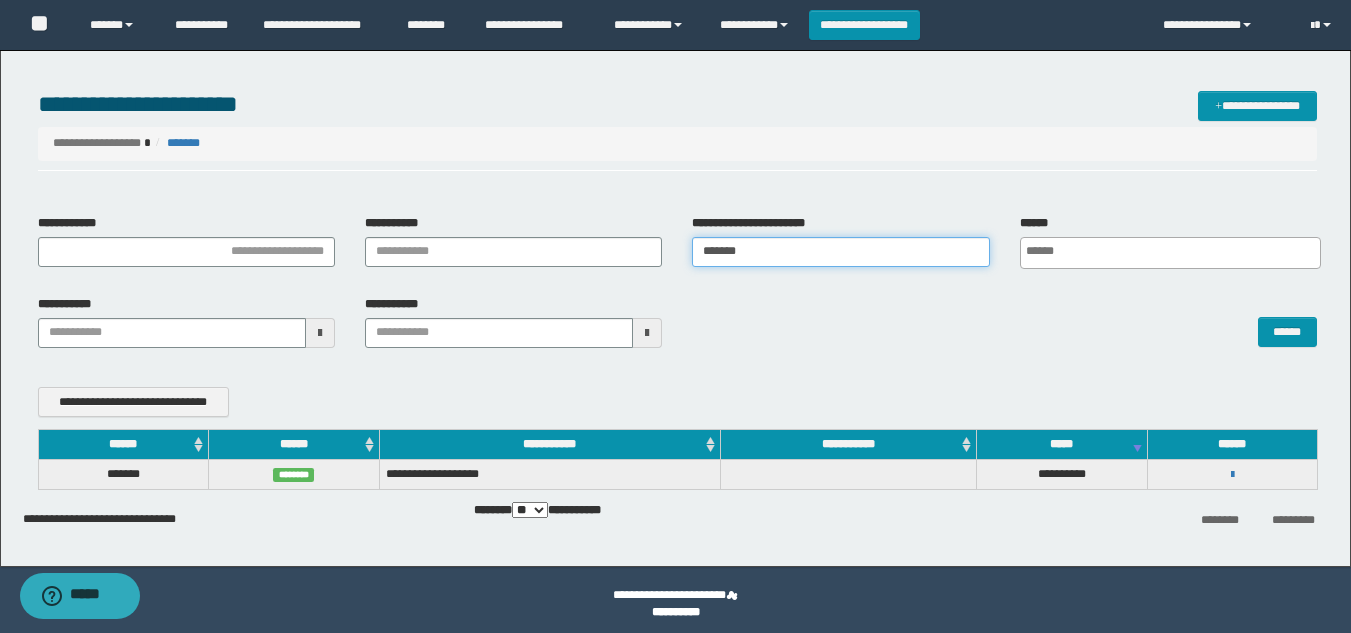 click on "*******" at bounding box center (840, 252) 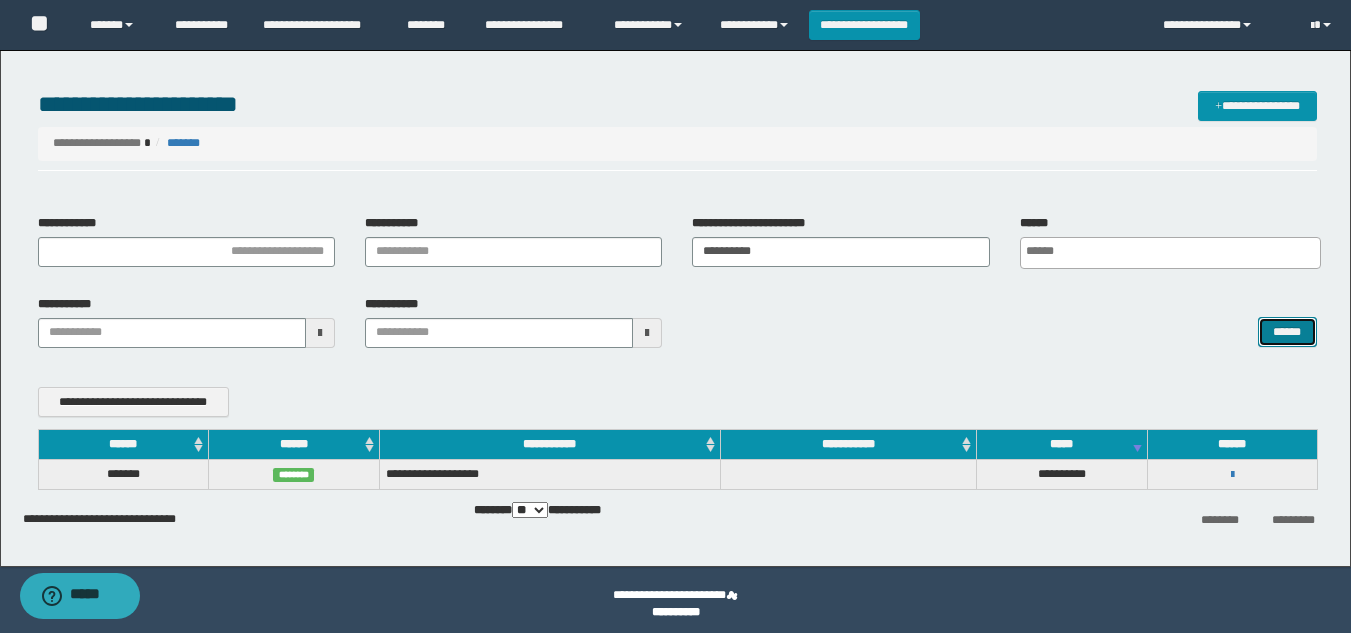 click on "******" at bounding box center [1287, 332] 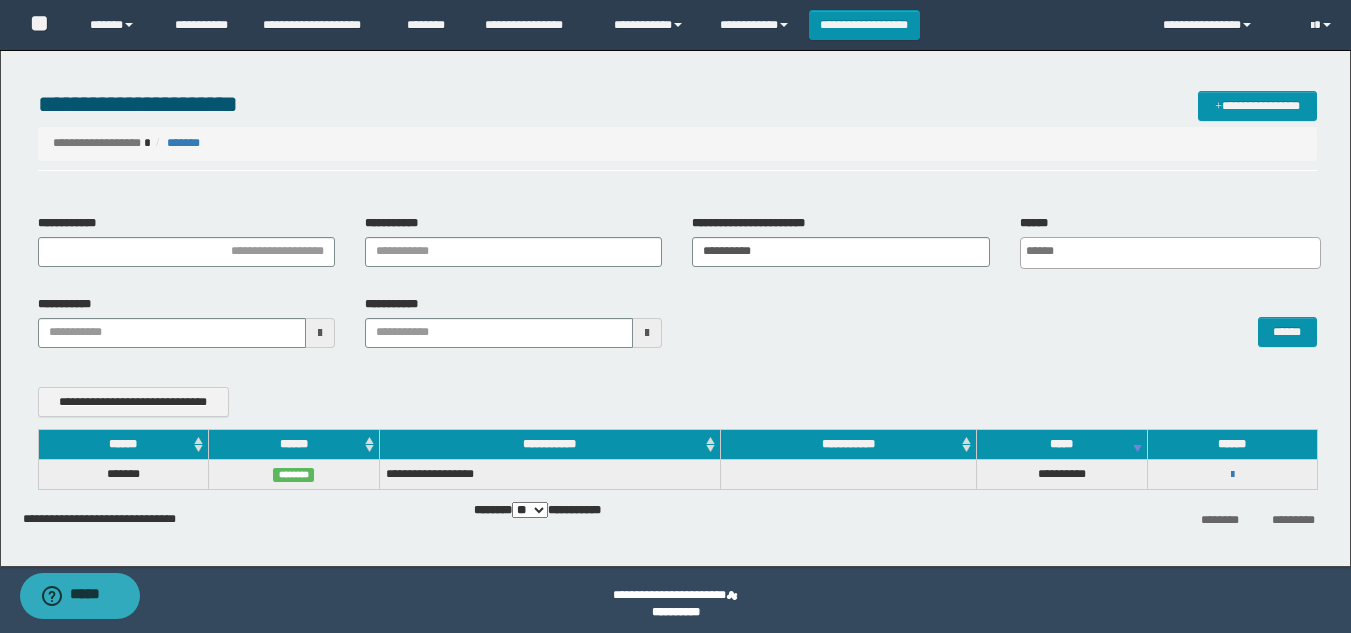 click on "**********" at bounding box center (1232, 474) 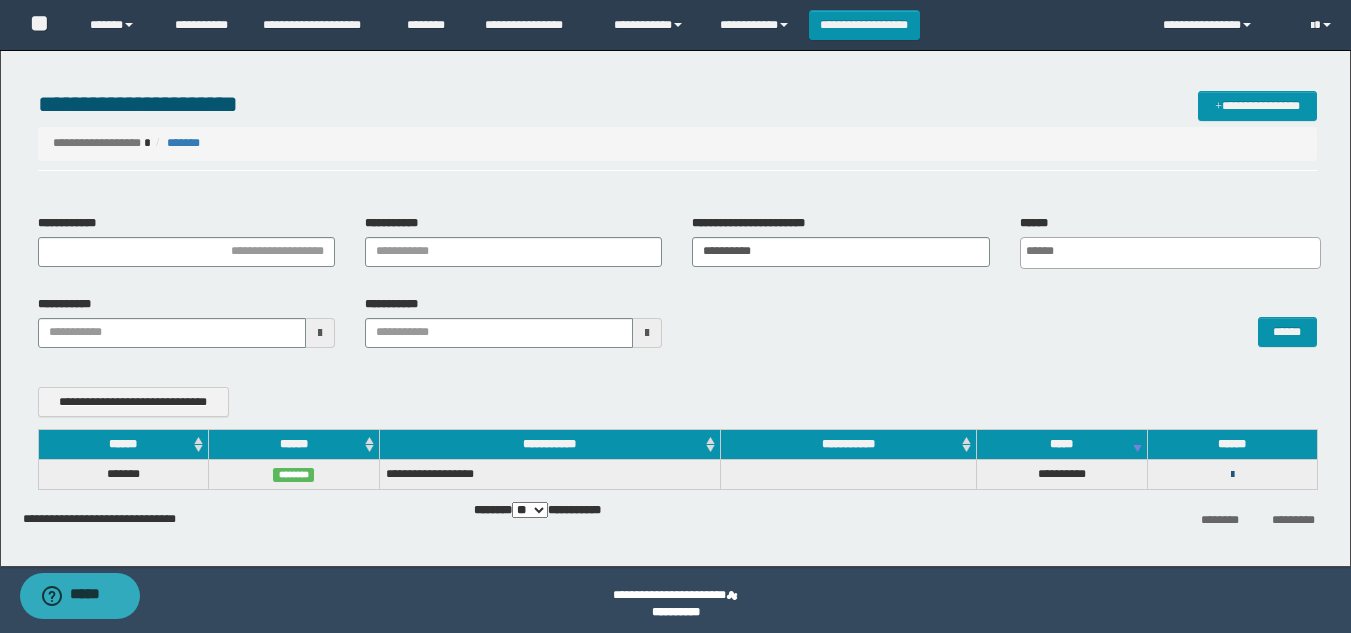 click at bounding box center [1232, 475] 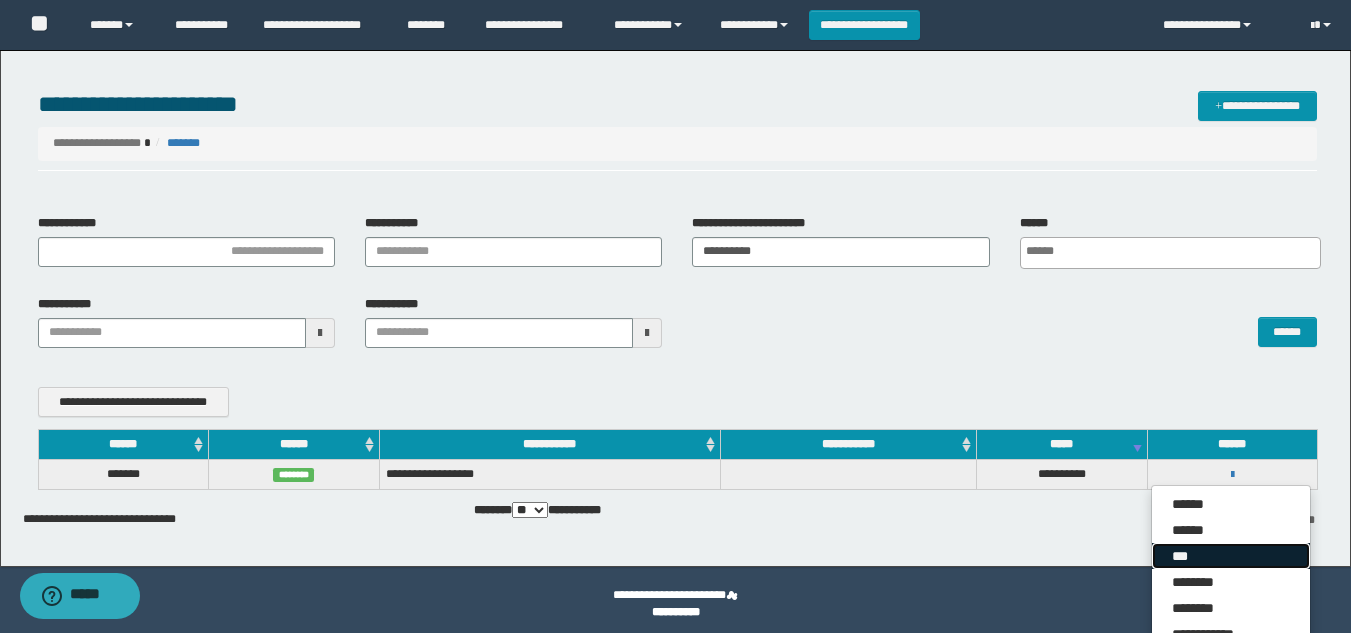 click on "***" at bounding box center [1231, 556] 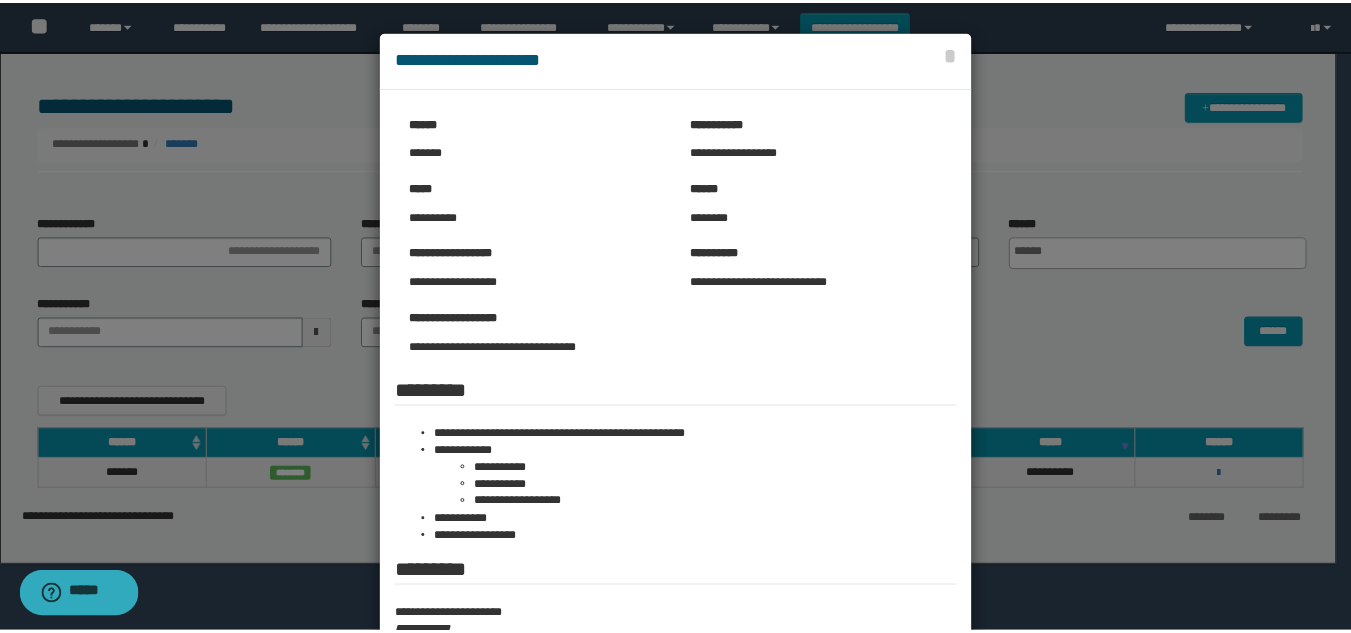 scroll, scrollTop: 100, scrollLeft: 0, axis: vertical 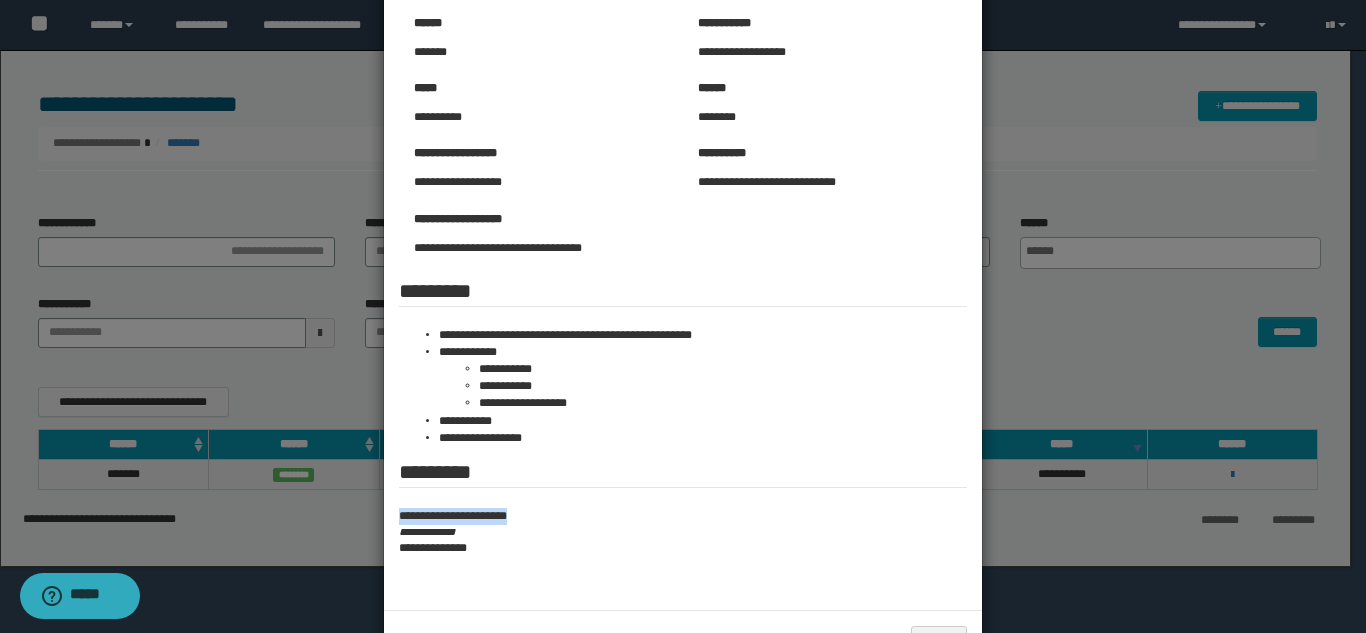 drag, startPoint x: 388, startPoint y: 517, endPoint x: 547, endPoint y: 523, distance: 159.11317 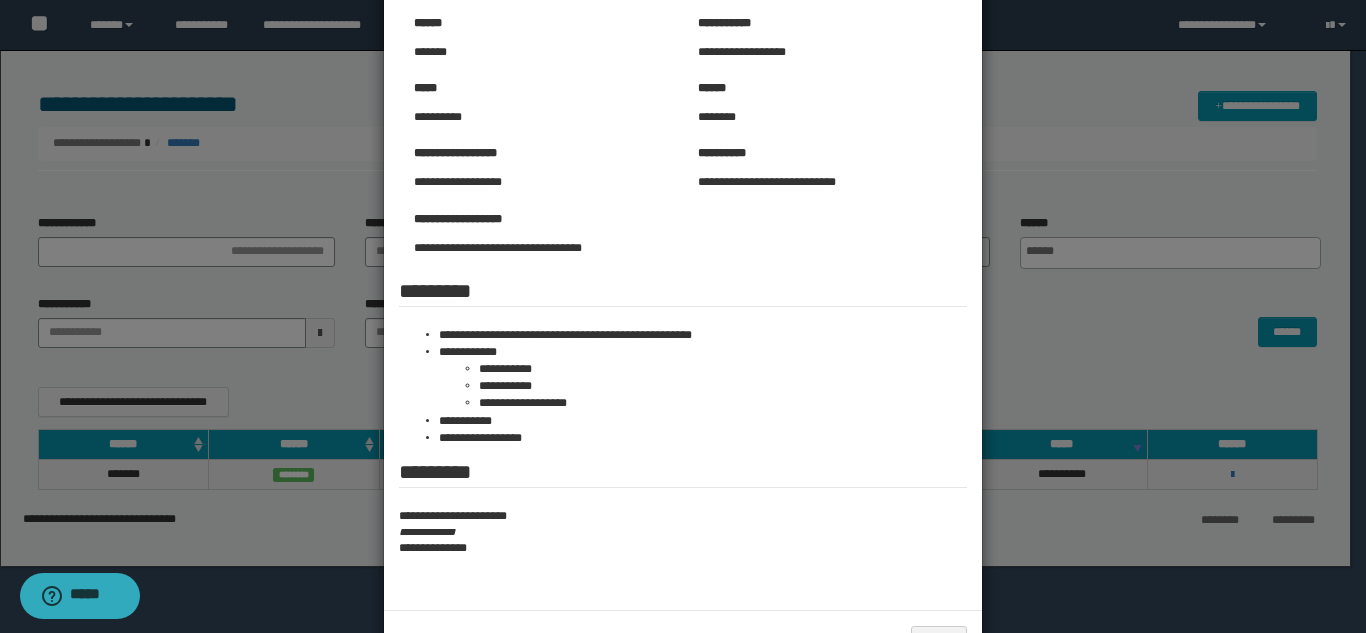 click at bounding box center (683, 301) 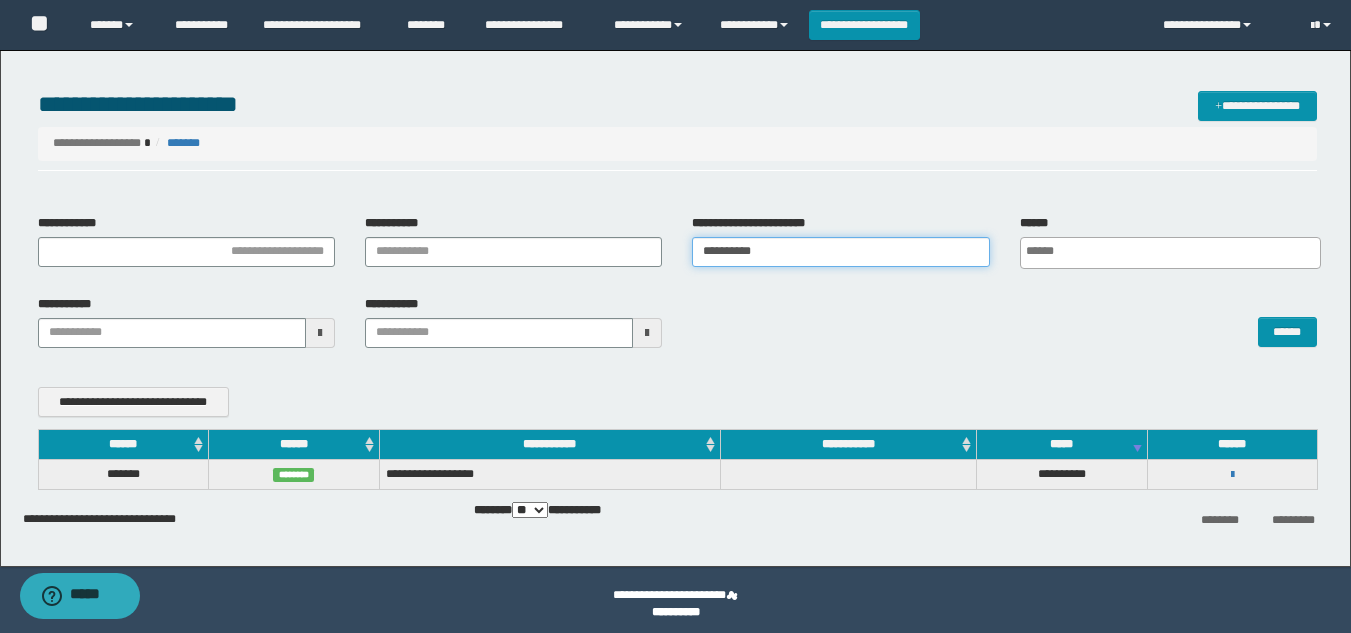drag, startPoint x: 825, startPoint y: 249, endPoint x: 66, endPoint y: 246, distance: 759.0059 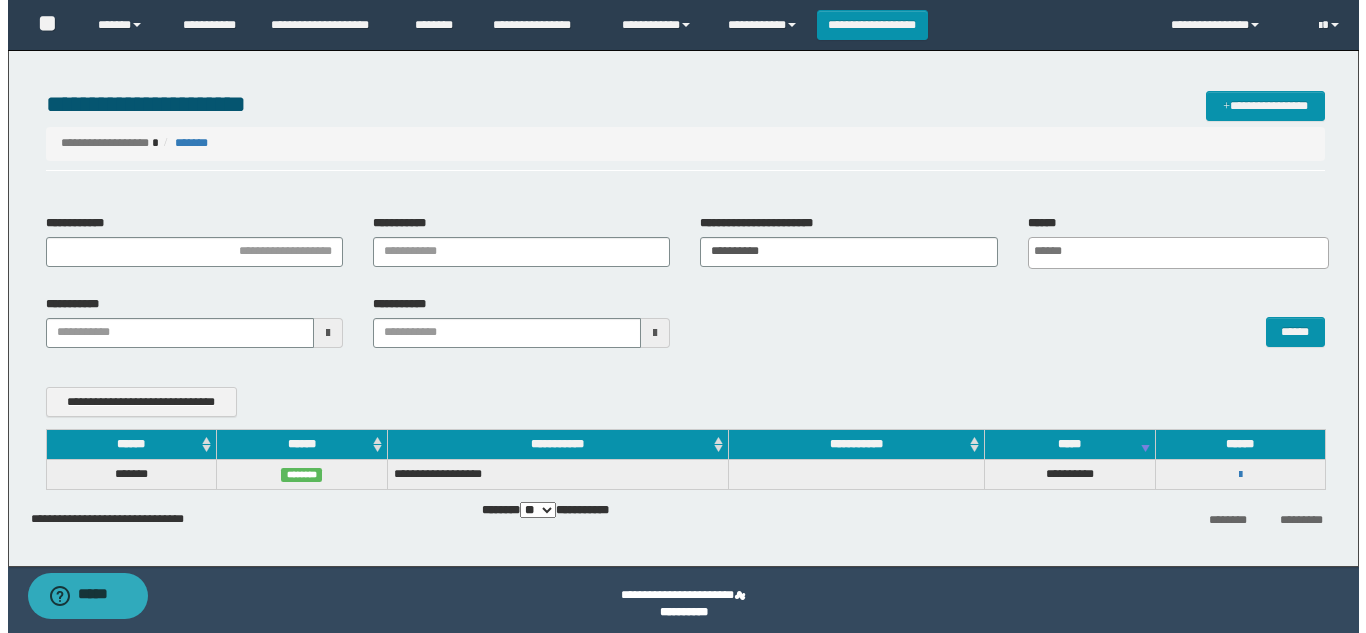 scroll, scrollTop: 0, scrollLeft: 5, axis: horizontal 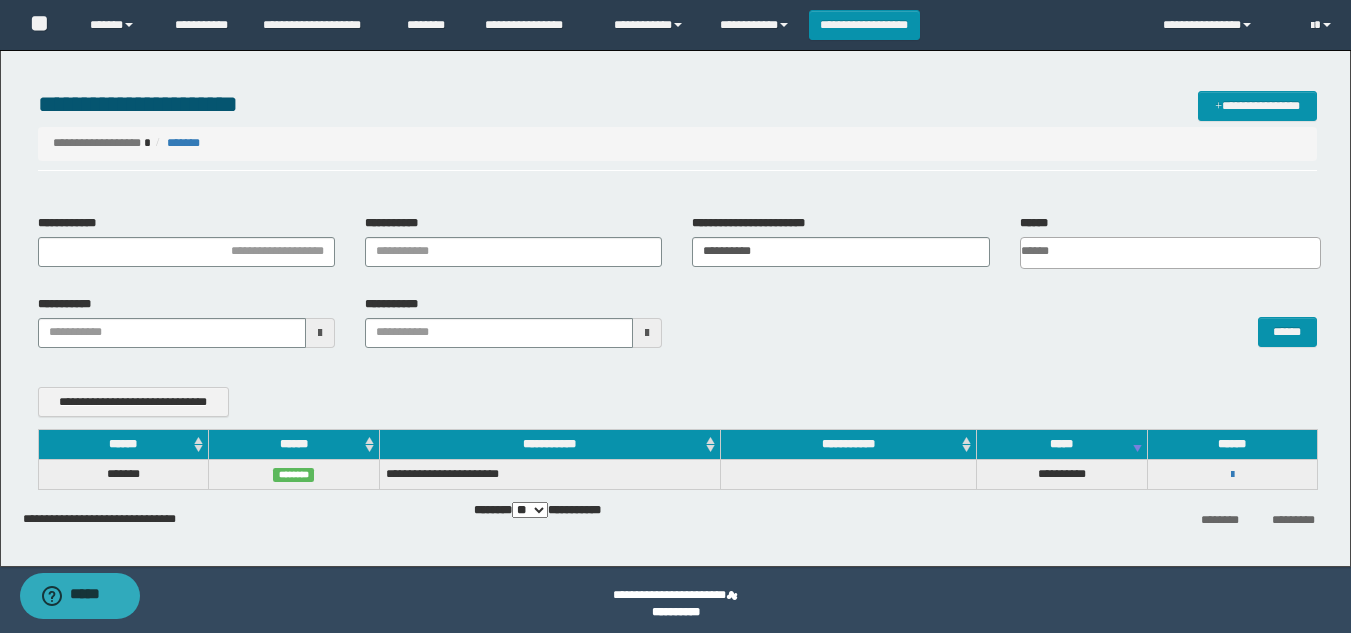 click on "******" at bounding box center [1004, 322] 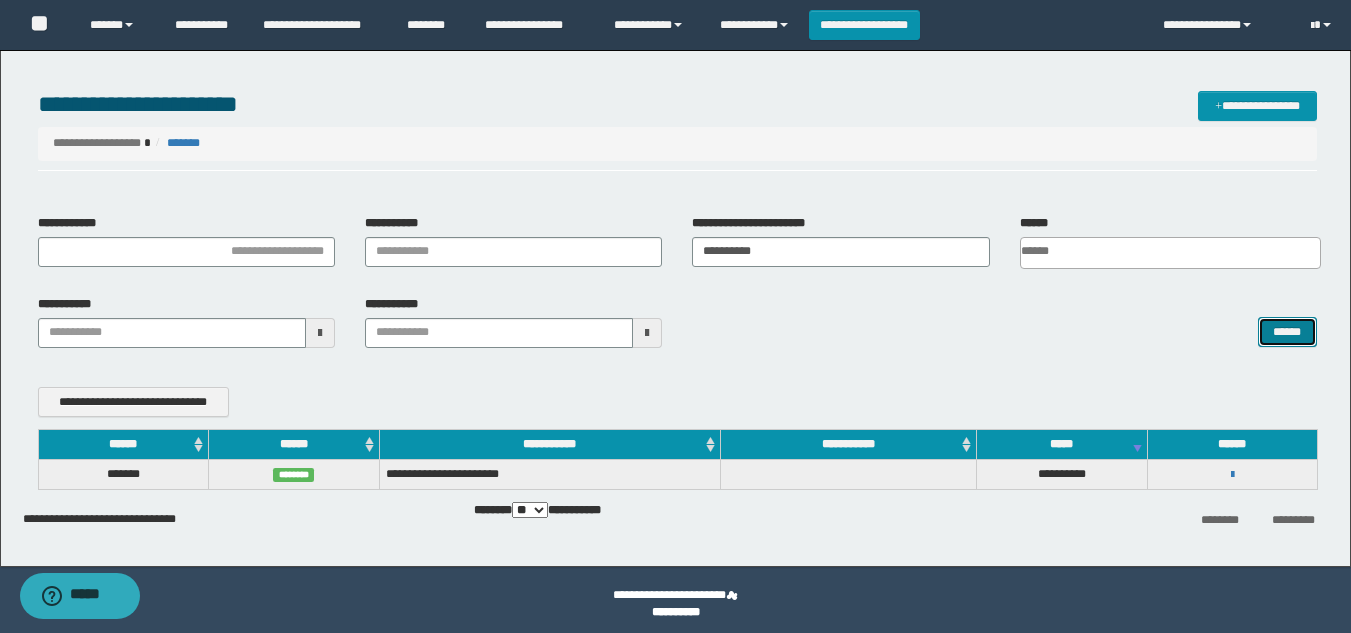 click on "******" at bounding box center [1287, 332] 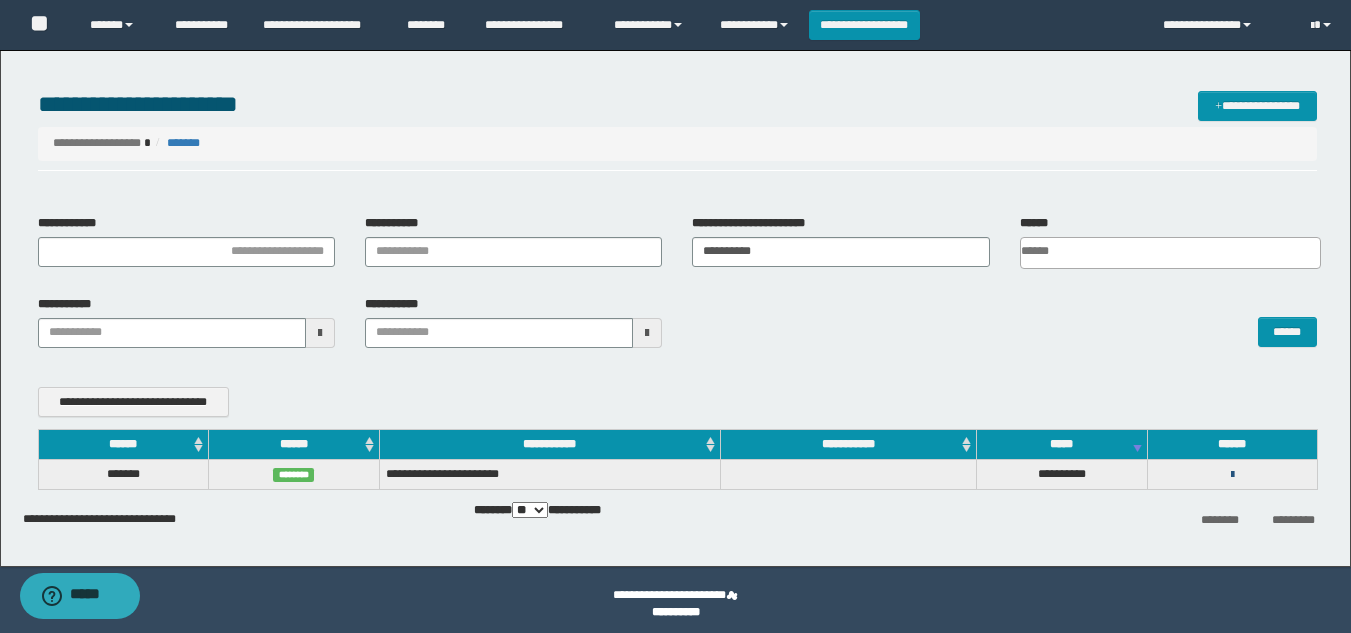 click at bounding box center [1232, 475] 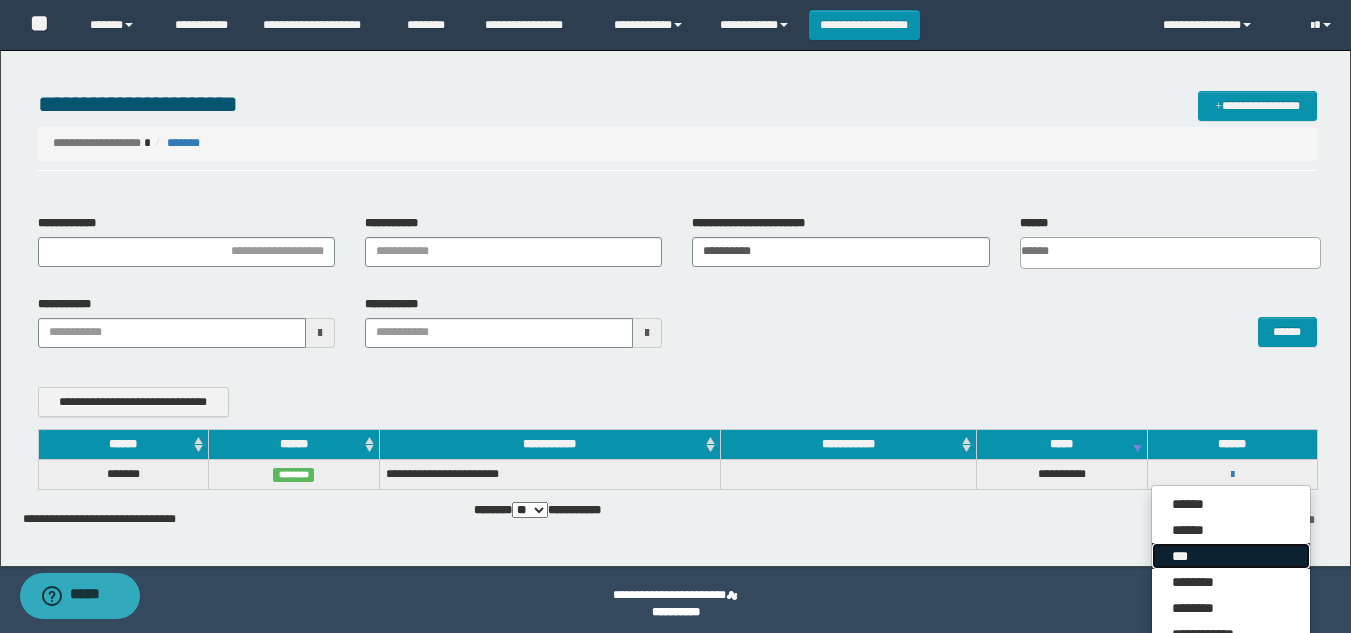 click on "***" at bounding box center (1231, 556) 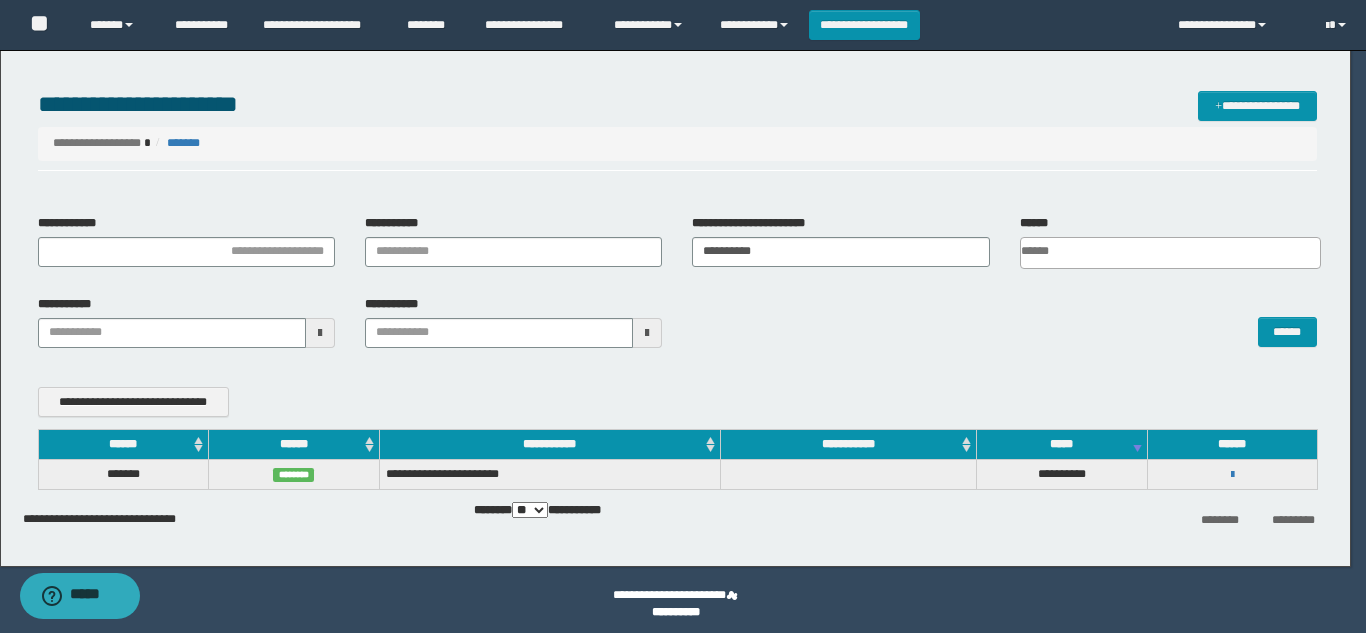 scroll, scrollTop: 0, scrollLeft: 0, axis: both 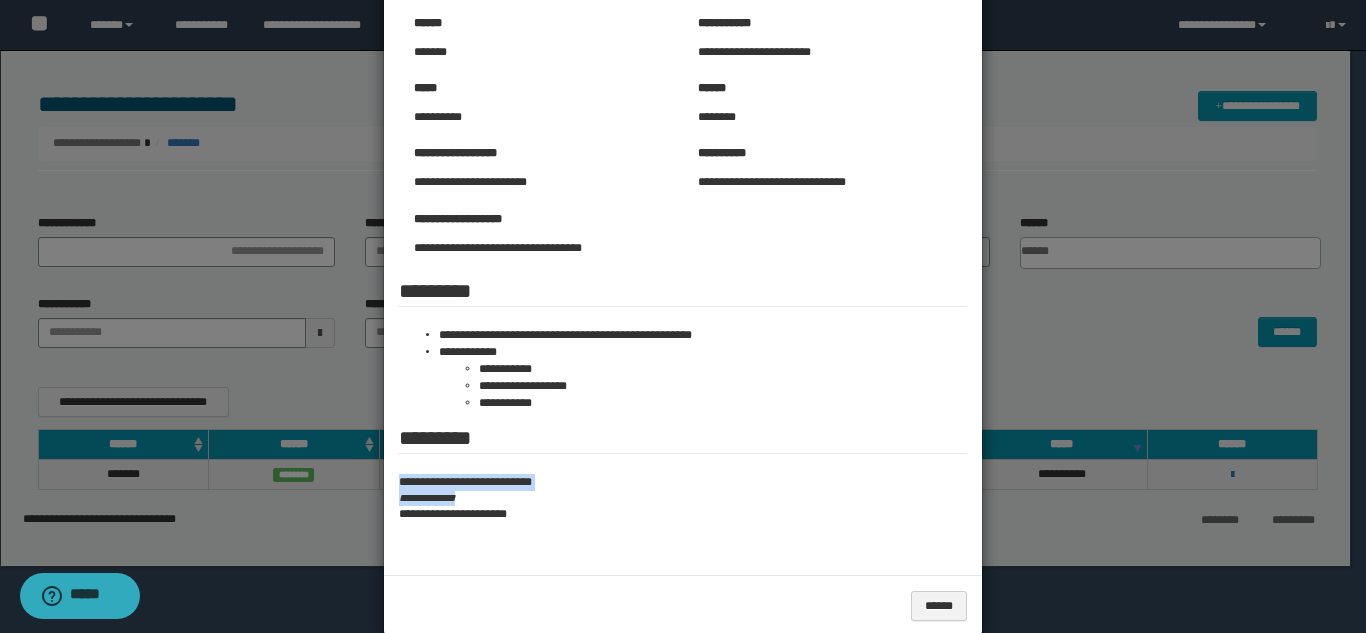 drag, startPoint x: 390, startPoint y: 477, endPoint x: 566, endPoint y: 503, distance: 177.9101 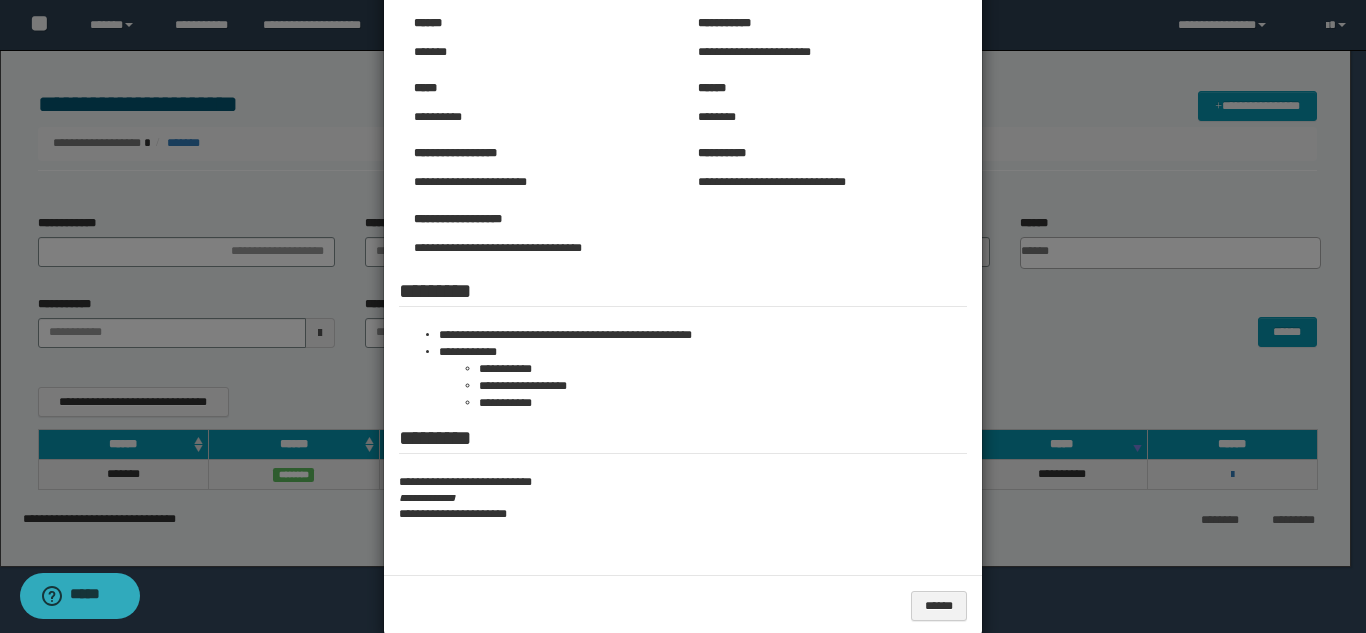 click at bounding box center (683, 283) 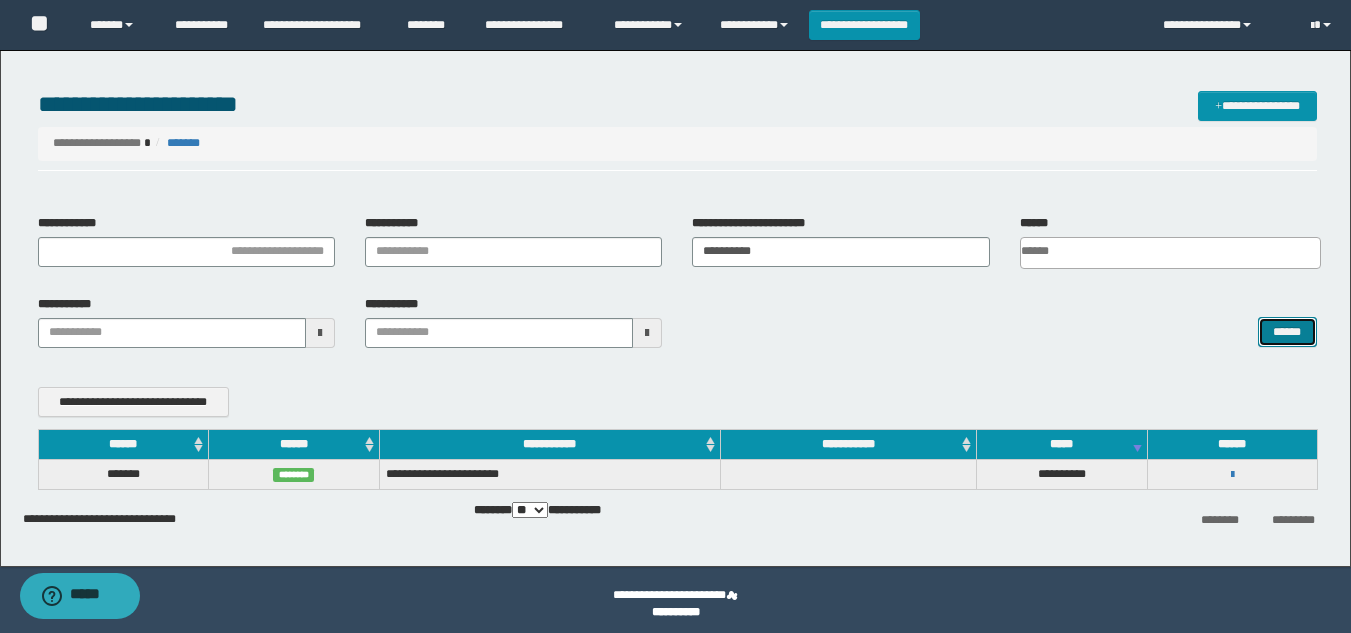 click on "******" at bounding box center (1287, 332) 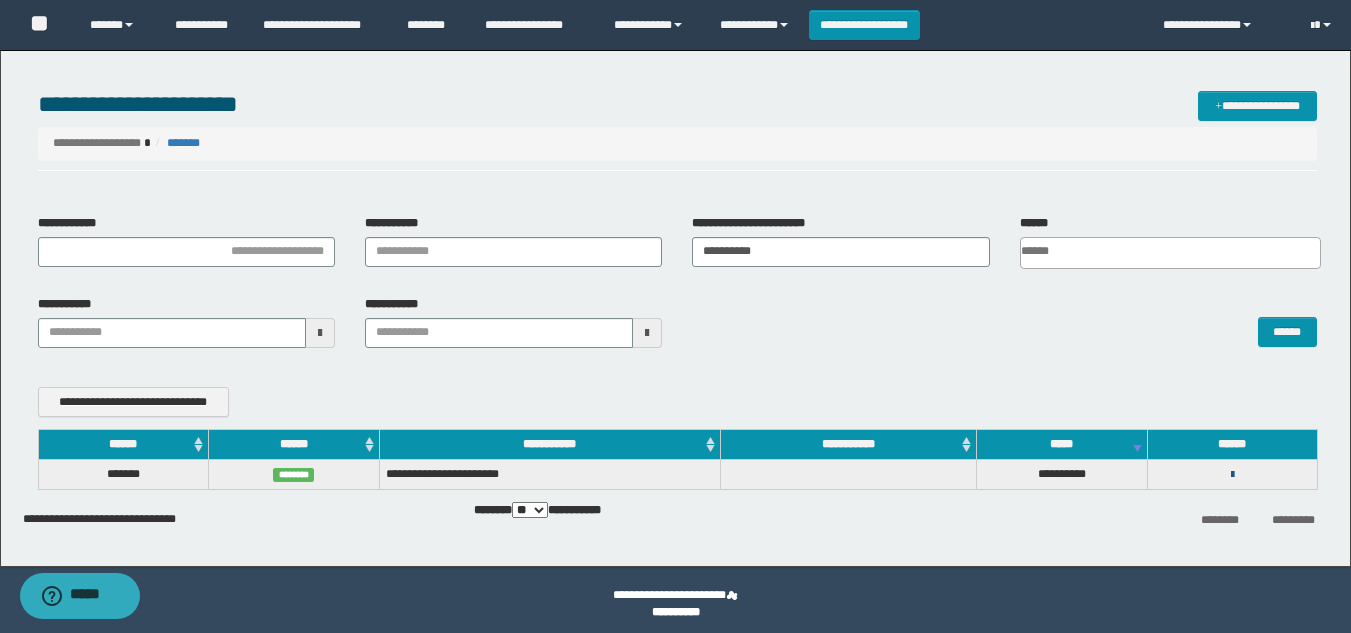 click at bounding box center (1232, 475) 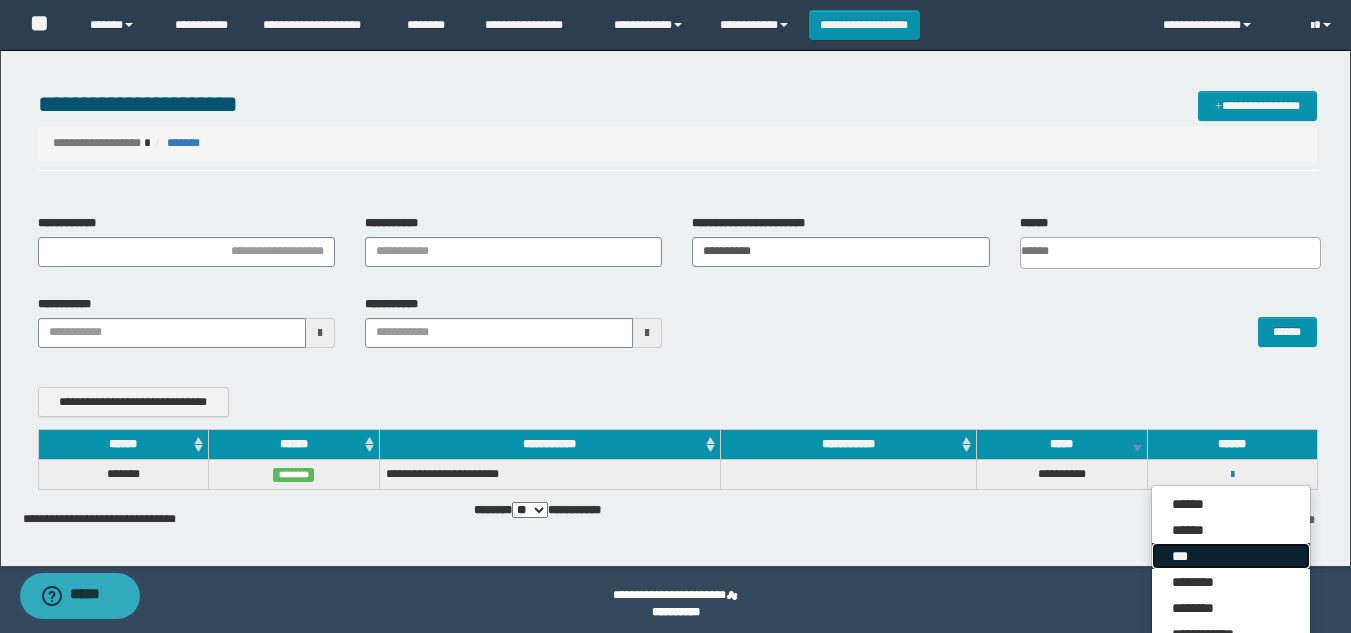 click on "***" at bounding box center [1231, 556] 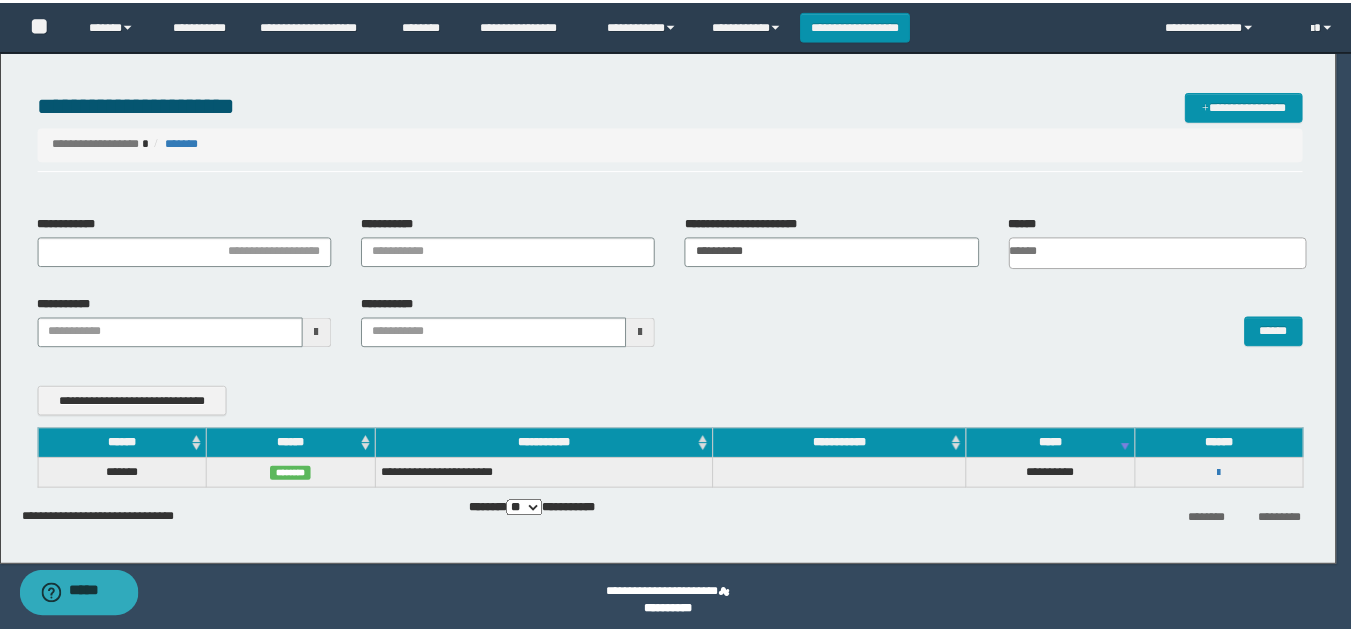 scroll, scrollTop: 0, scrollLeft: 0, axis: both 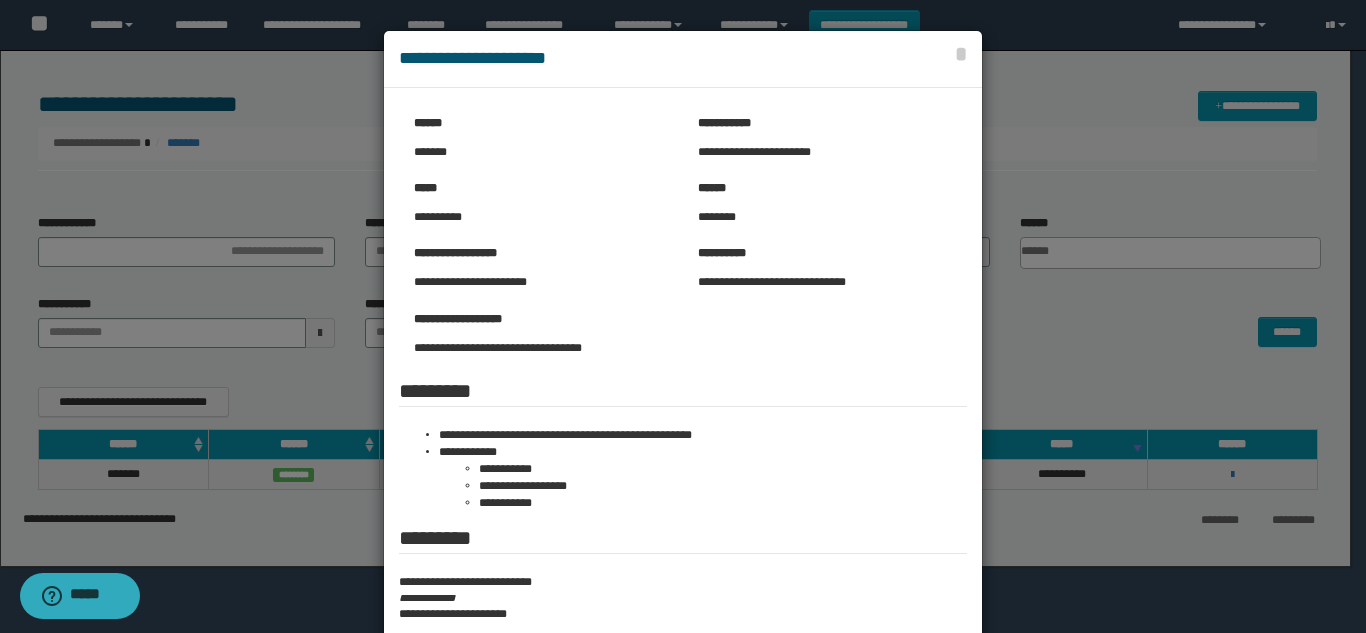 click at bounding box center (683, 383) 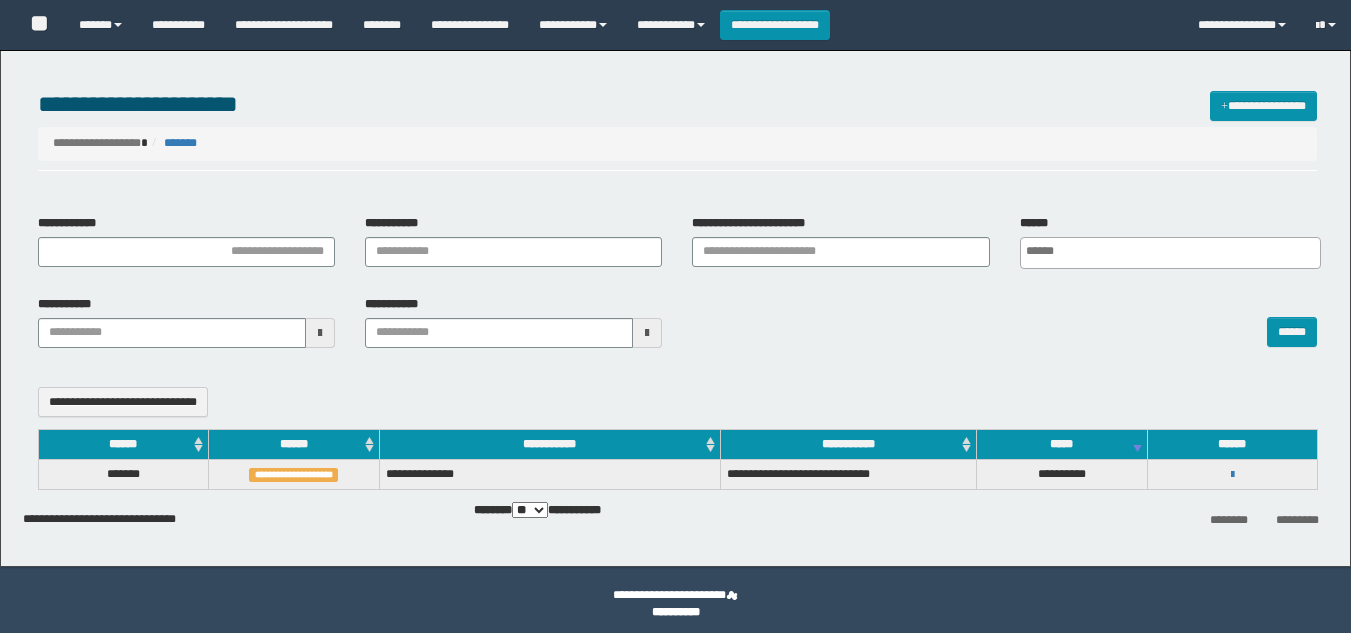 select 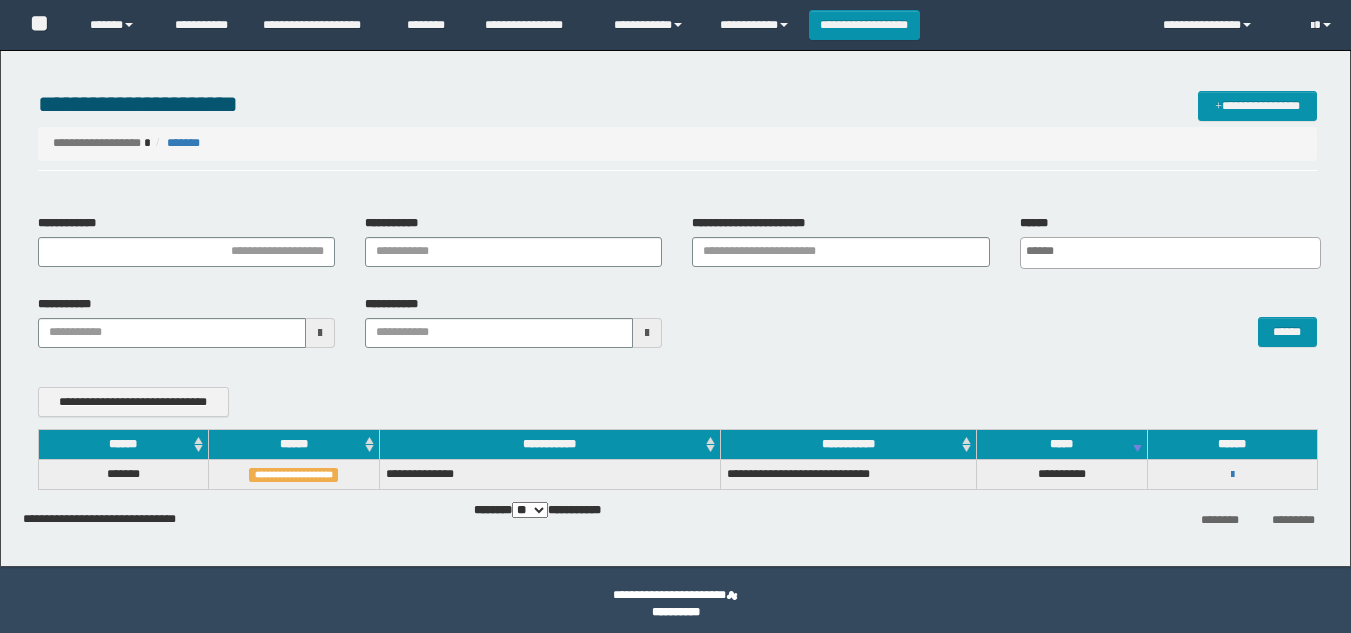 scroll, scrollTop: 0, scrollLeft: 0, axis: both 